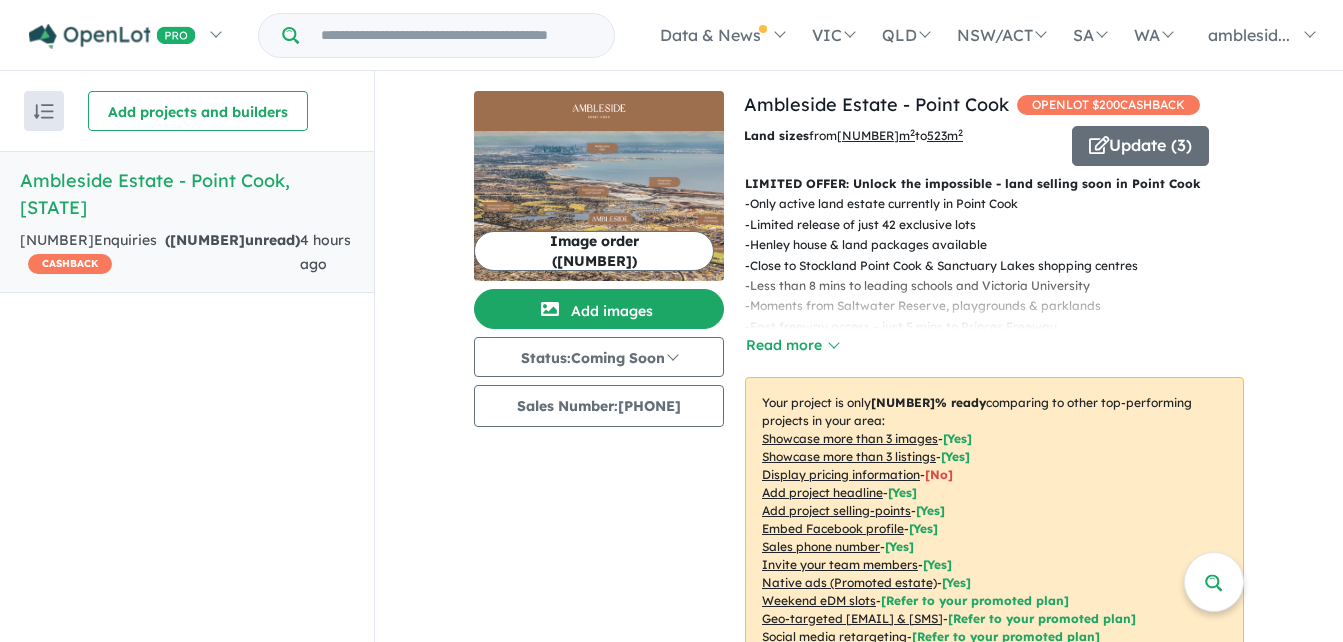 scroll, scrollTop: 3, scrollLeft: 0, axis: vertical 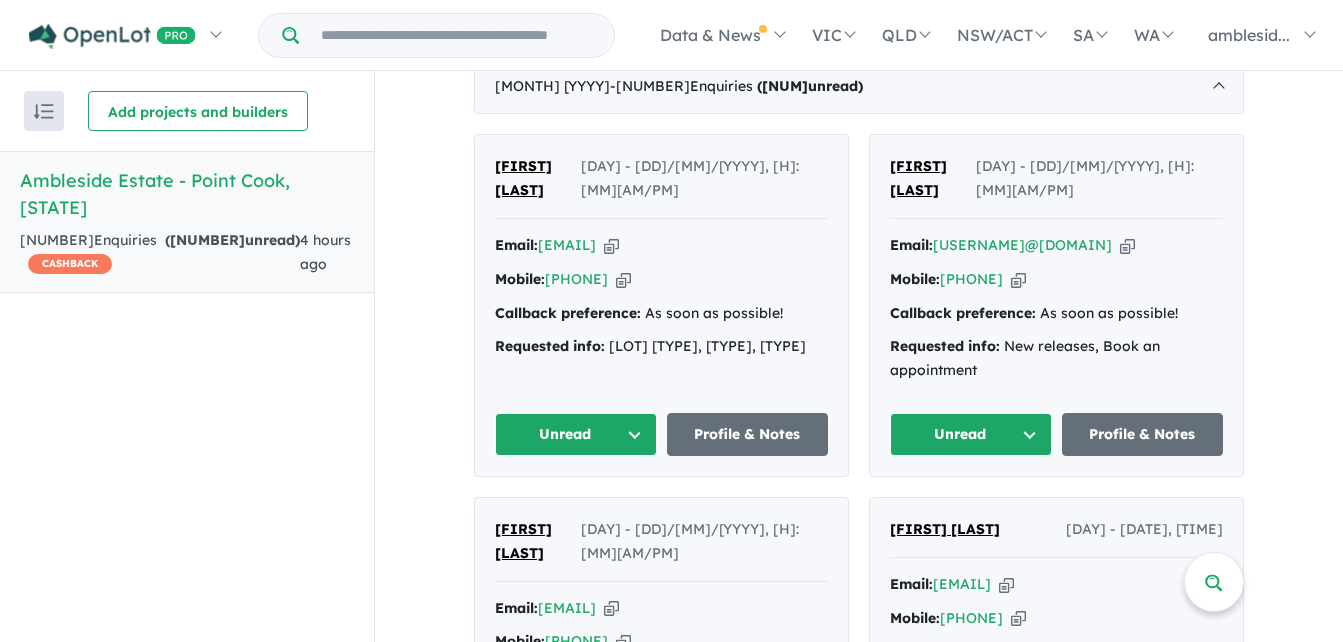click on "Unread" at bounding box center (971, 434) 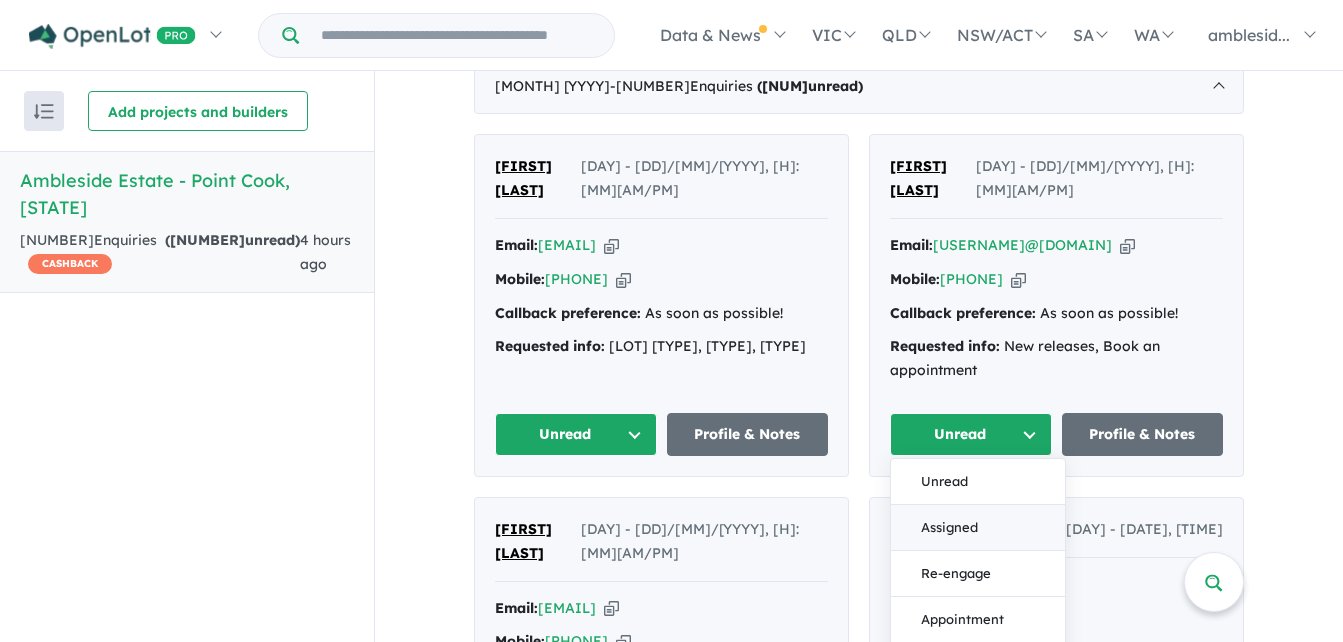click on "Assigned" at bounding box center [978, 528] 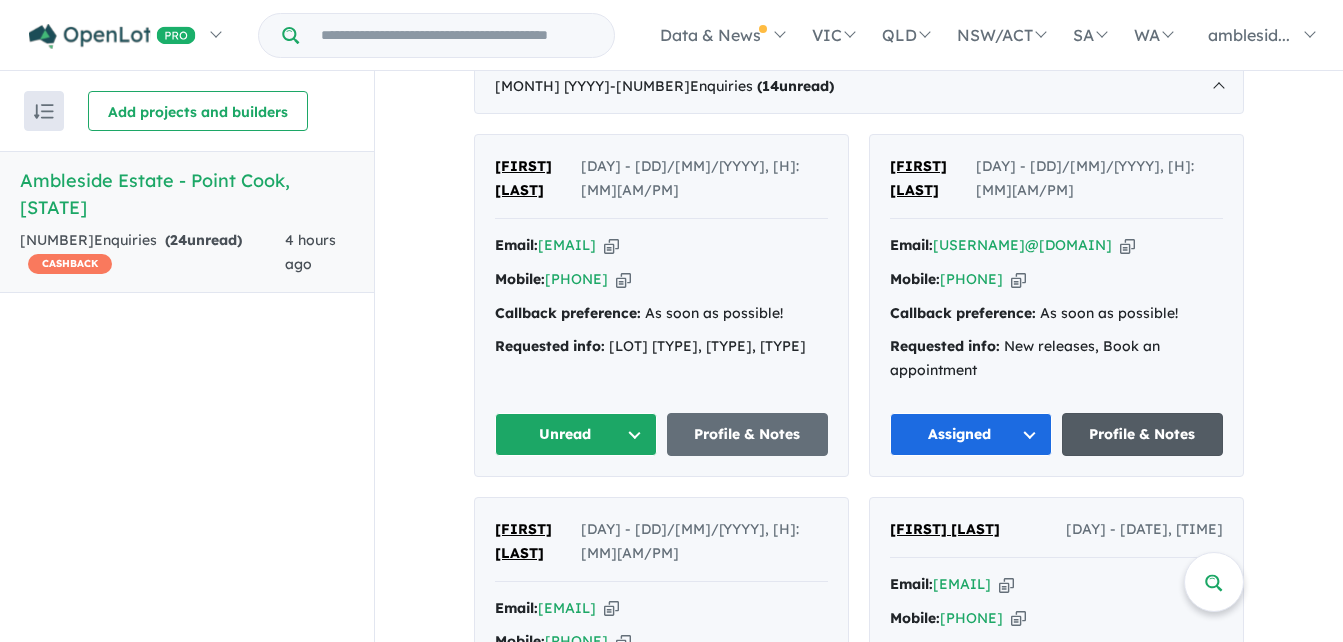 click on "Profile & Notes" at bounding box center (1143, 434) 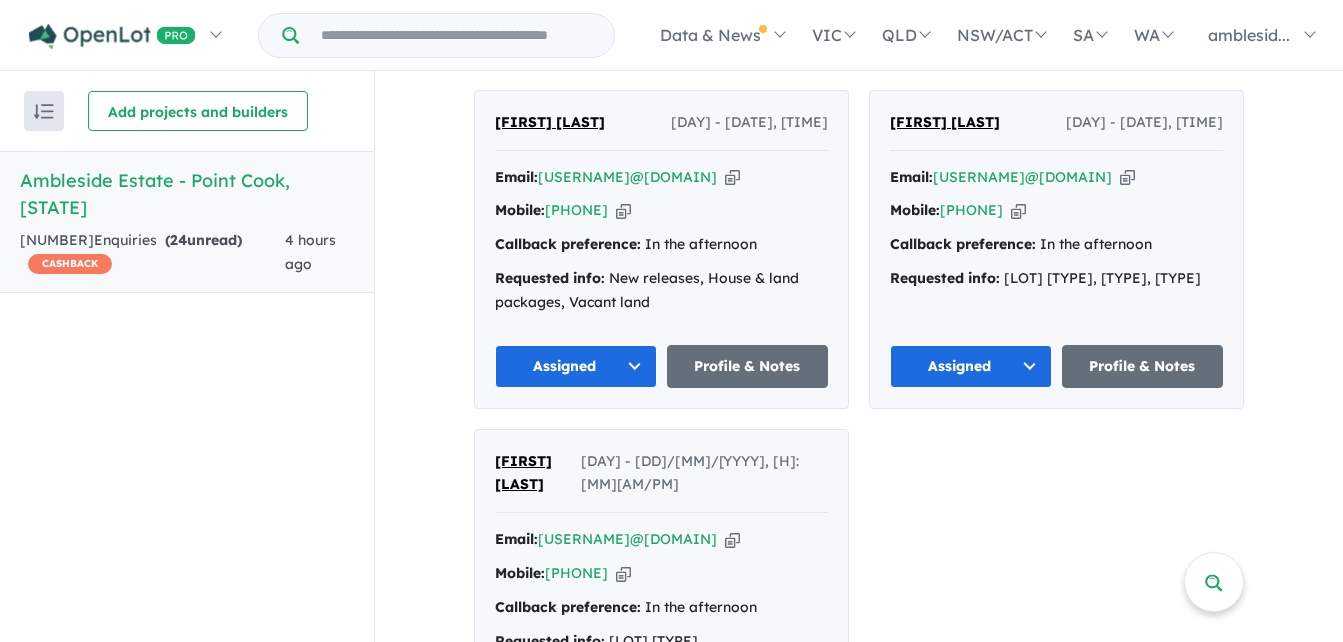scroll, scrollTop: 3511, scrollLeft: 0, axis: vertical 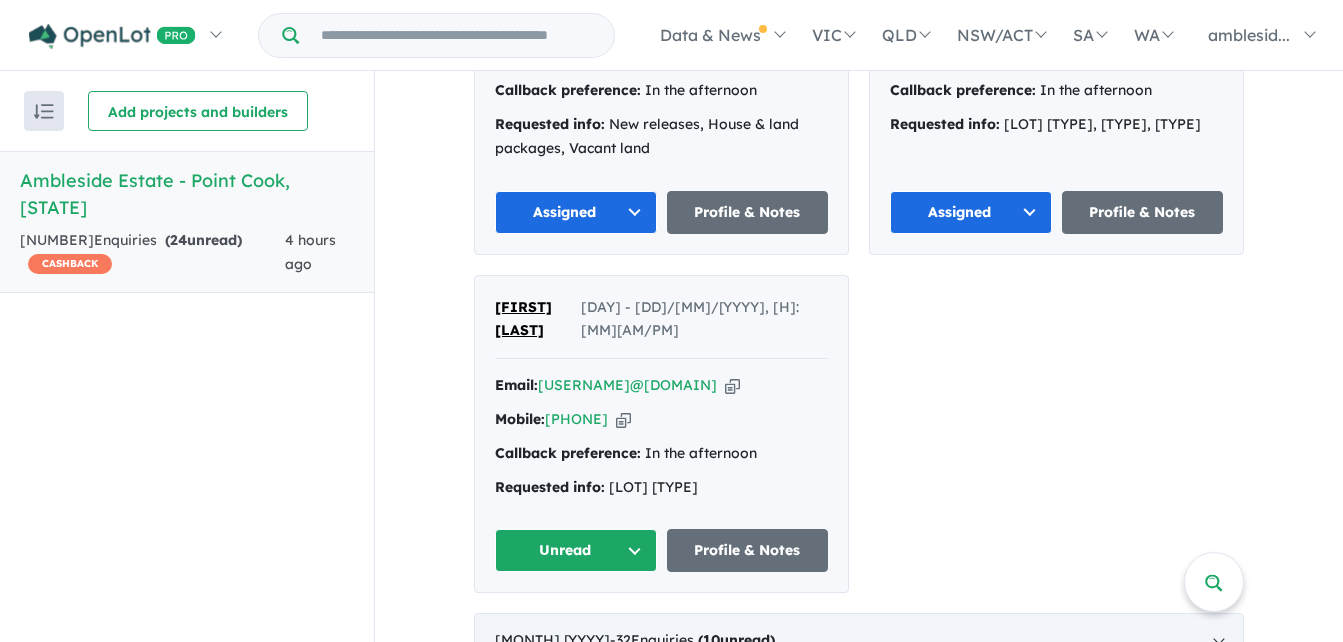 click on "- [NUM] [ENQUIRIES] ([NUM] [UNREAD])" at bounding box center [692, 640] 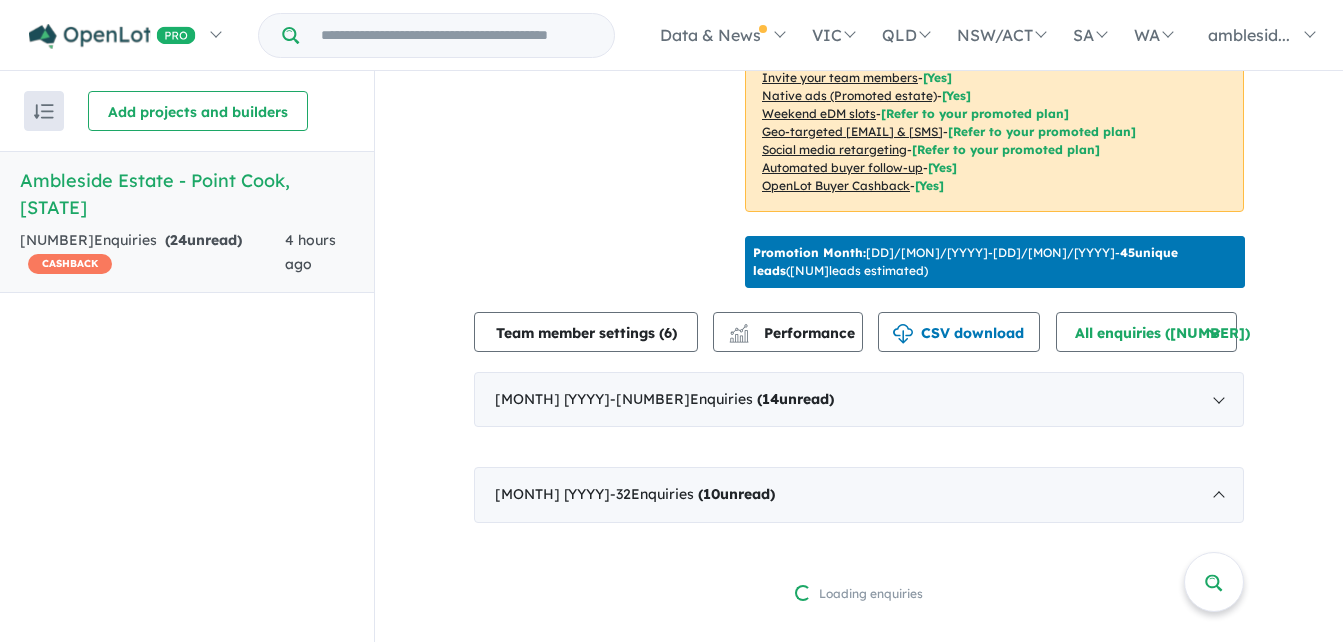 scroll, scrollTop: 447, scrollLeft: 0, axis: vertical 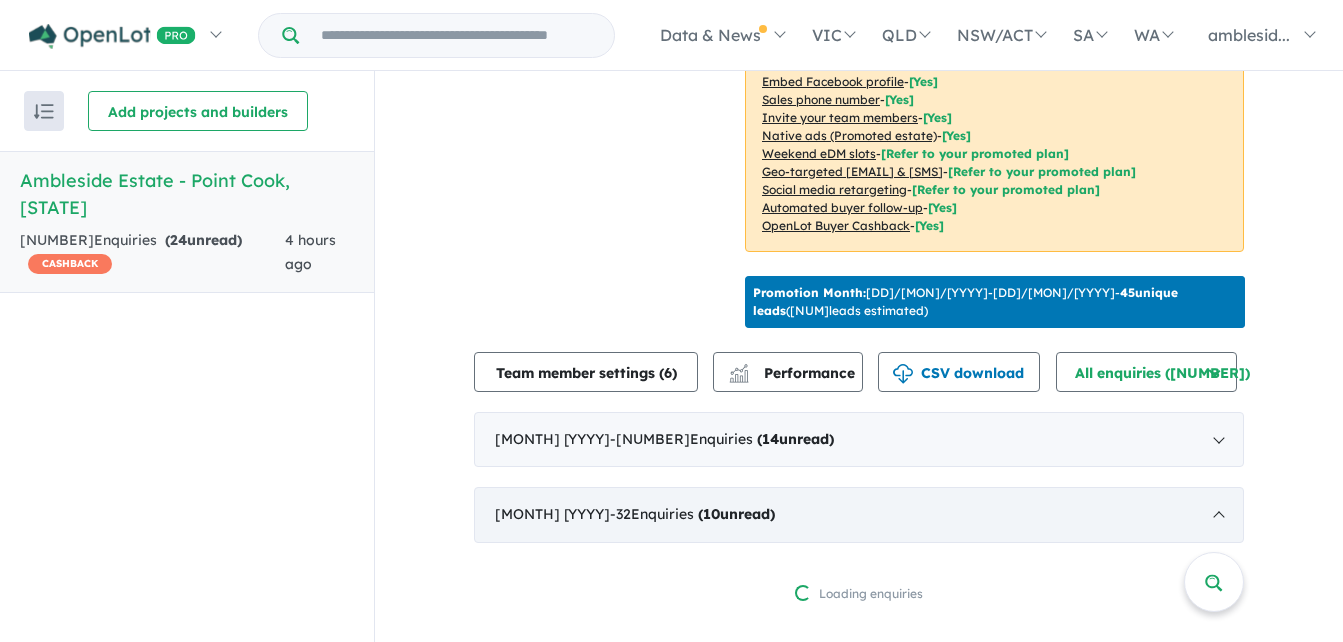 click on "[MONTH] [YEAR] - [NUMBER] [WORD] ([NUMBER] [WORD])" at bounding box center [859, 515] 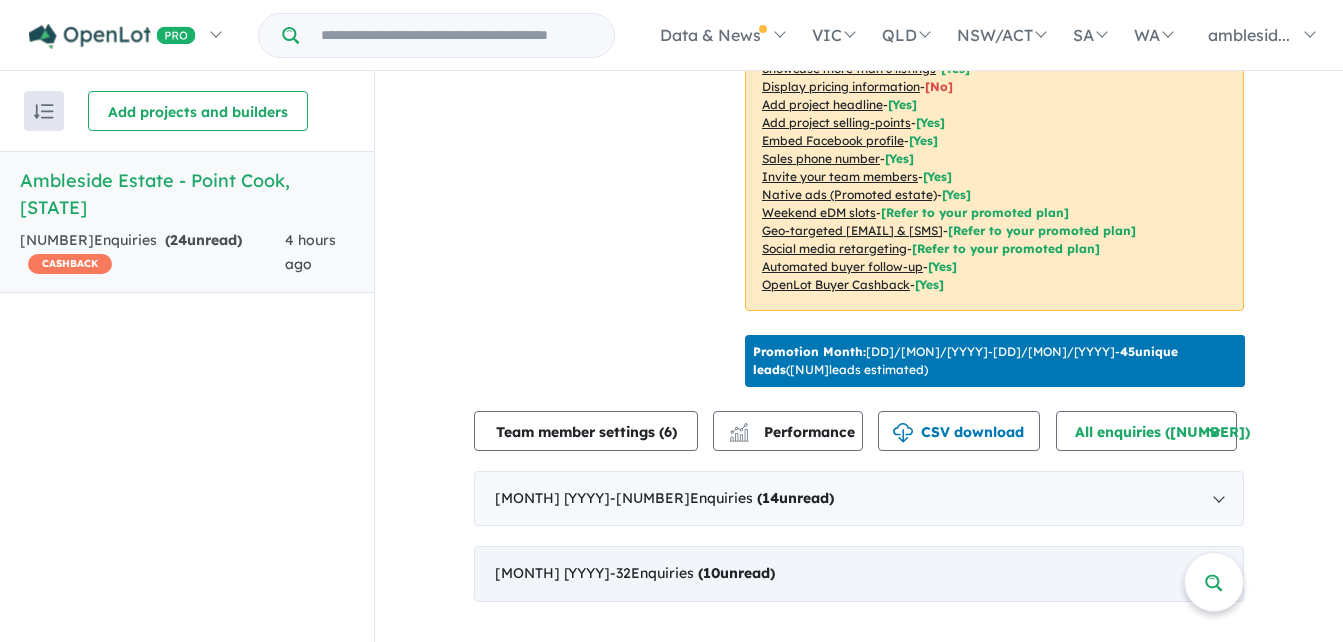 scroll, scrollTop: 368, scrollLeft: 0, axis: vertical 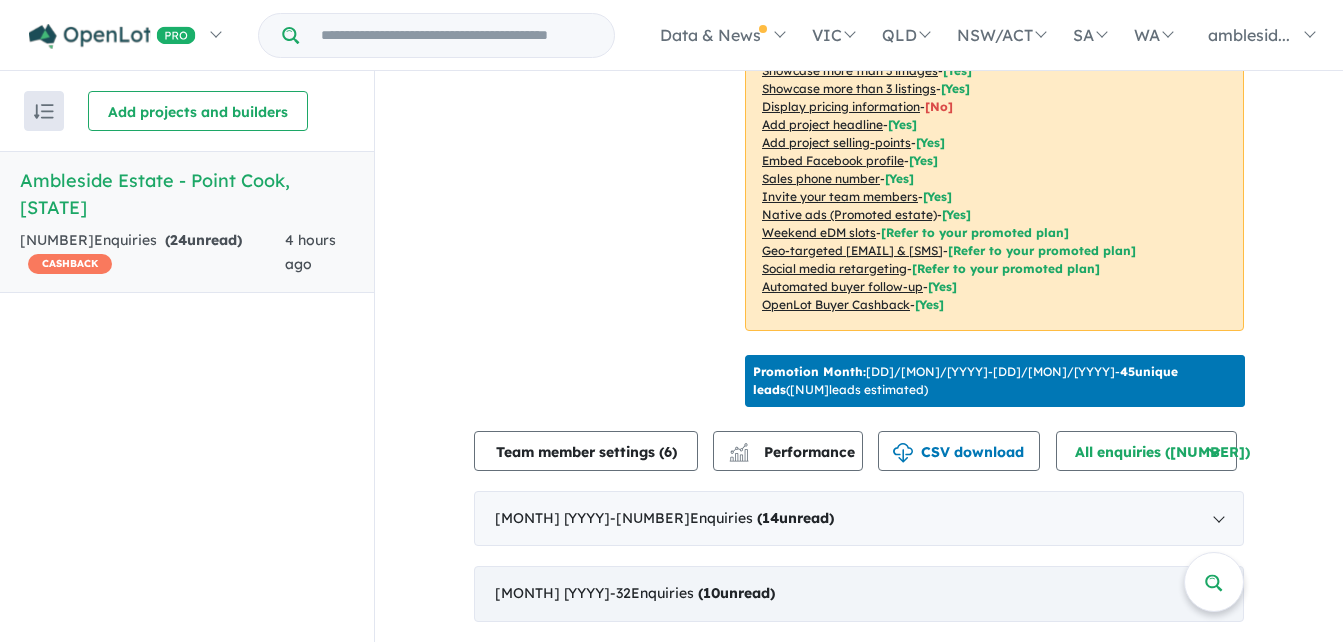 click on "10" at bounding box center [711, 593] 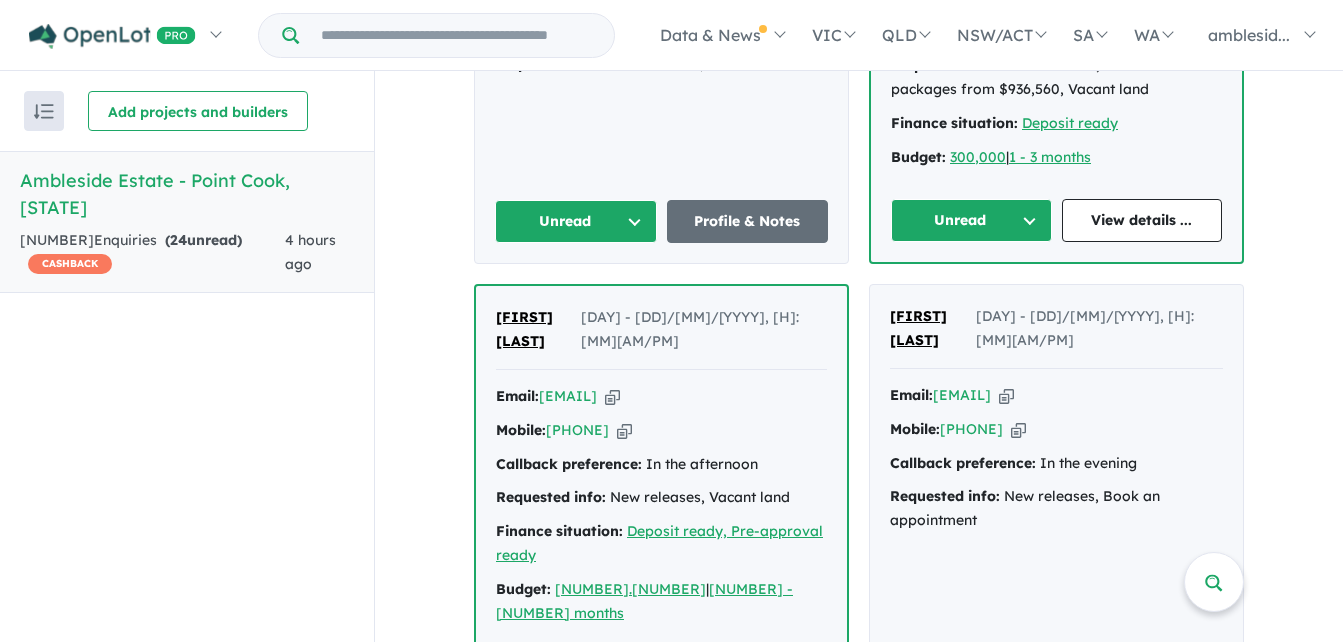 scroll, scrollTop: 2964, scrollLeft: 0, axis: vertical 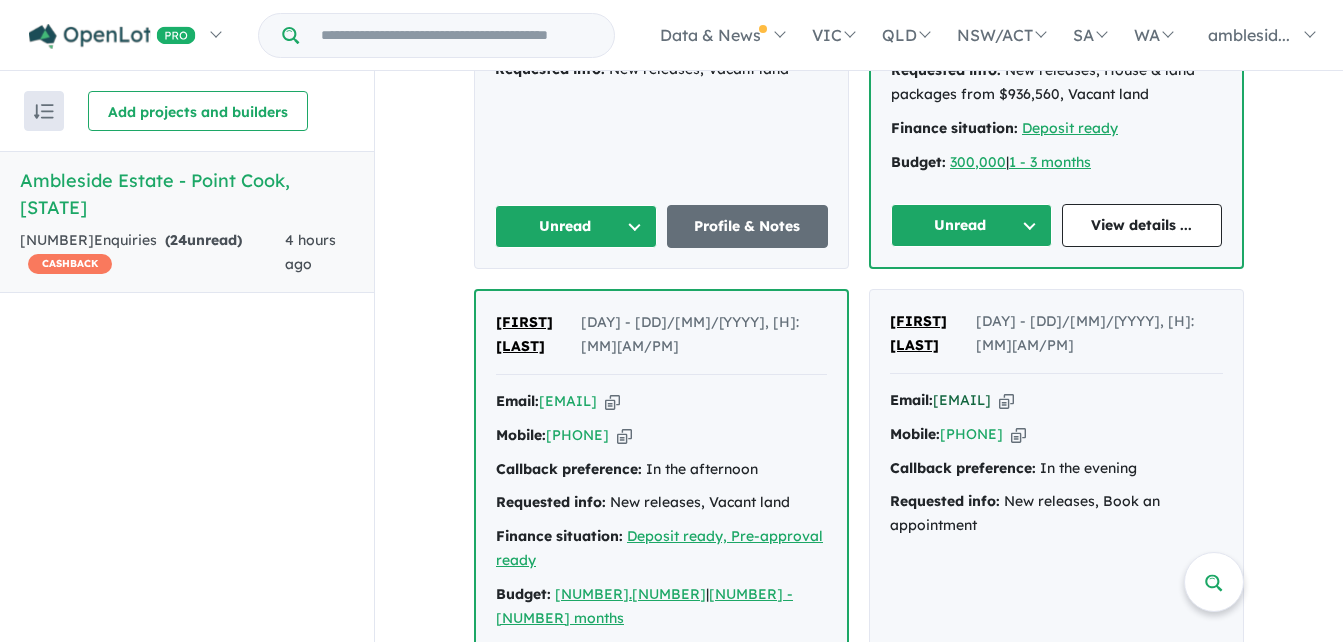 drag, startPoint x: 1099, startPoint y: 348, endPoint x: 934, endPoint y: 347, distance: 165.00304 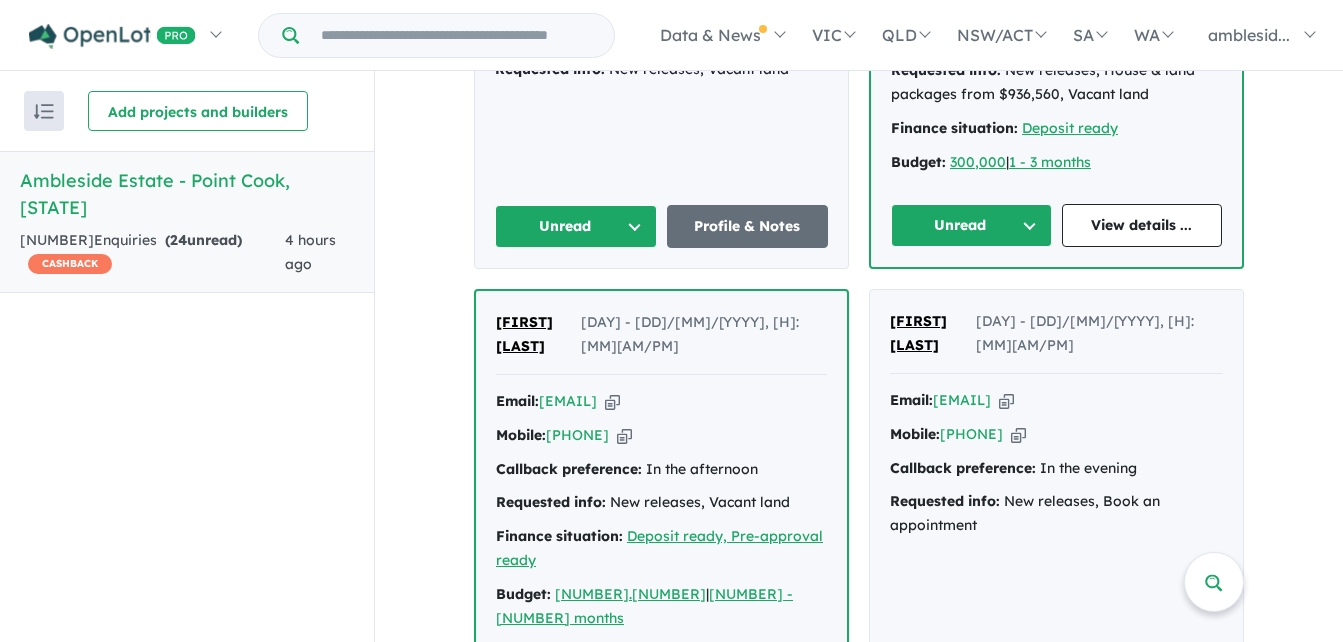 scroll, scrollTop: 2564, scrollLeft: 0, axis: vertical 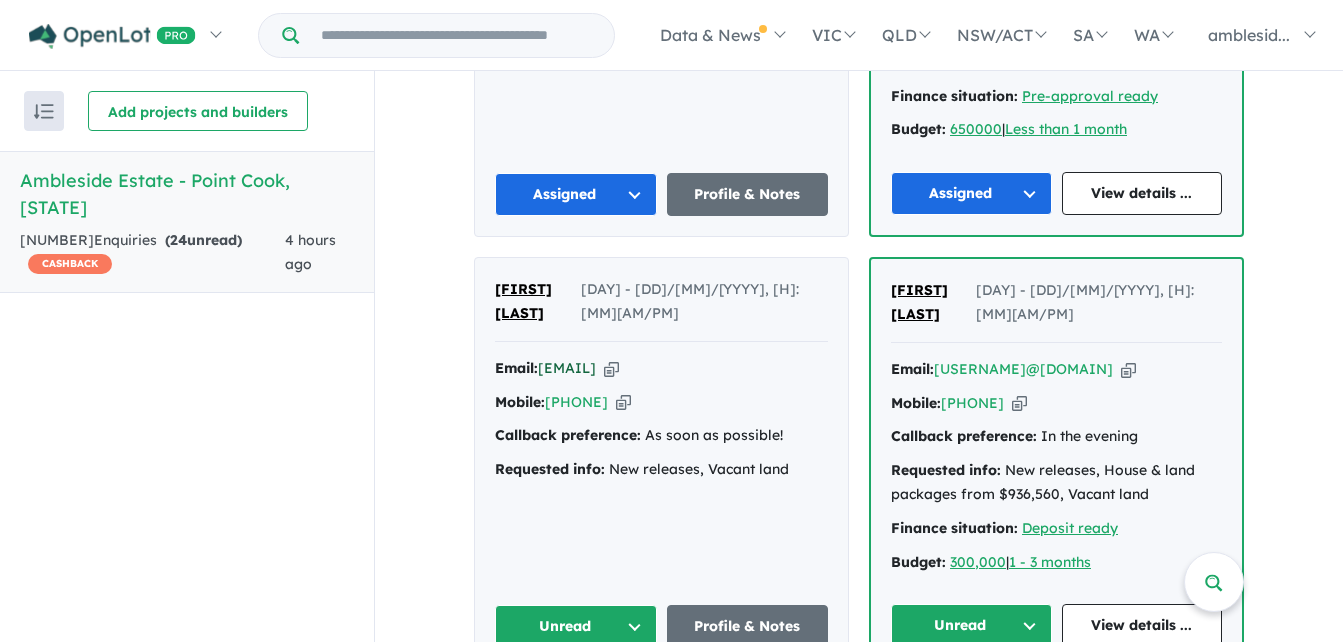 drag, startPoint x: 695, startPoint y: 291, endPoint x: 539, endPoint y: 303, distance: 156.46086 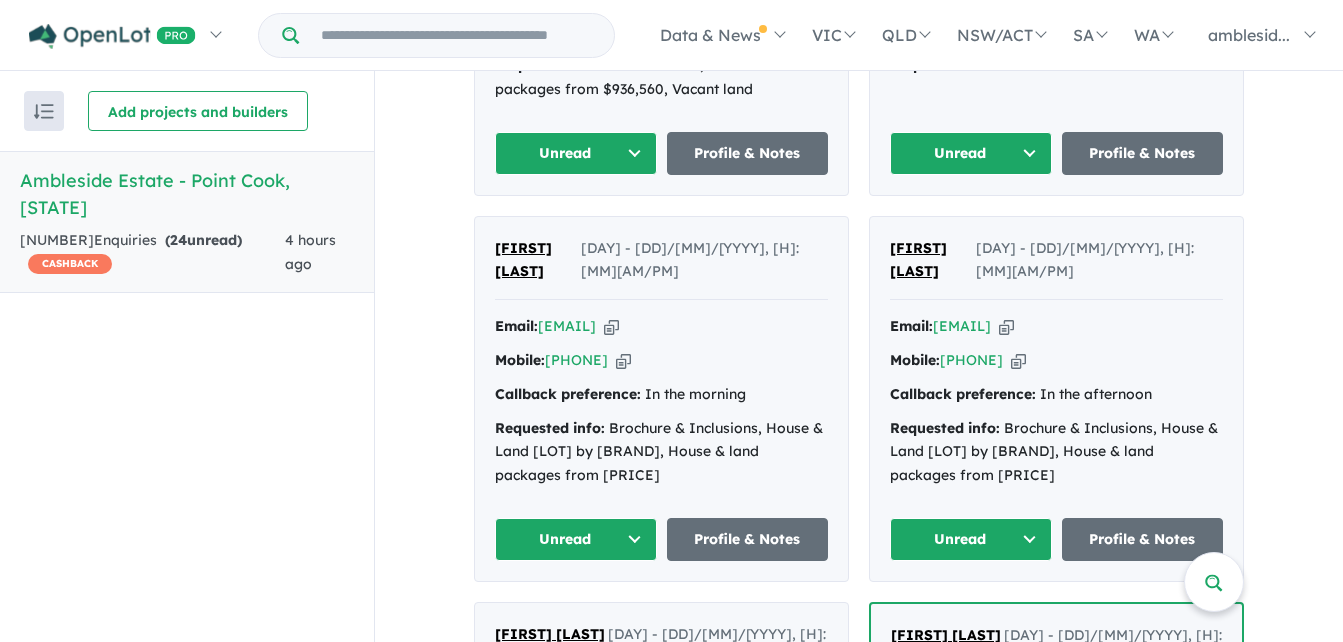 scroll, scrollTop: 1764, scrollLeft: 0, axis: vertical 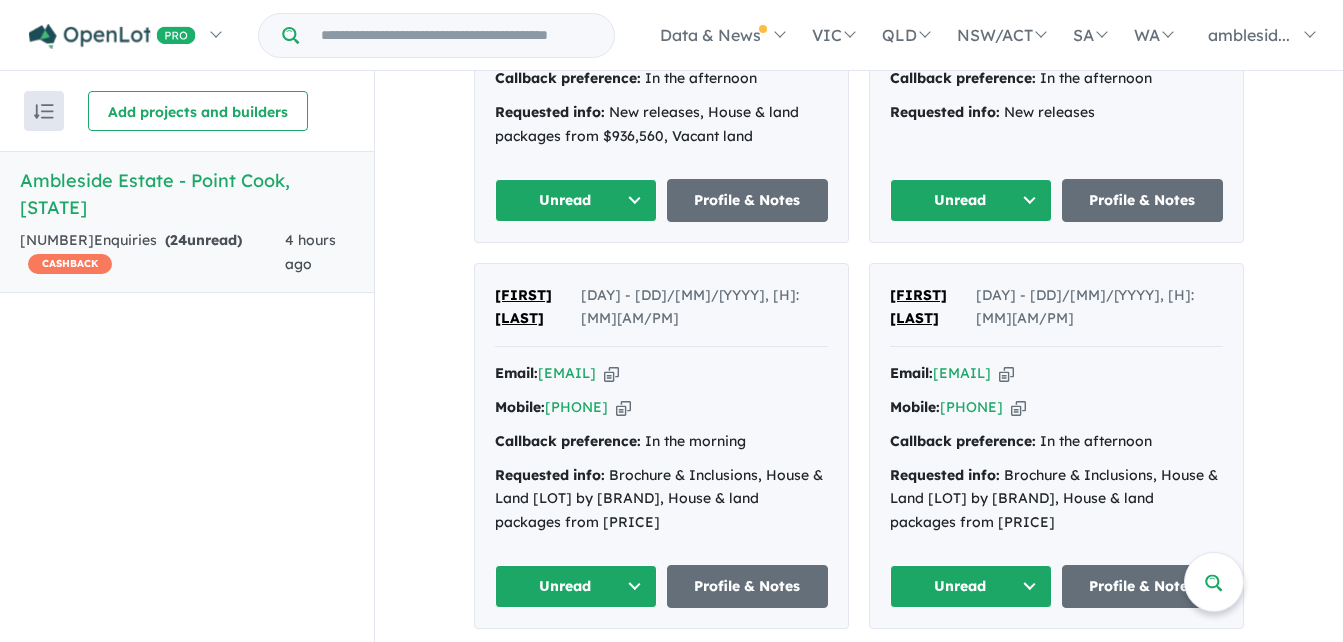 drag, startPoint x: 1114, startPoint y: 300, endPoint x: 937, endPoint y: 311, distance: 177.34148 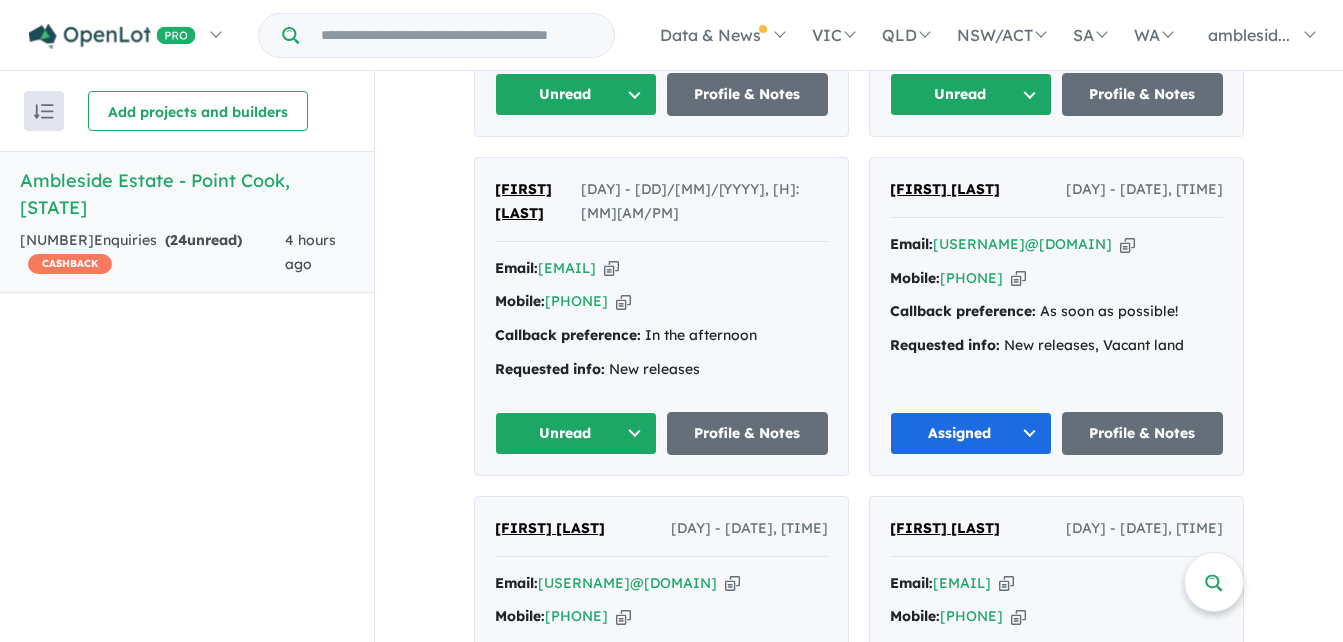 scroll, scrollTop: 1164, scrollLeft: 0, axis: vertical 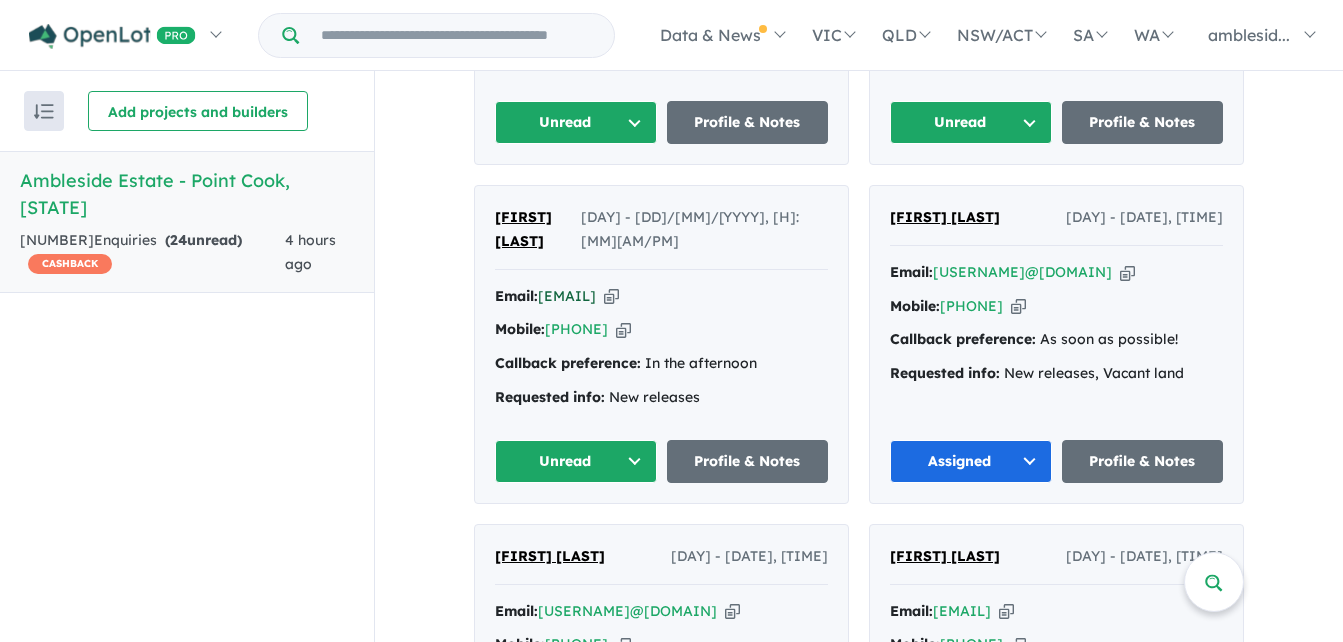 drag, startPoint x: 676, startPoint y: 246, endPoint x: 539, endPoint y: 256, distance: 137.36447 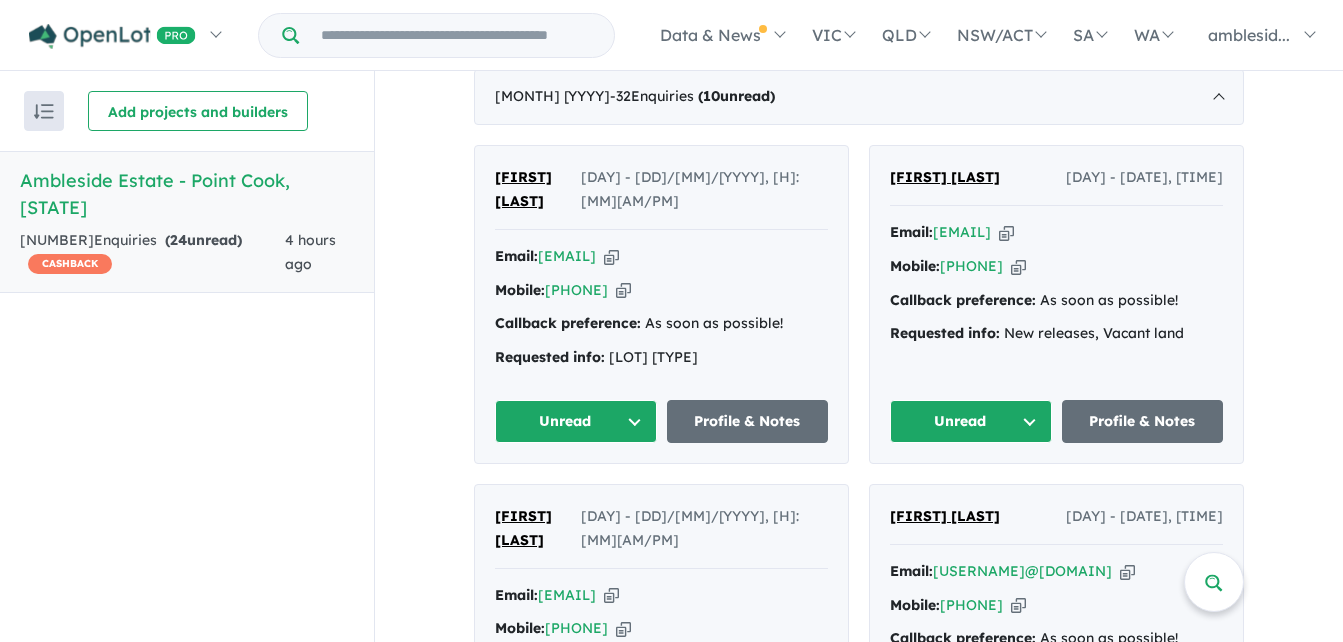 scroll, scrollTop: 864, scrollLeft: 0, axis: vertical 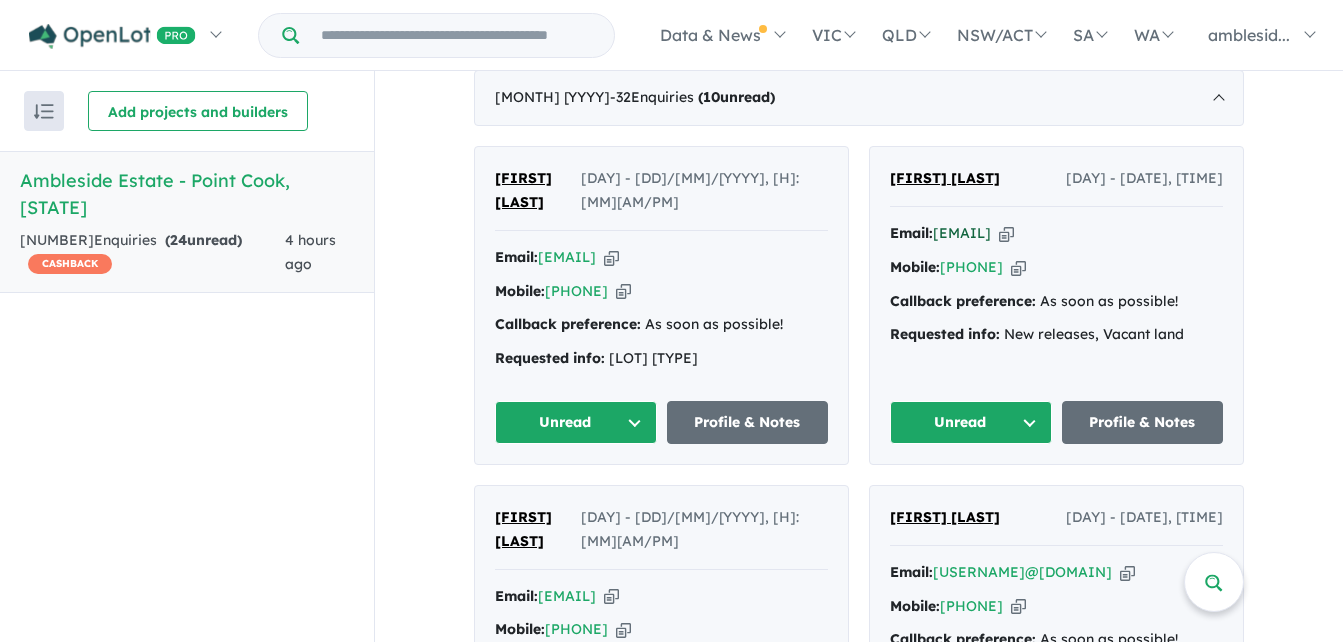 drag, startPoint x: 1124, startPoint y: 230, endPoint x: 934, endPoint y: 241, distance: 190.31816 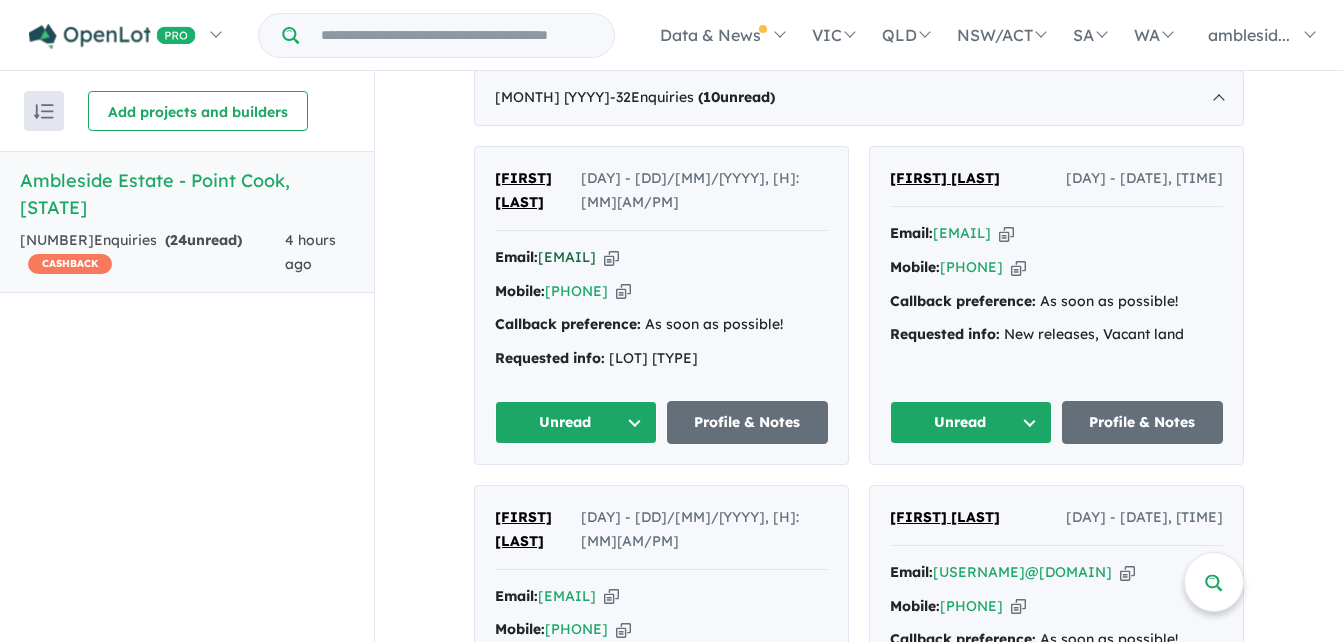 drag, startPoint x: 721, startPoint y: 235, endPoint x: 538, endPoint y: 236, distance: 183.00273 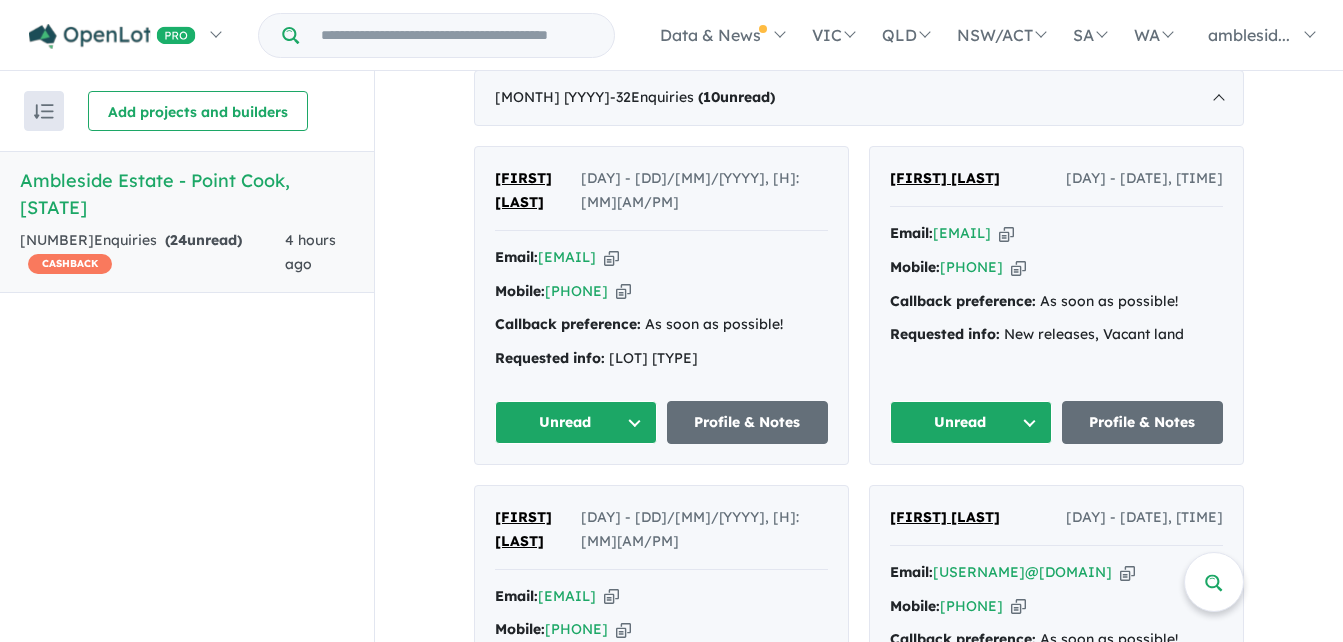 copy on "[EMAIL]" 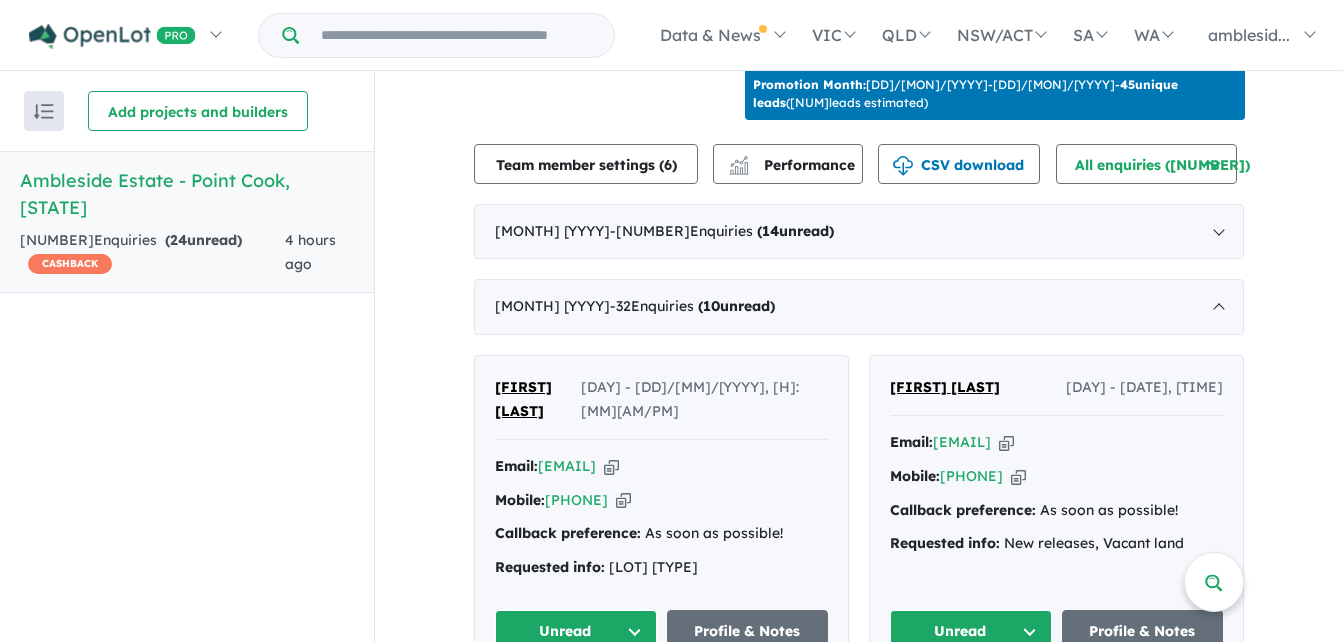scroll, scrollTop: 664, scrollLeft: 0, axis: vertical 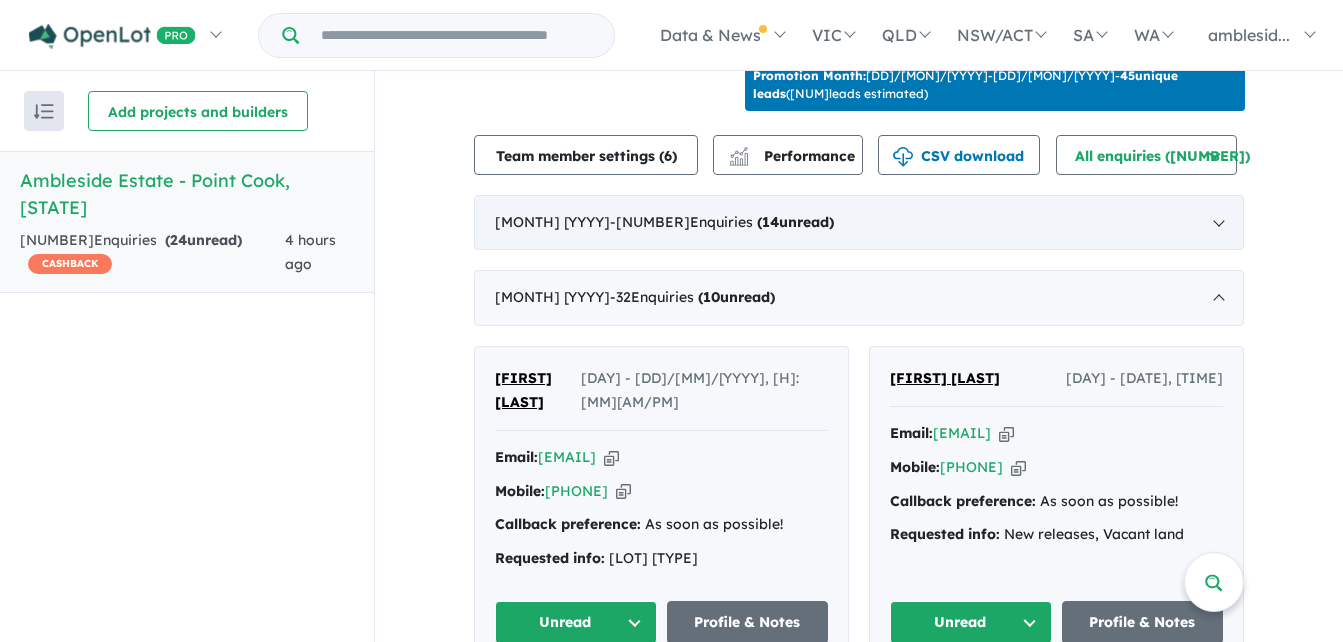 click on "([NUMBER] unread)" at bounding box center (795, 222) 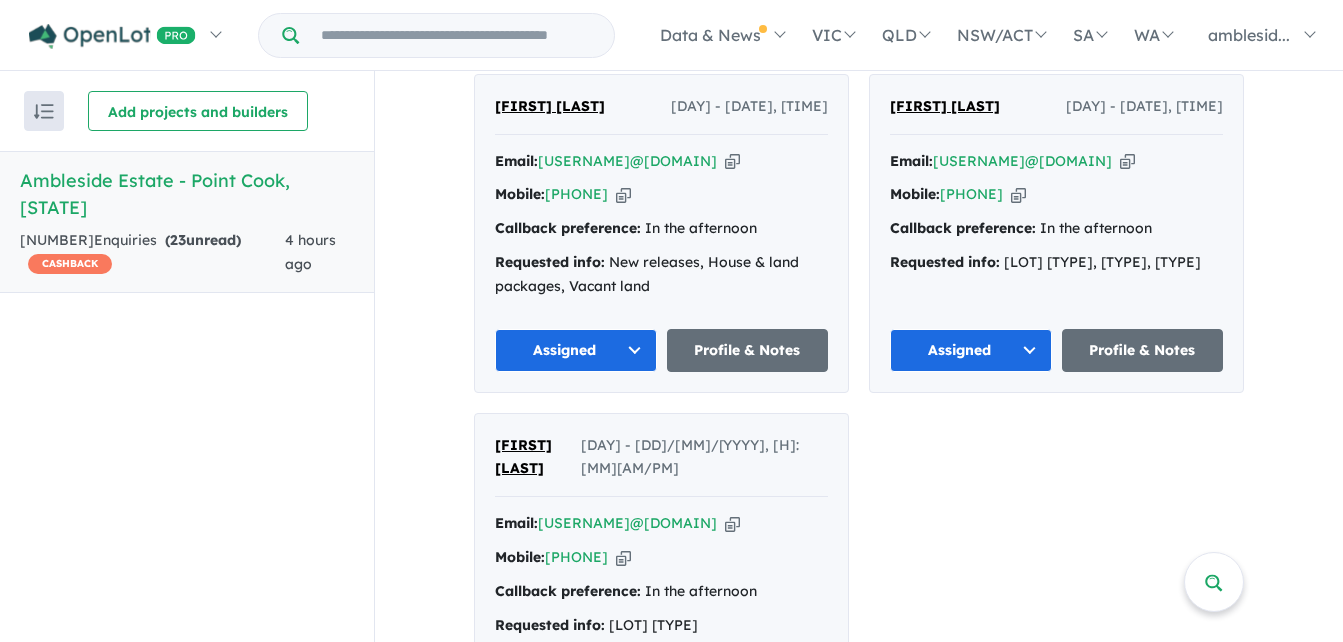 scroll, scrollTop: 3511, scrollLeft: 0, axis: vertical 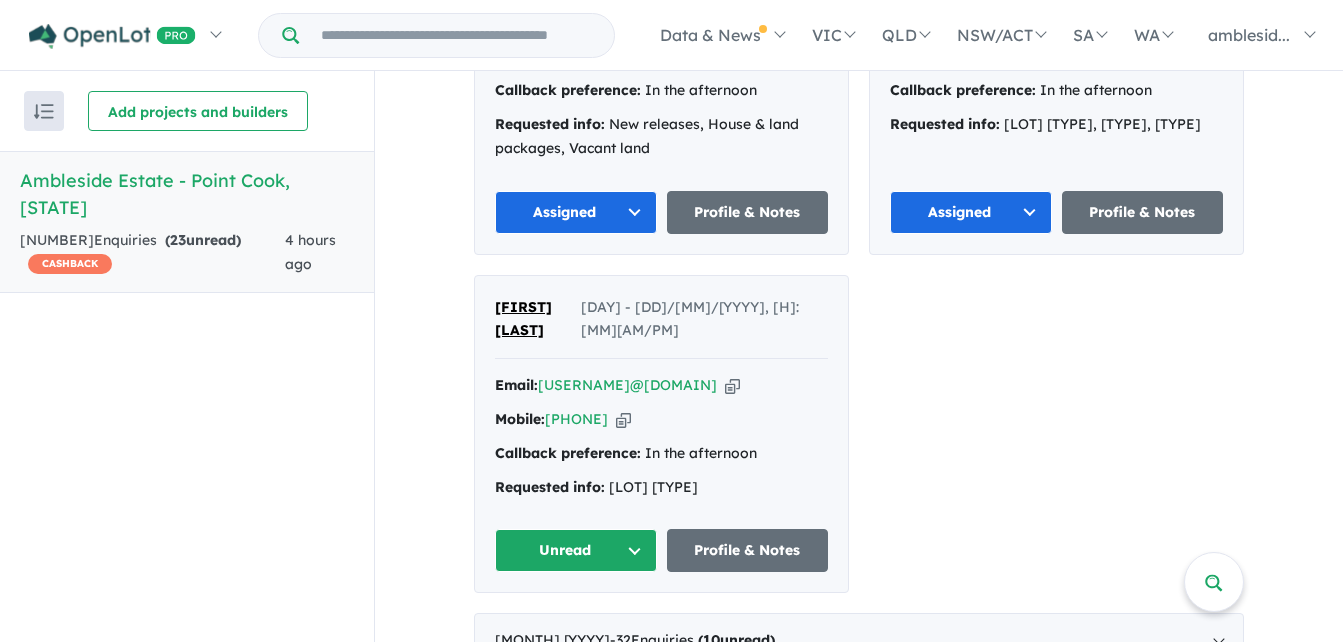 drag, startPoint x: 721, startPoint y: 337, endPoint x: 539, endPoint y: 350, distance: 182.4637 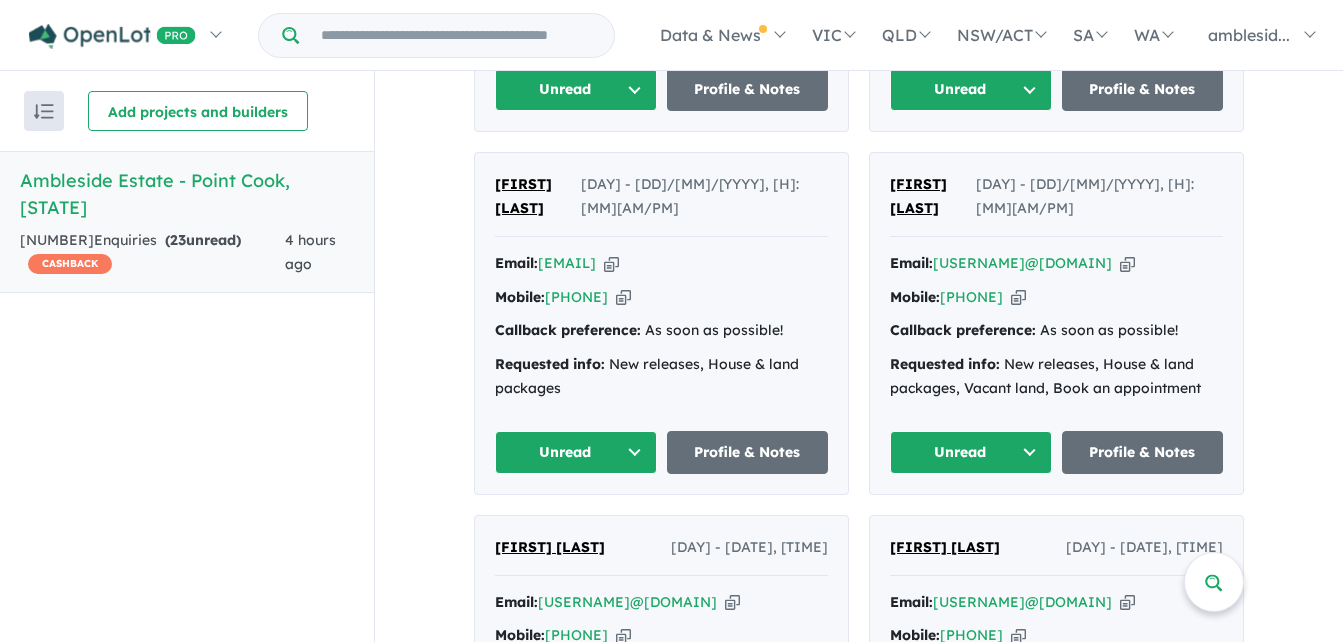 scroll, scrollTop: 2911, scrollLeft: 0, axis: vertical 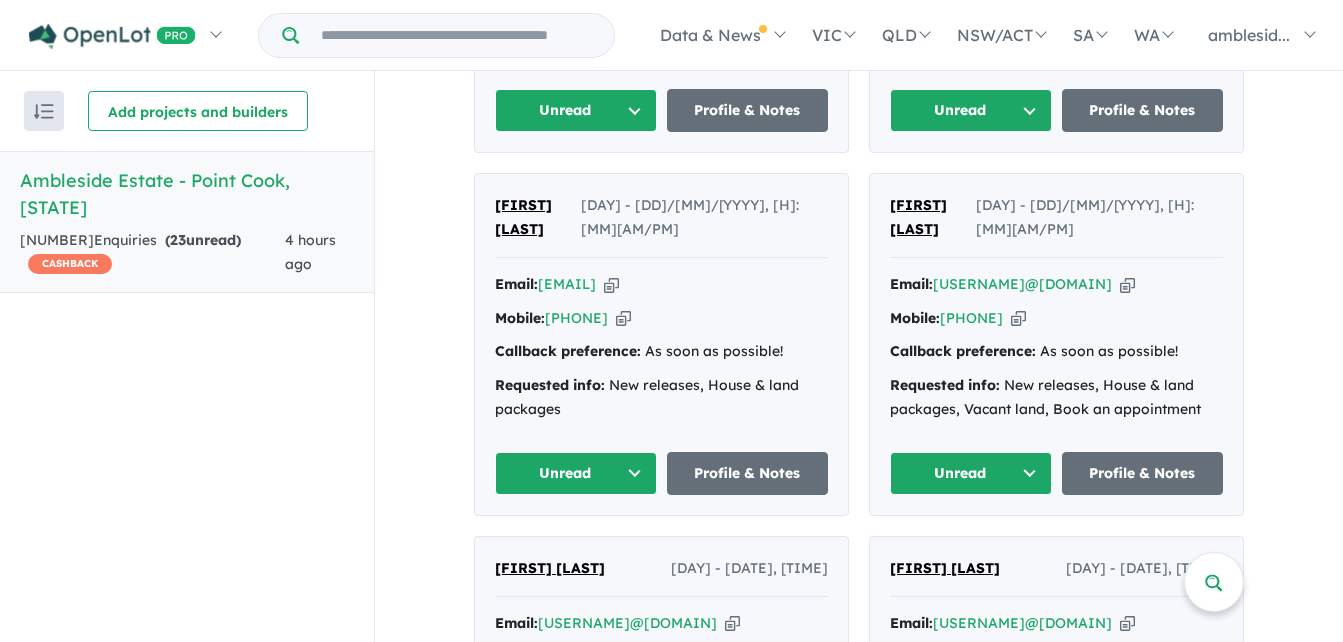 drag, startPoint x: 1158, startPoint y: 235, endPoint x: 932, endPoint y: 244, distance: 226.17914 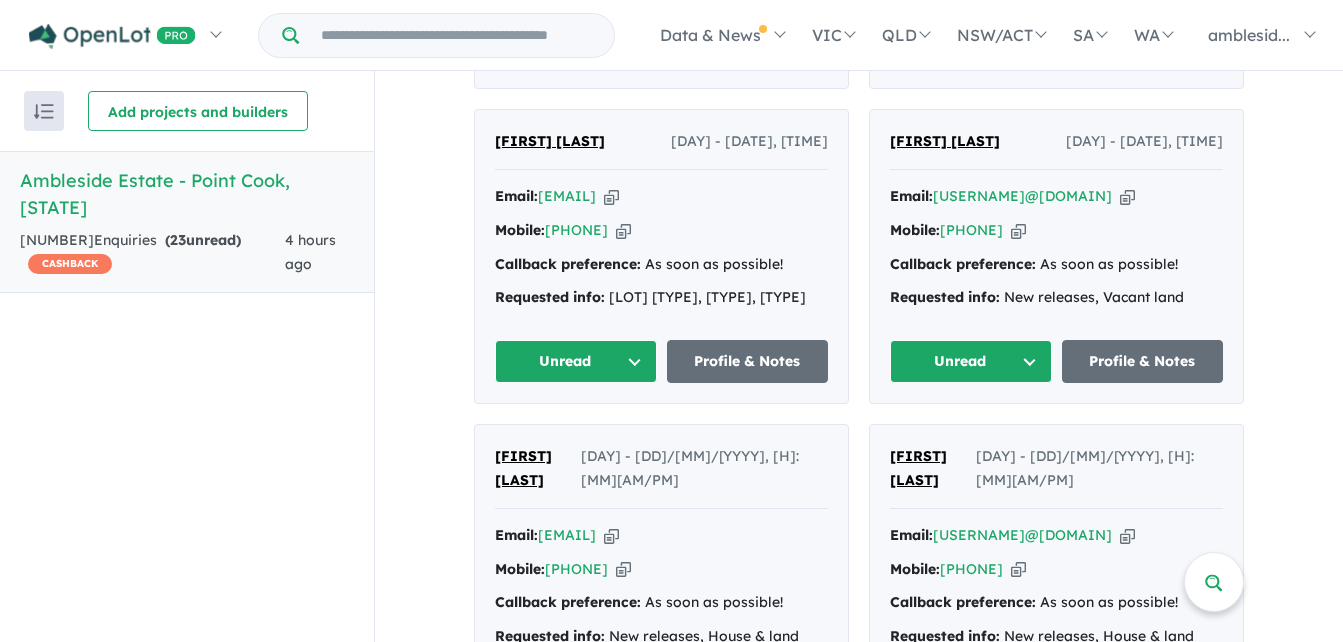 scroll, scrollTop: 2511, scrollLeft: 0, axis: vertical 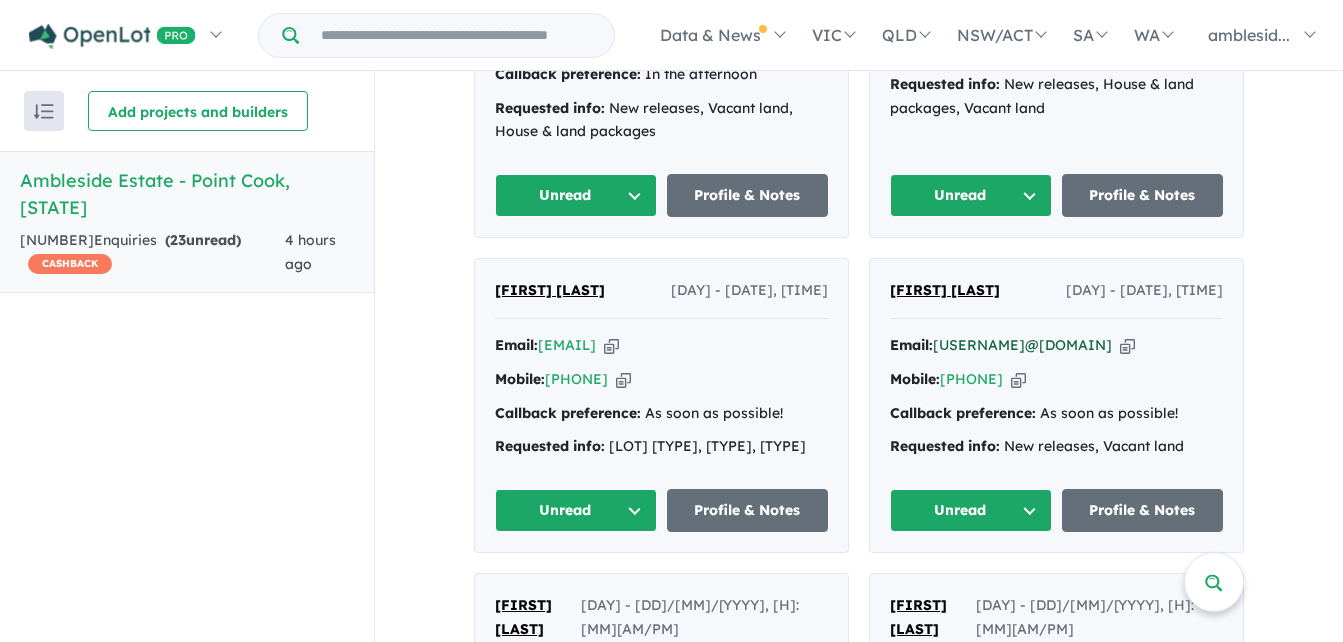 drag, startPoint x: 1133, startPoint y: 294, endPoint x: 936, endPoint y: 303, distance: 197.20547 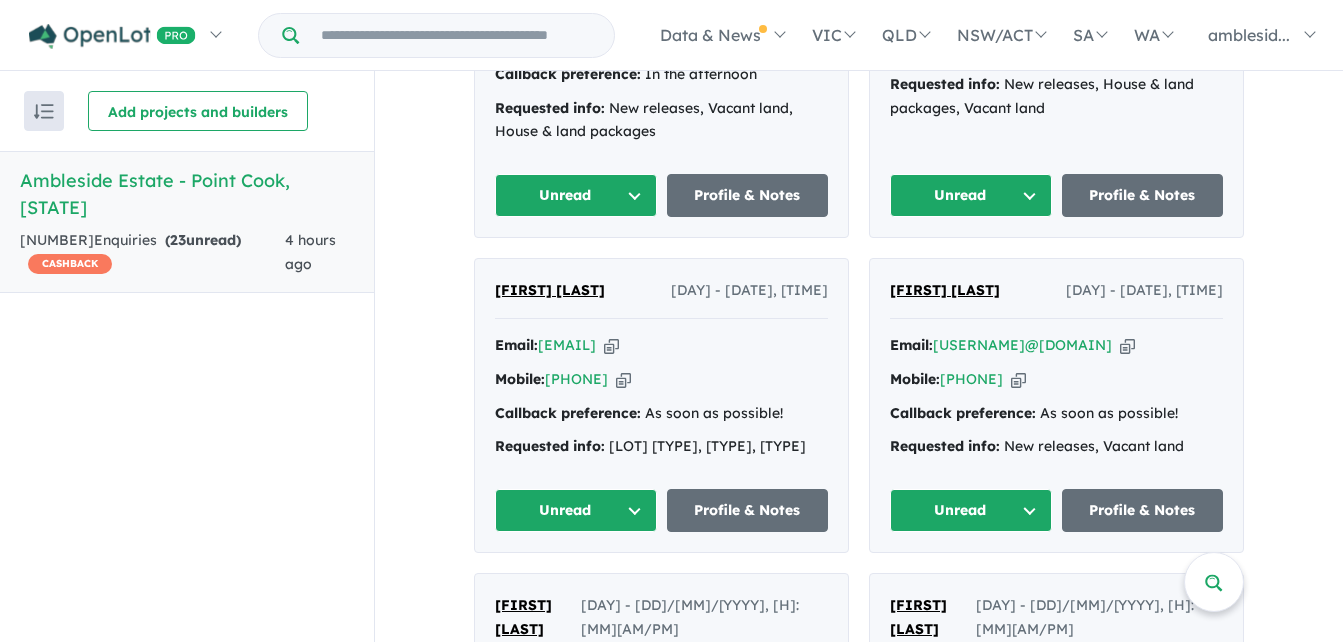 drag, startPoint x: 732, startPoint y: 296, endPoint x: 537, endPoint y: 309, distance: 195.43285 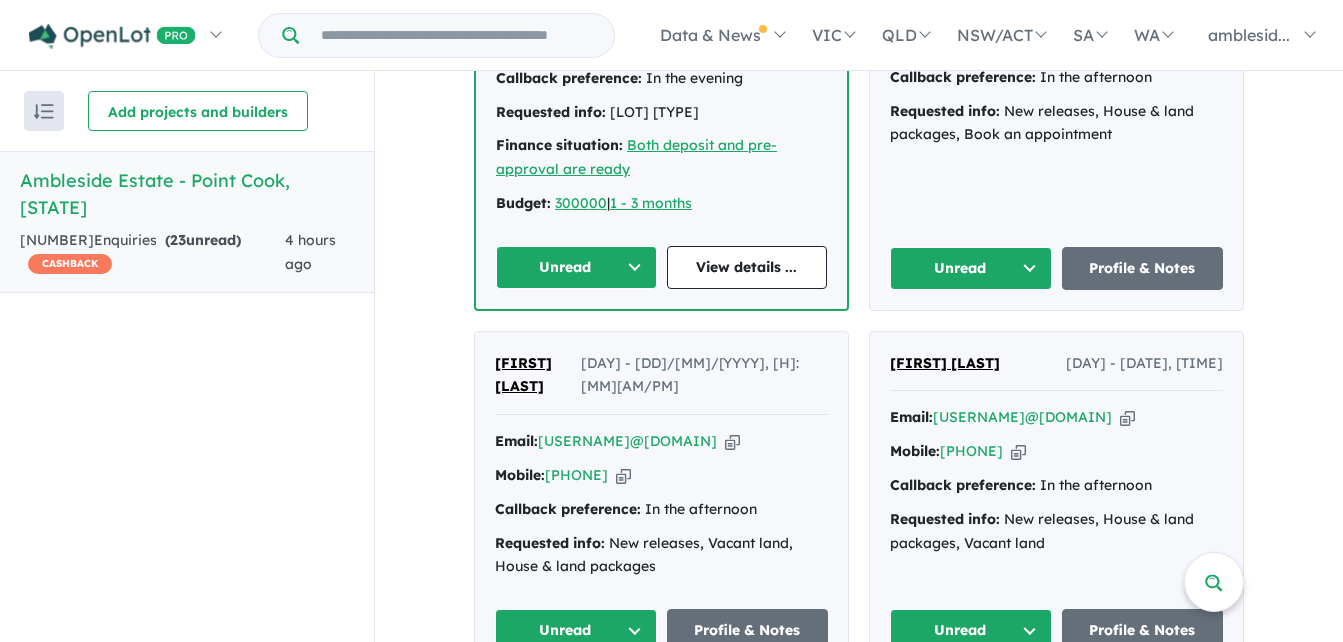 scroll, scrollTop: 2111, scrollLeft: 0, axis: vertical 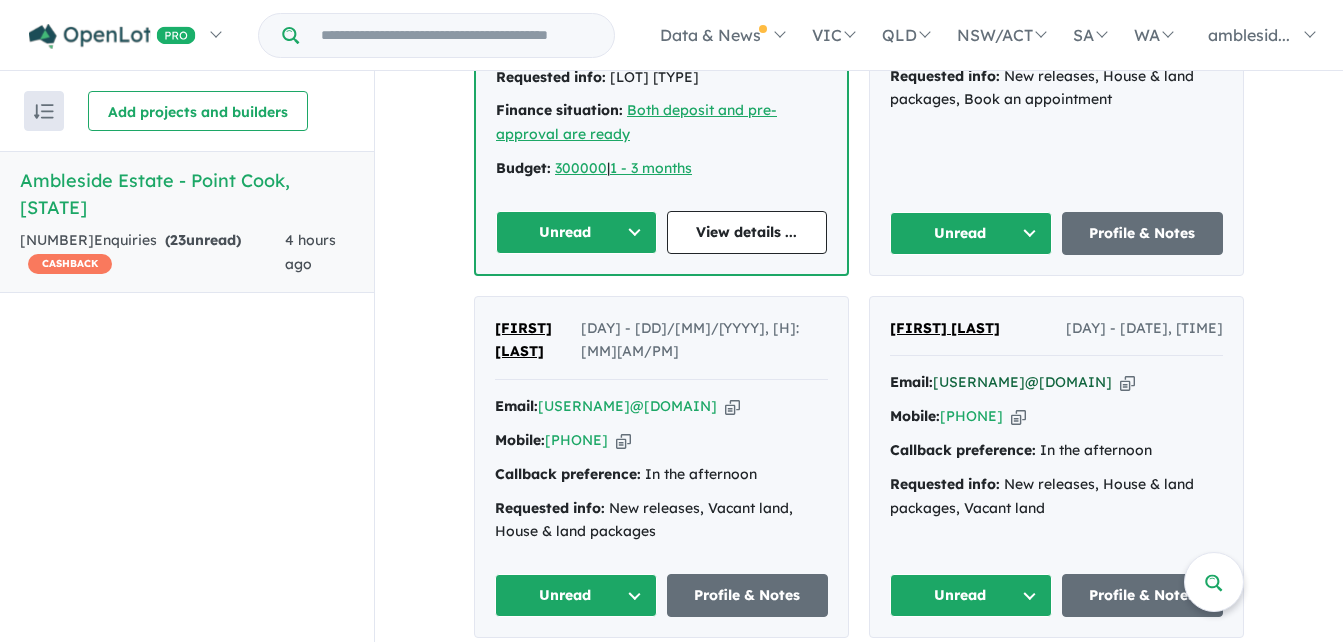 drag, startPoint x: 1090, startPoint y: 360, endPoint x: 933, endPoint y: 361, distance: 157.00319 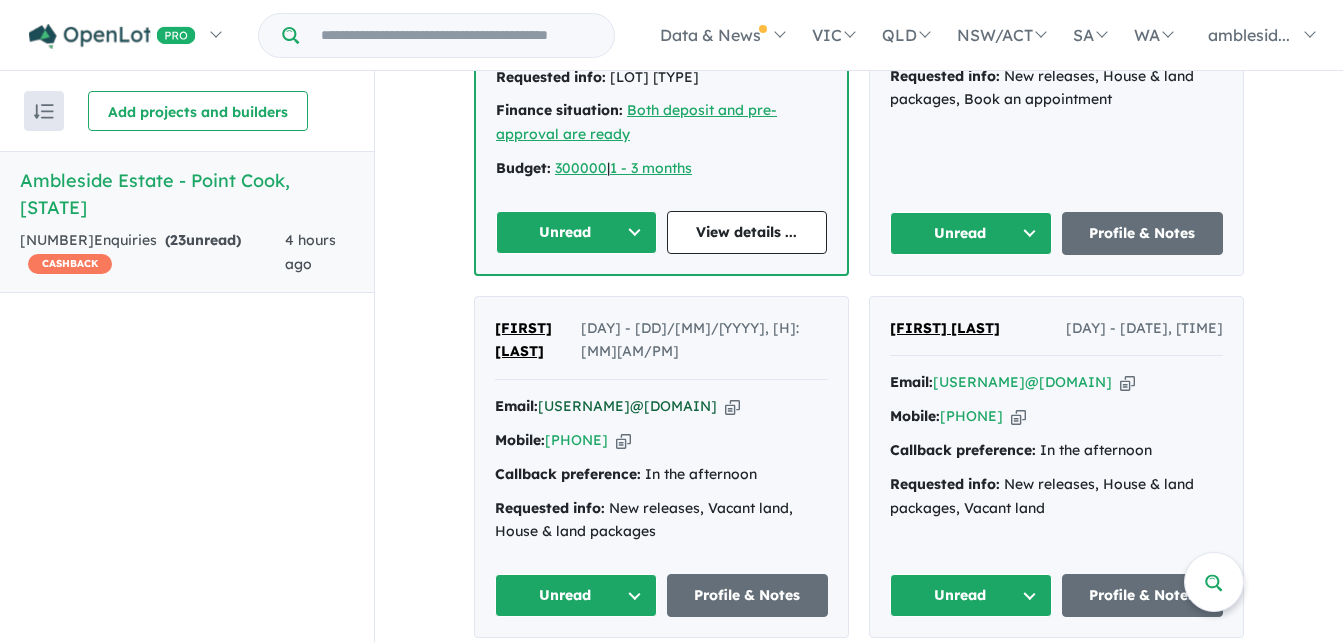 drag, startPoint x: 735, startPoint y: 356, endPoint x: 540, endPoint y: 360, distance: 195.04102 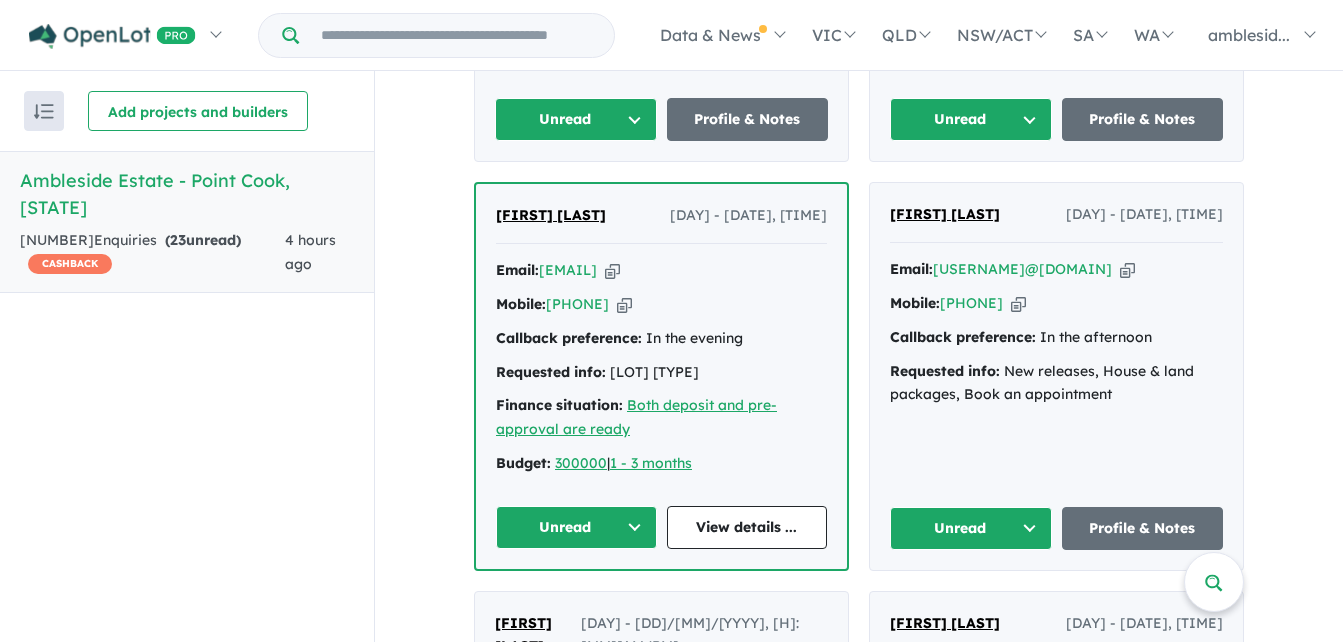 scroll, scrollTop: 1811, scrollLeft: 0, axis: vertical 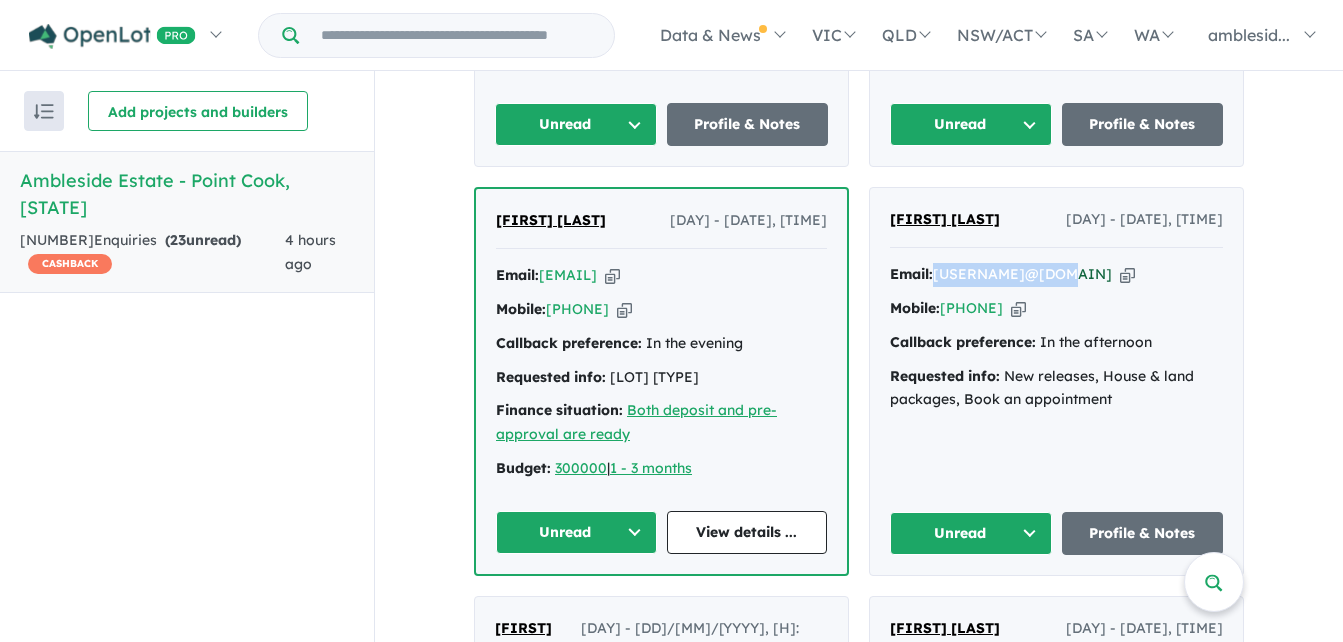 drag, startPoint x: 1053, startPoint y: 245, endPoint x: 933, endPoint y: 245, distance: 120 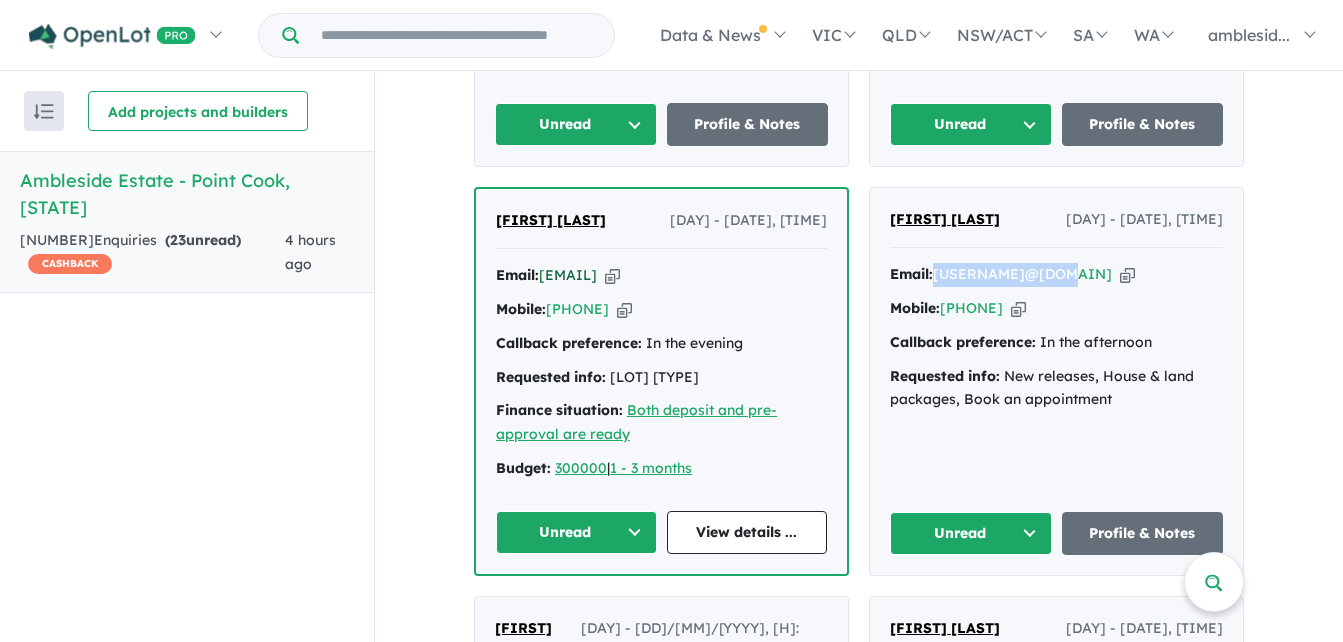 drag, startPoint x: 735, startPoint y: 251, endPoint x: 542, endPoint y: 252, distance: 193.0026 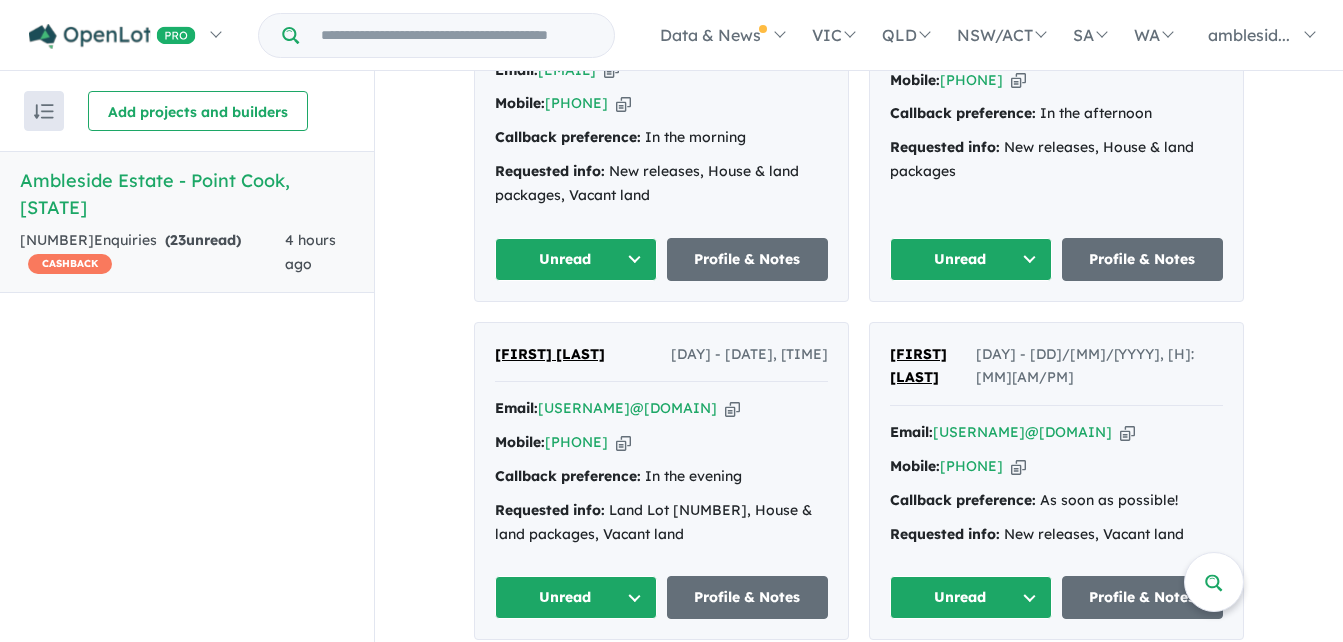 scroll, scrollTop: 1311, scrollLeft: 0, axis: vertical 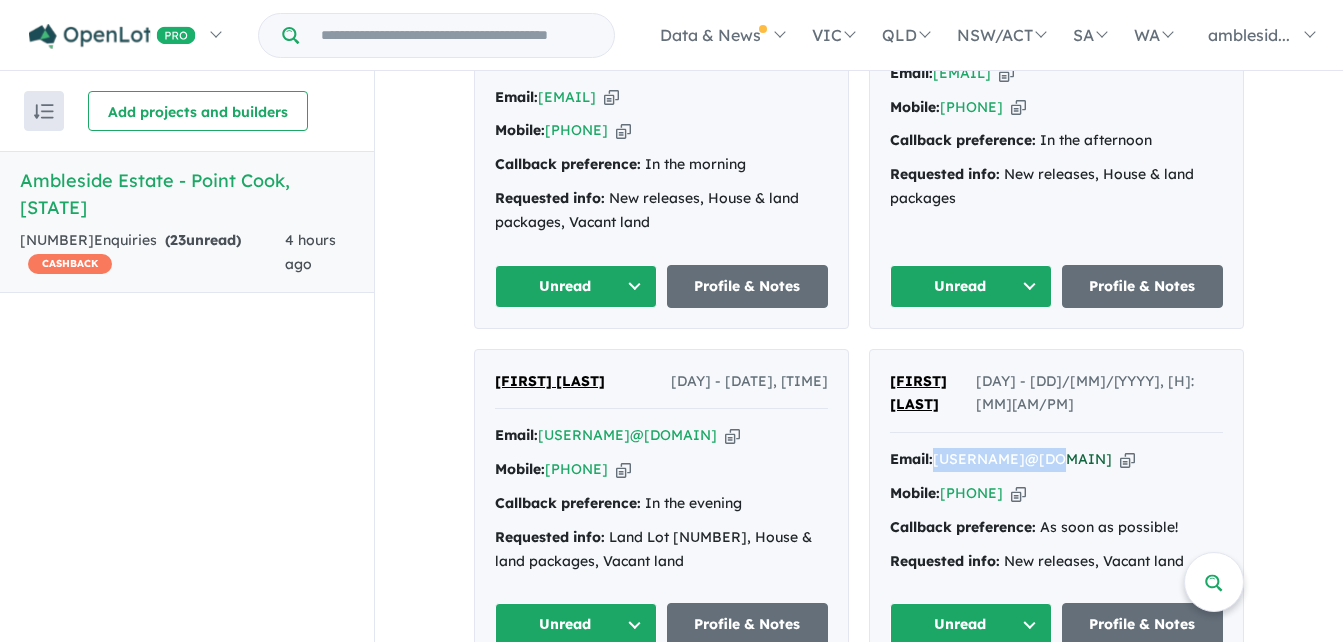 drag, startPoint x: 1053, startPoint y: 410, endPoint x: 933, endPoint y: 408, distance: 120.01666 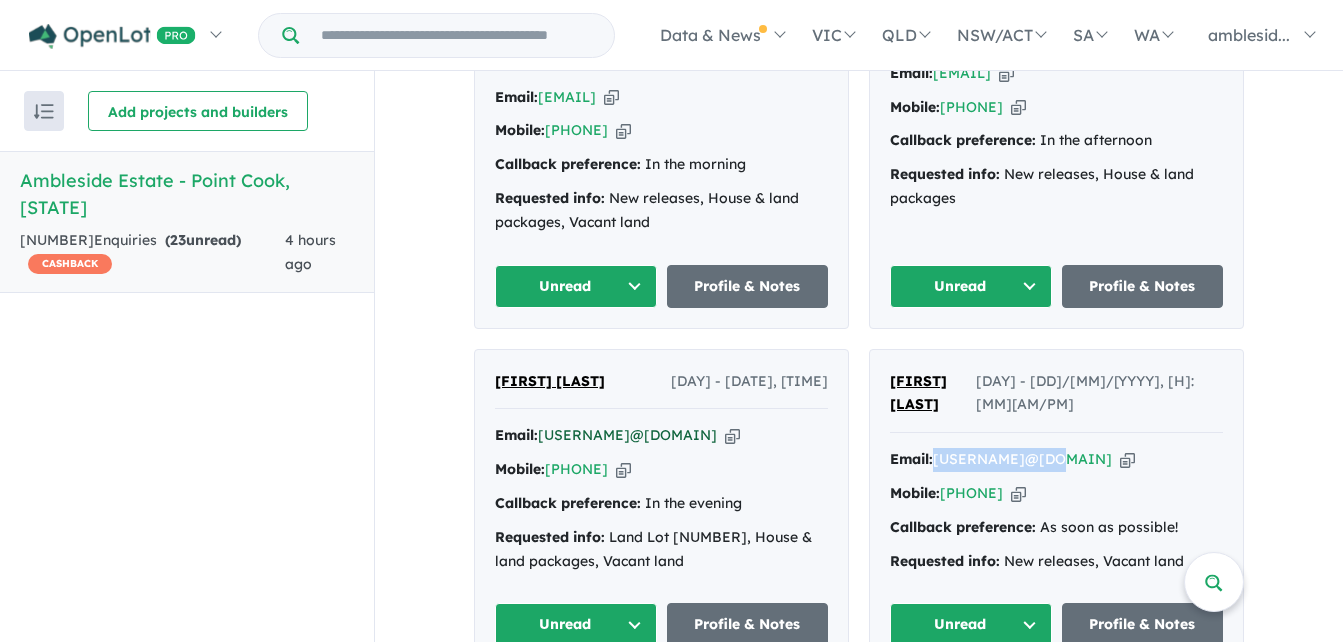 drag, startPoint x: 731, startPoint y: 411, endPoint x: 539, endPoint y: 419, distance: 192.1666 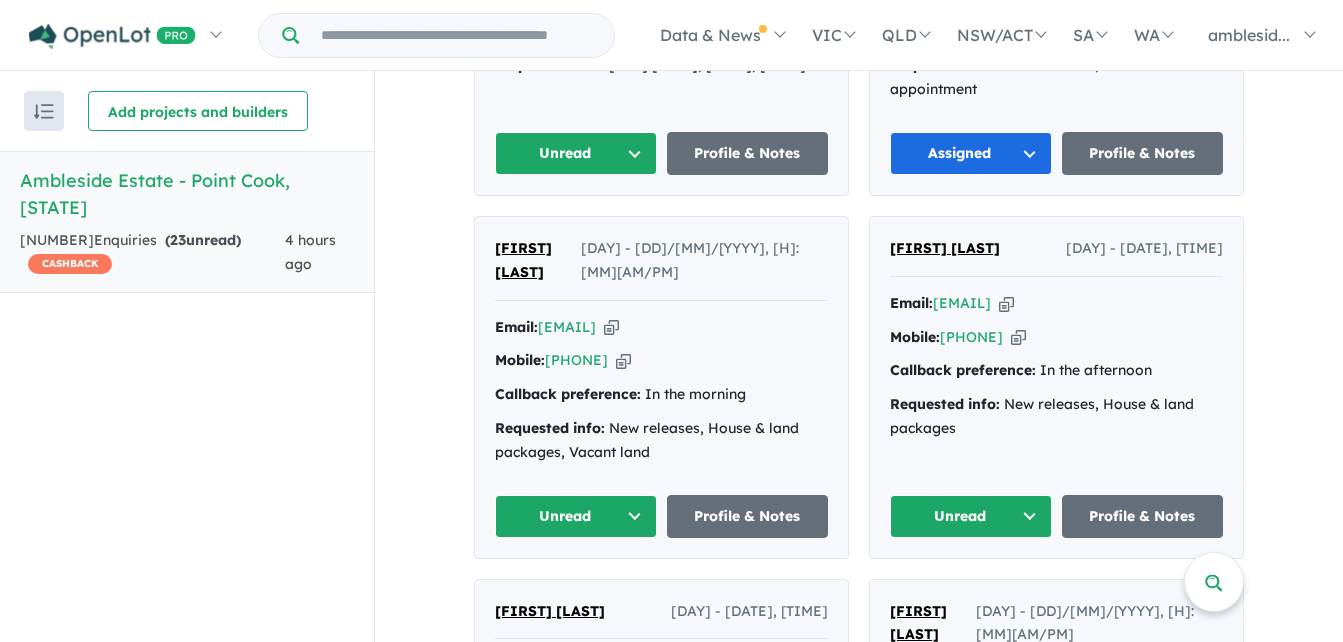 scroll, scrollTop: 1011, scrollLeft: 0, axis: vertical 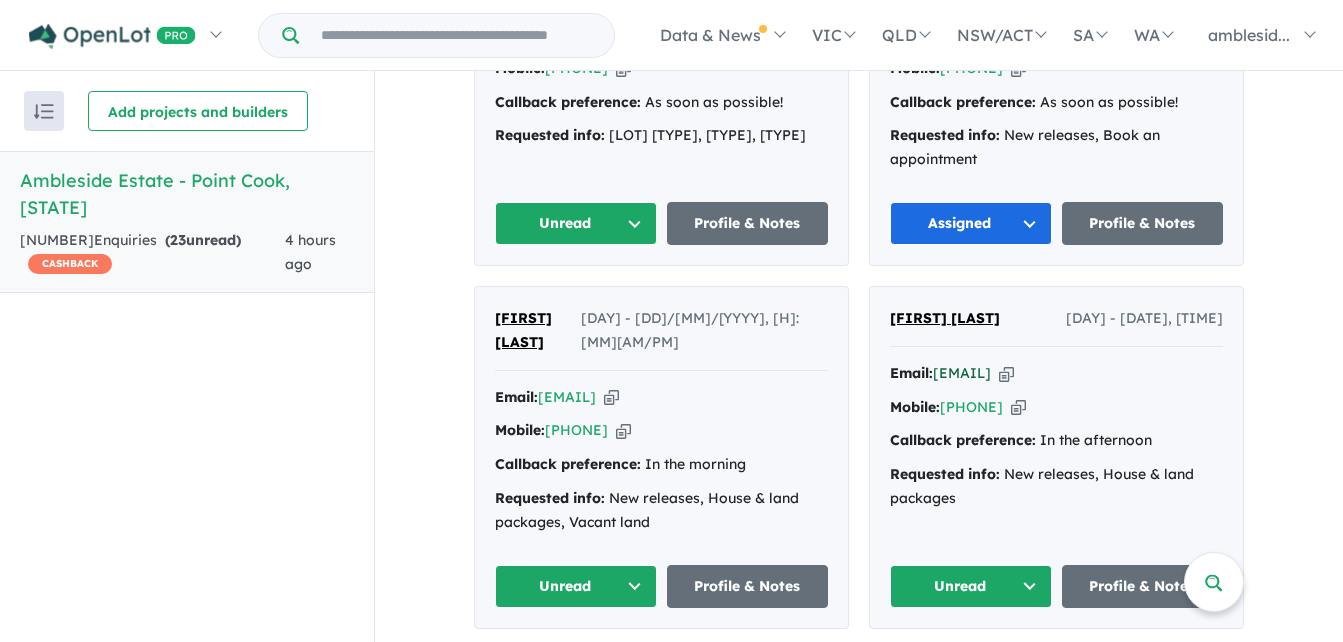 drag, startPoint x: 1167, startPoint y: 349, endPoint x: 935, endPoint y: 356, distance: 232.10558 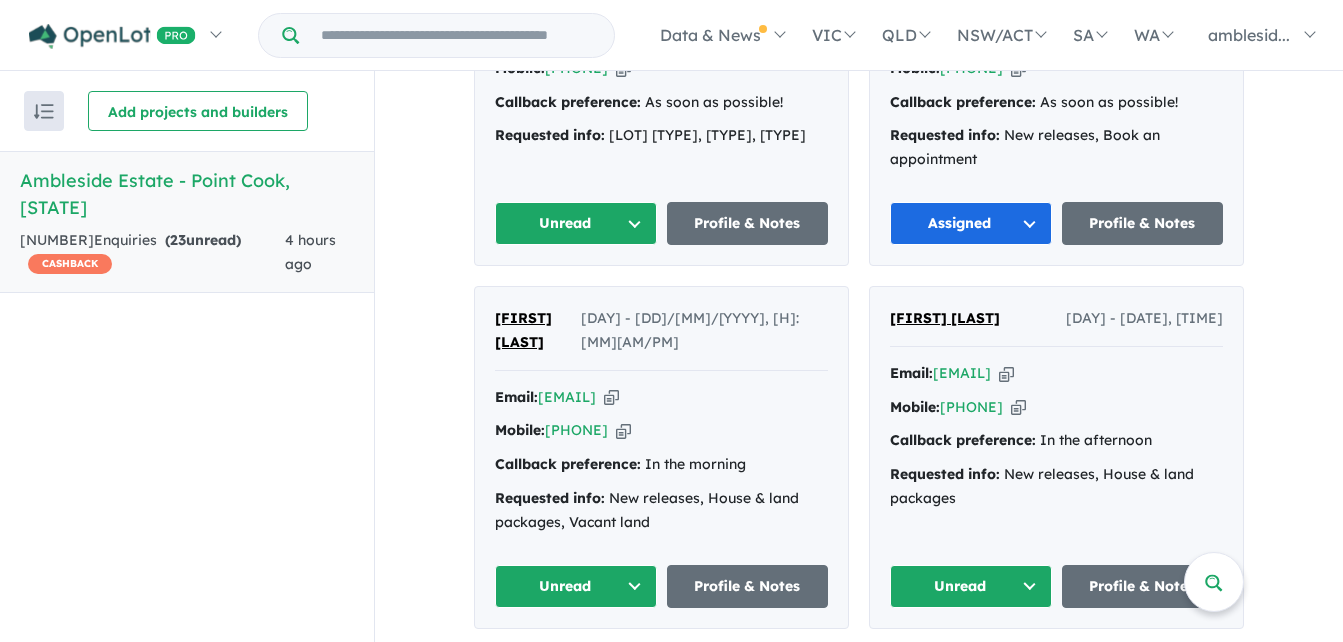 drag, startPoint x: 704, startPoint y: 348, endPoint x: 537, endPoint y: 355, distance: 167.14664 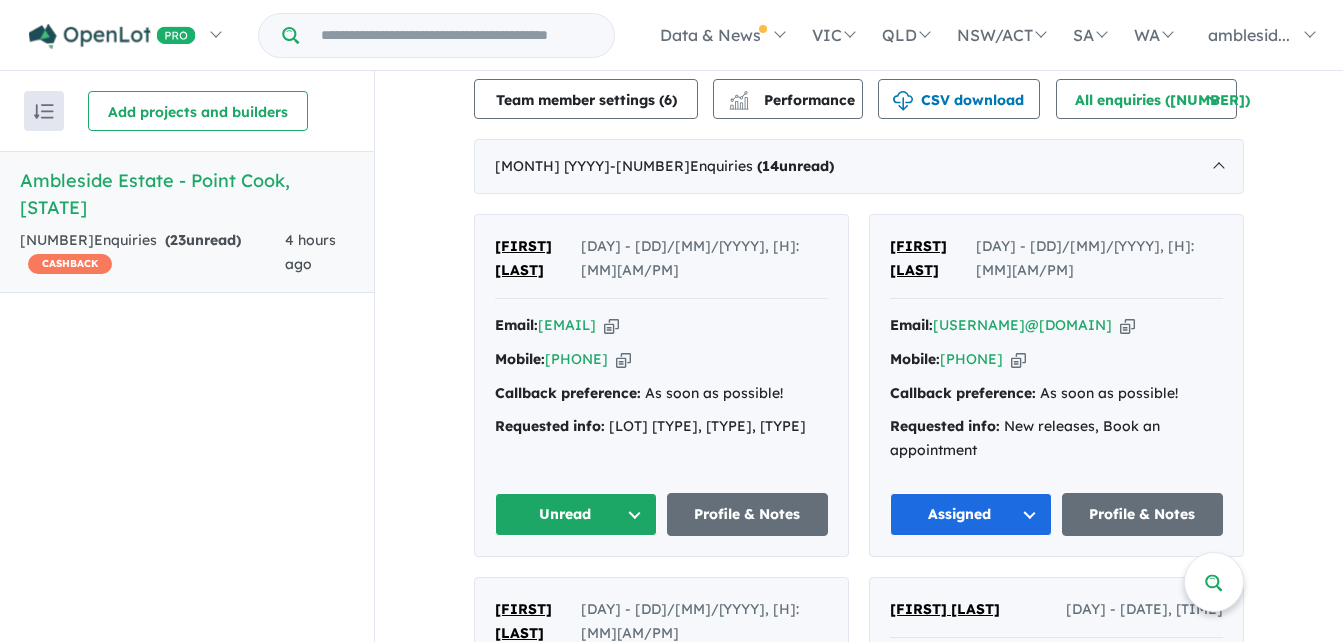 scroll, scrollTop: 711, scrollLeft: 0, axis: vertical 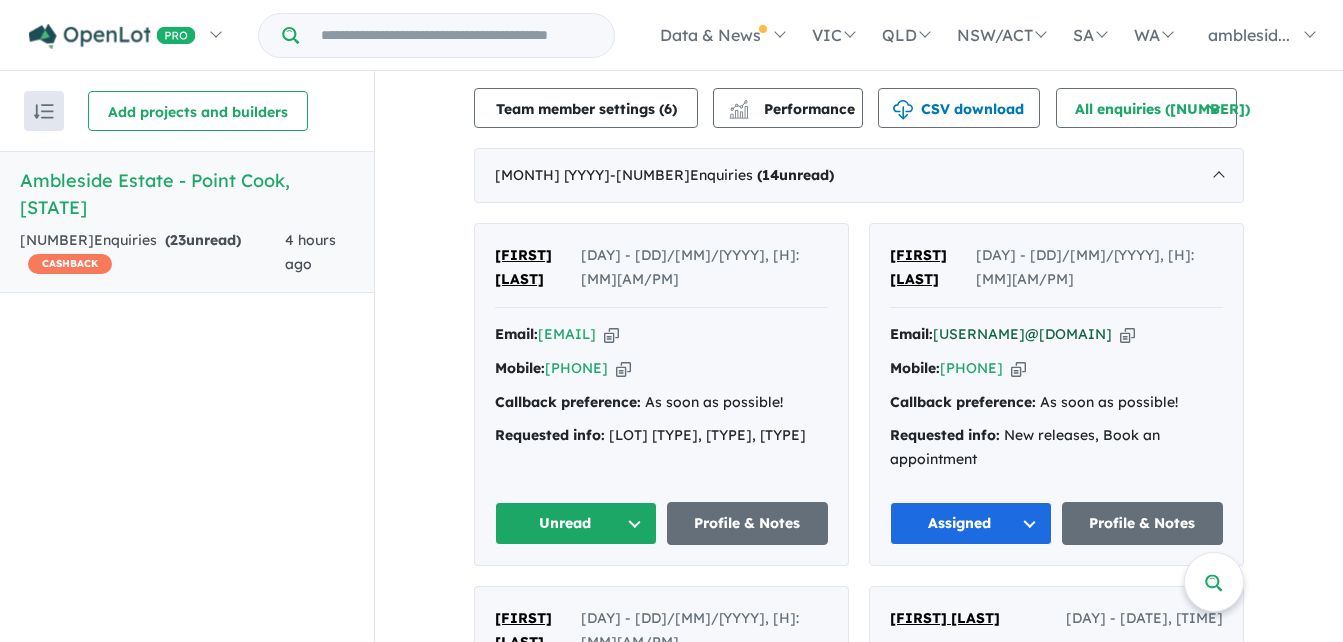 drag, startPoint x: 1118, startPoint y: 307, endPoint x: 935, endPoint y: 316, distance: 183.22118 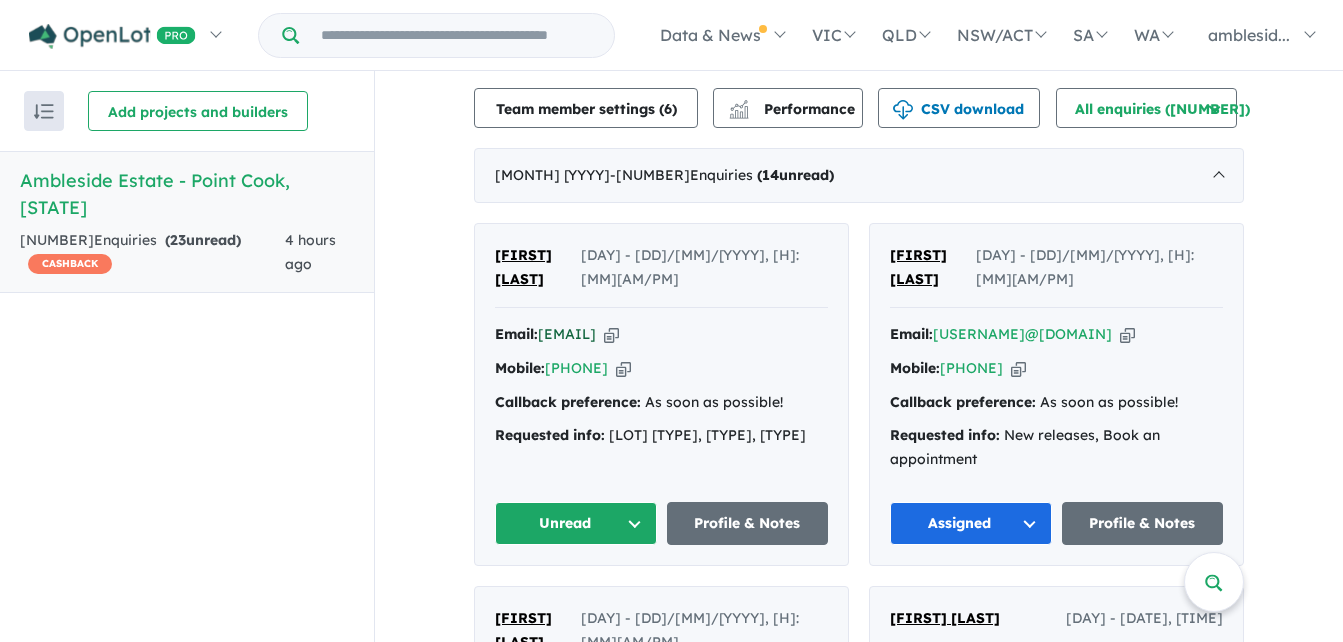 drag, startPoint x: 707, startPoint y: 304, endPoint x: 540, endPoint y: 316, distance: 167.43059 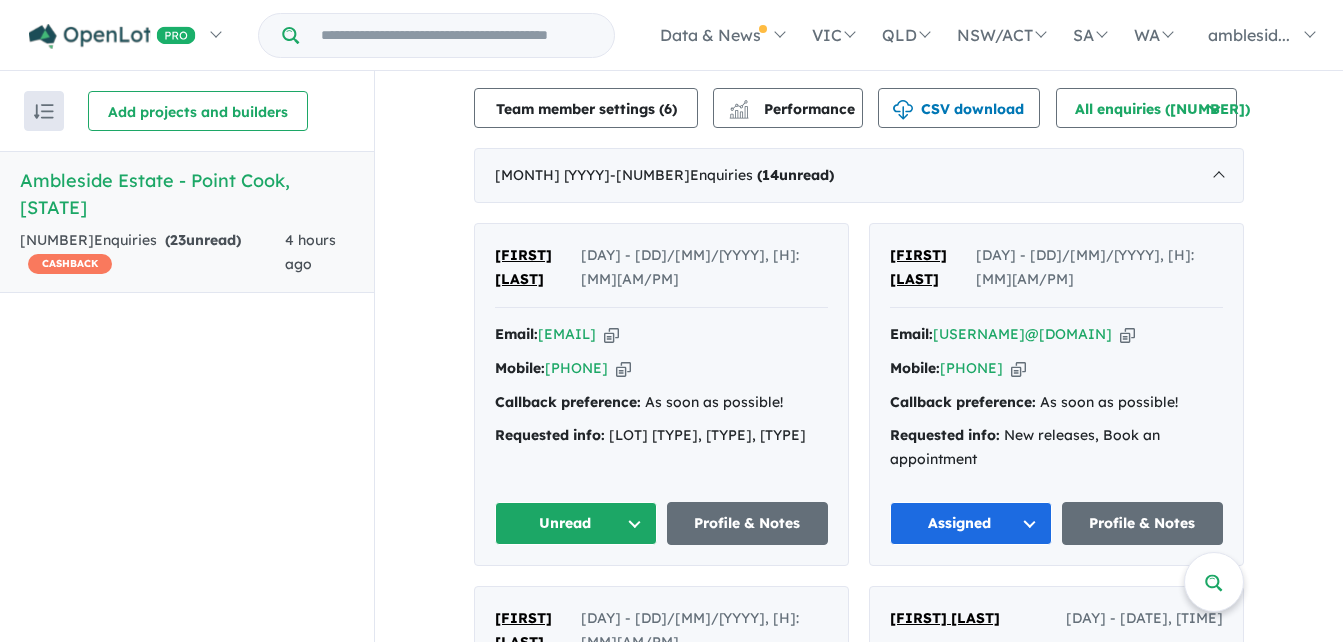 click on "Unread" at bounding box center [576, 523] 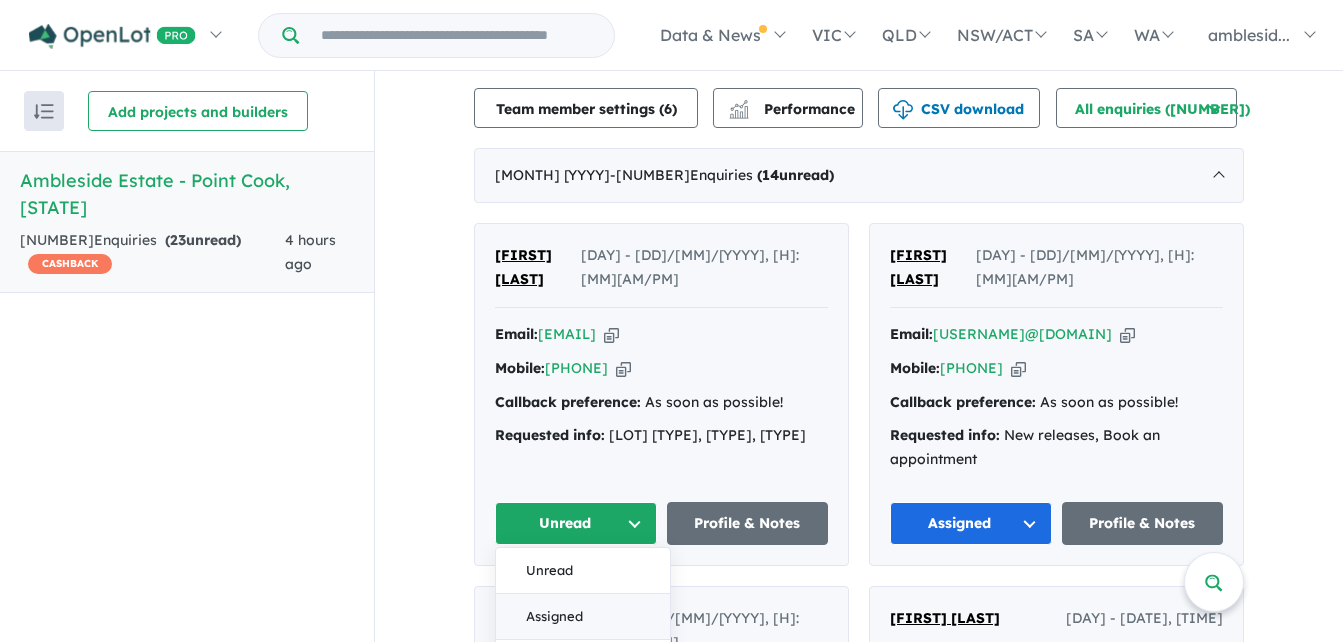 click on "Assigned" at bounding box center (583, 617) 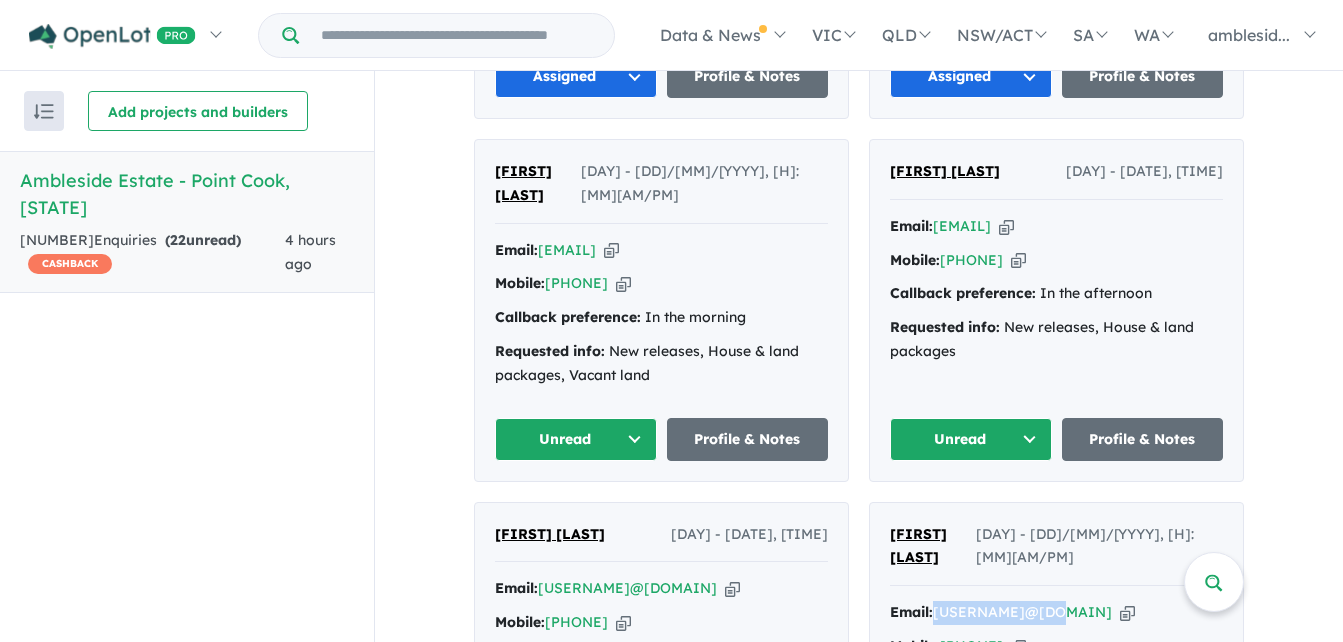 scroll, scrollTop: 1311, scrollLeft: 0, axis: vertical 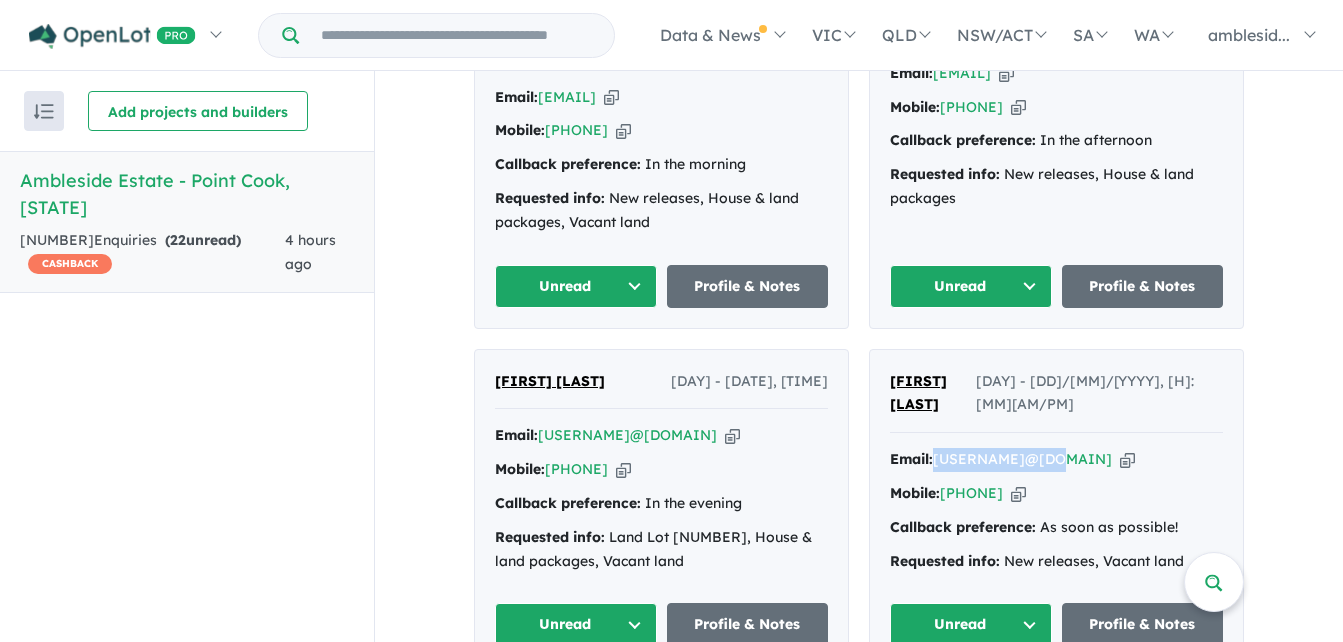 click on "Unread" at bounding box center (971, 286) 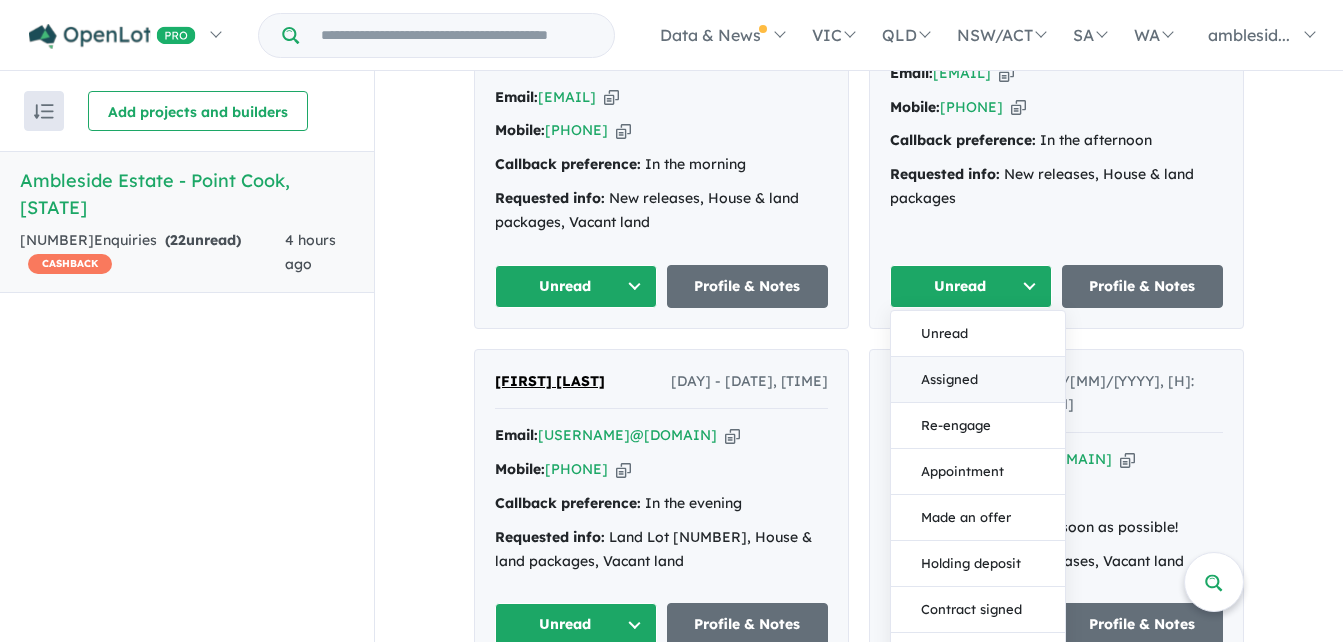 click on "Assigned" at bounding box center [978, 380] 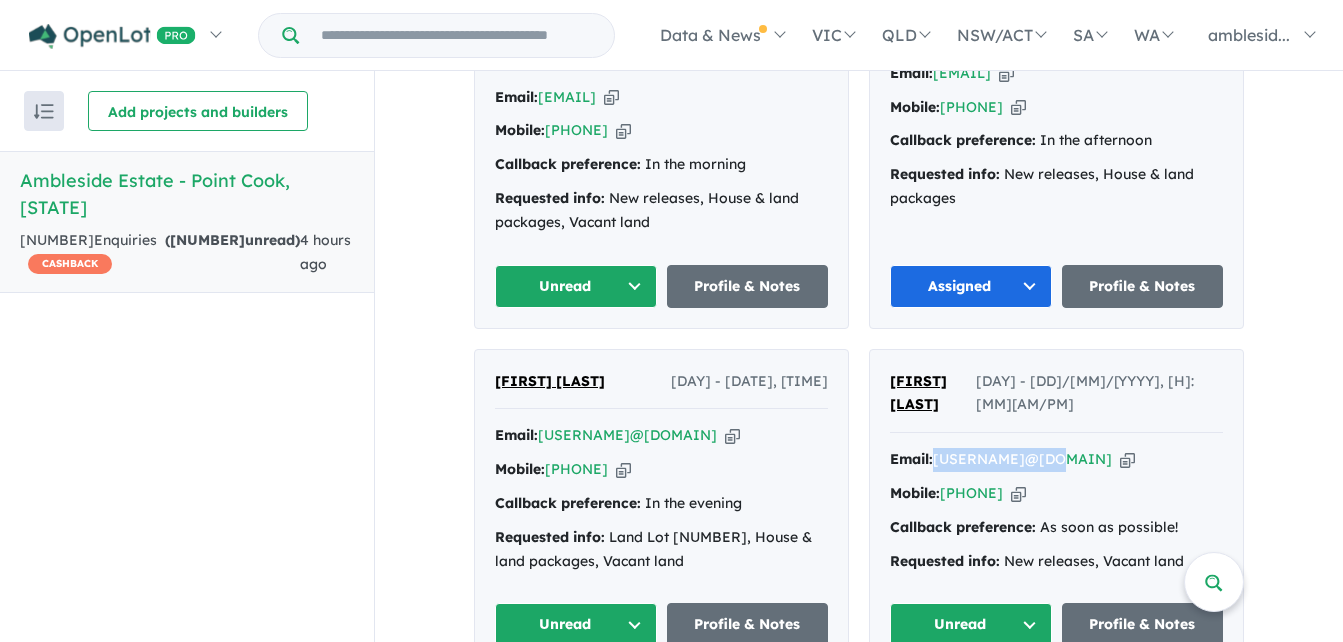 click on "Unread" at bounding box center (576, 286) 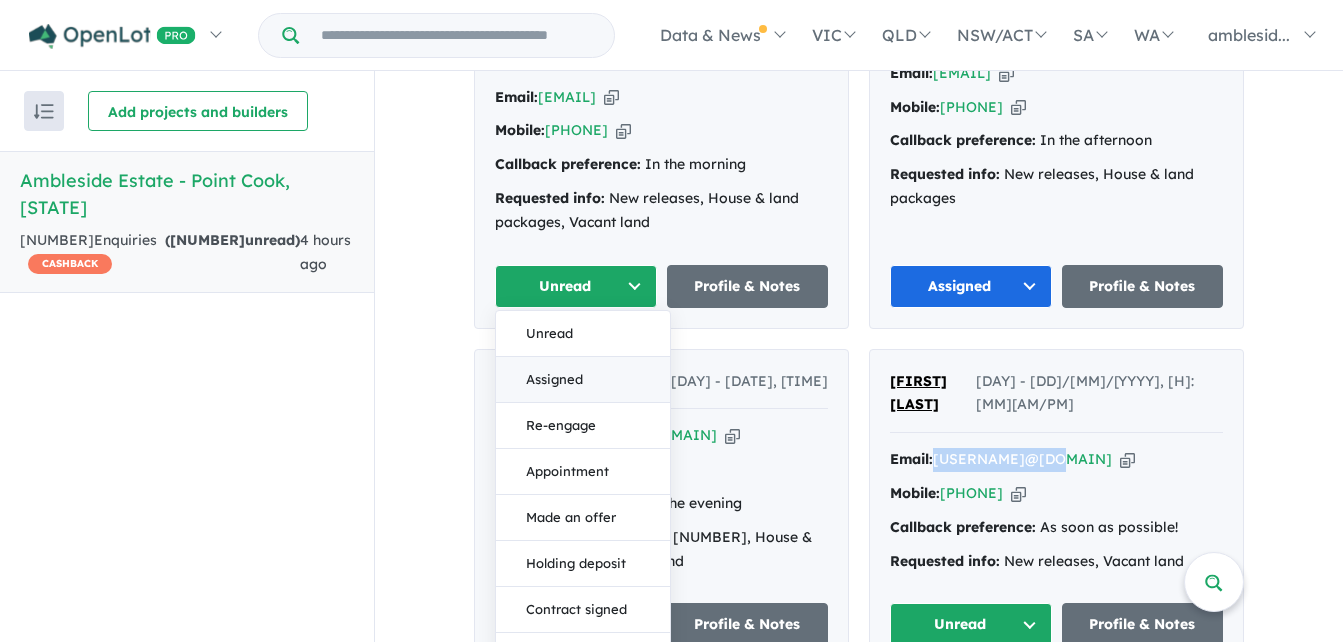 click on "Assigned" at bounding box center (583, 380) 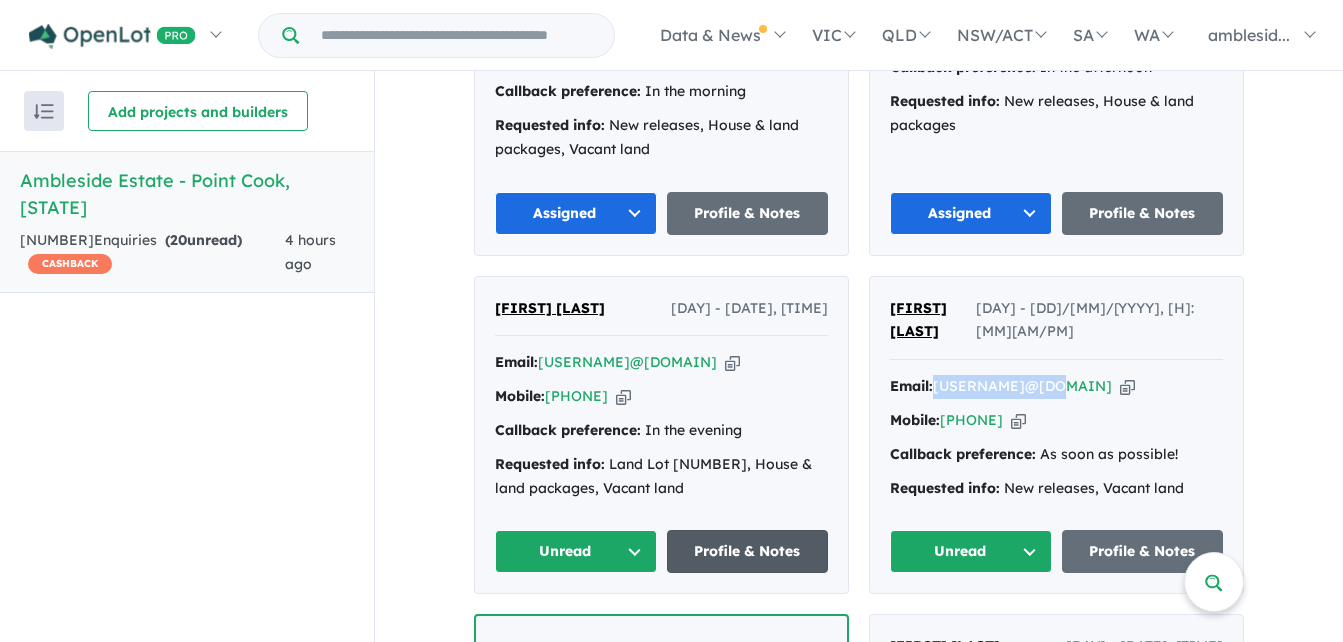 scroll, scrollTop: 1411, scrollLeft: 0, axis: vertical 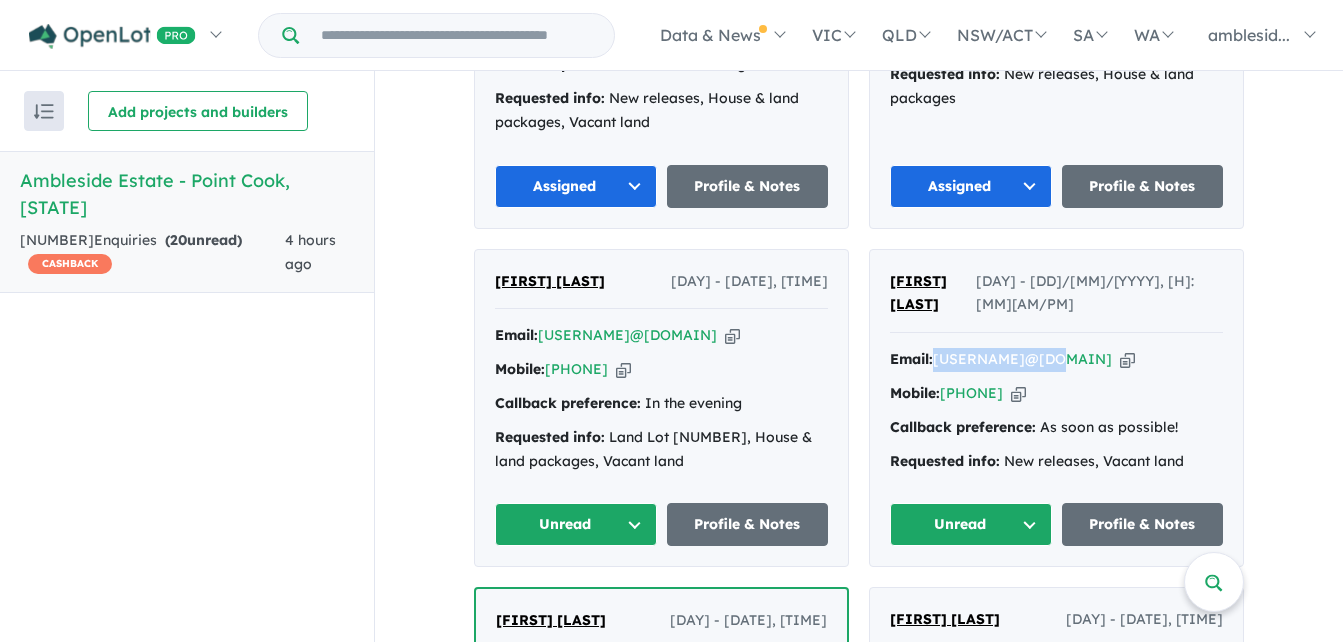 click on "Unread" at bounding box center (576, 524) 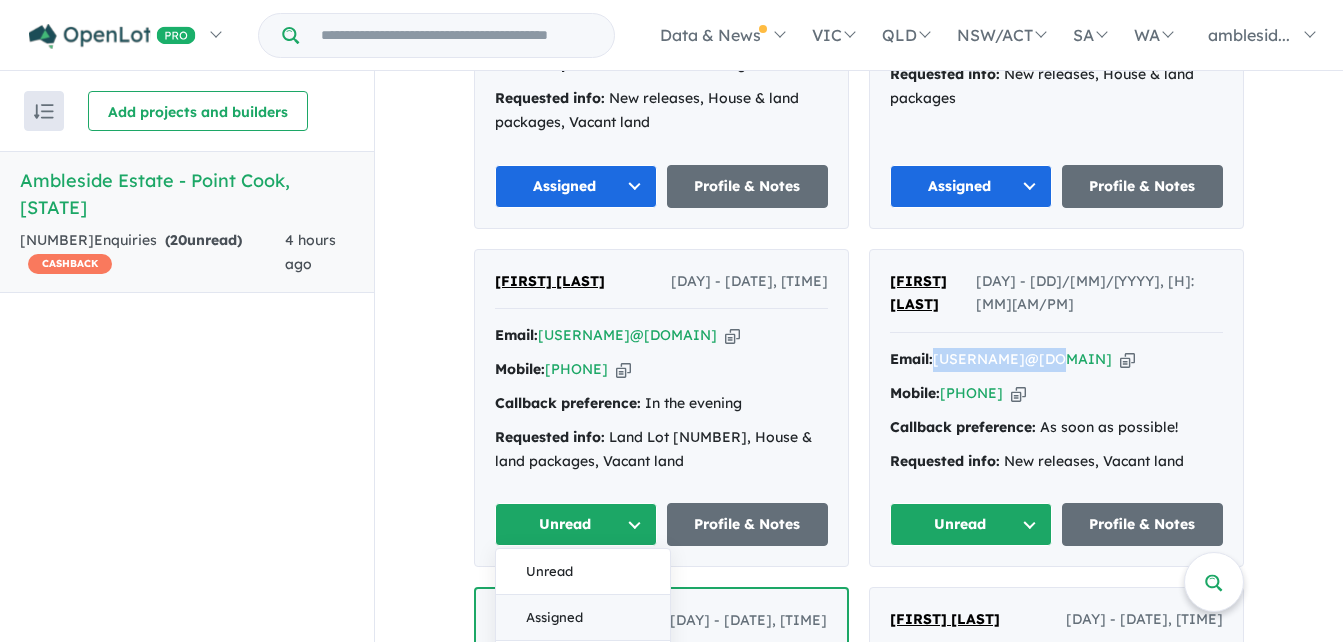 click on "Assigned" at bounding box center [583, 618] 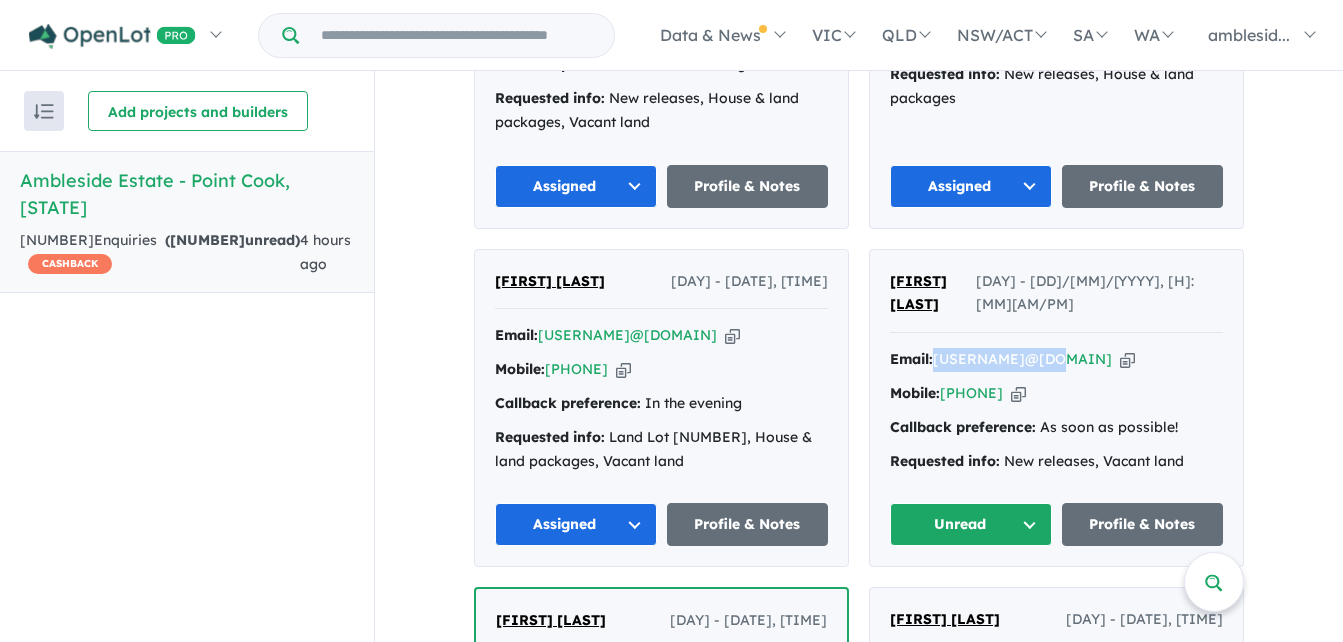 click on "Unread" at bounding box center [971, 524] 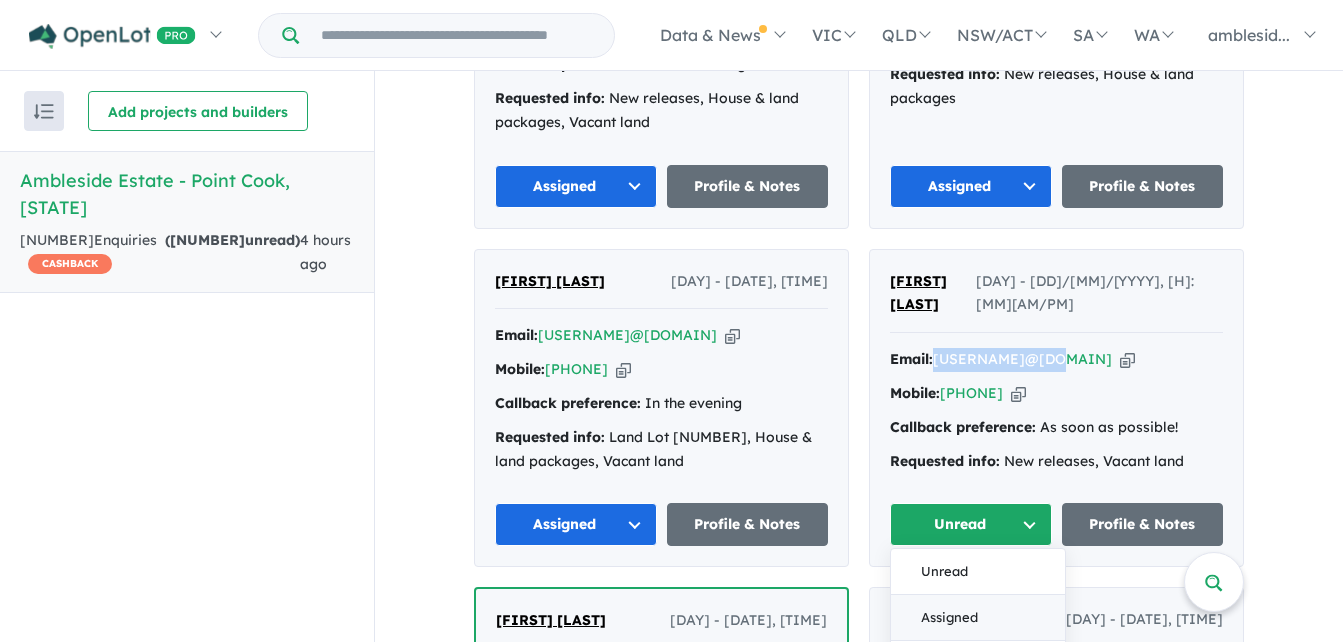 click on "Assigned" at bounding box center [978, 618] 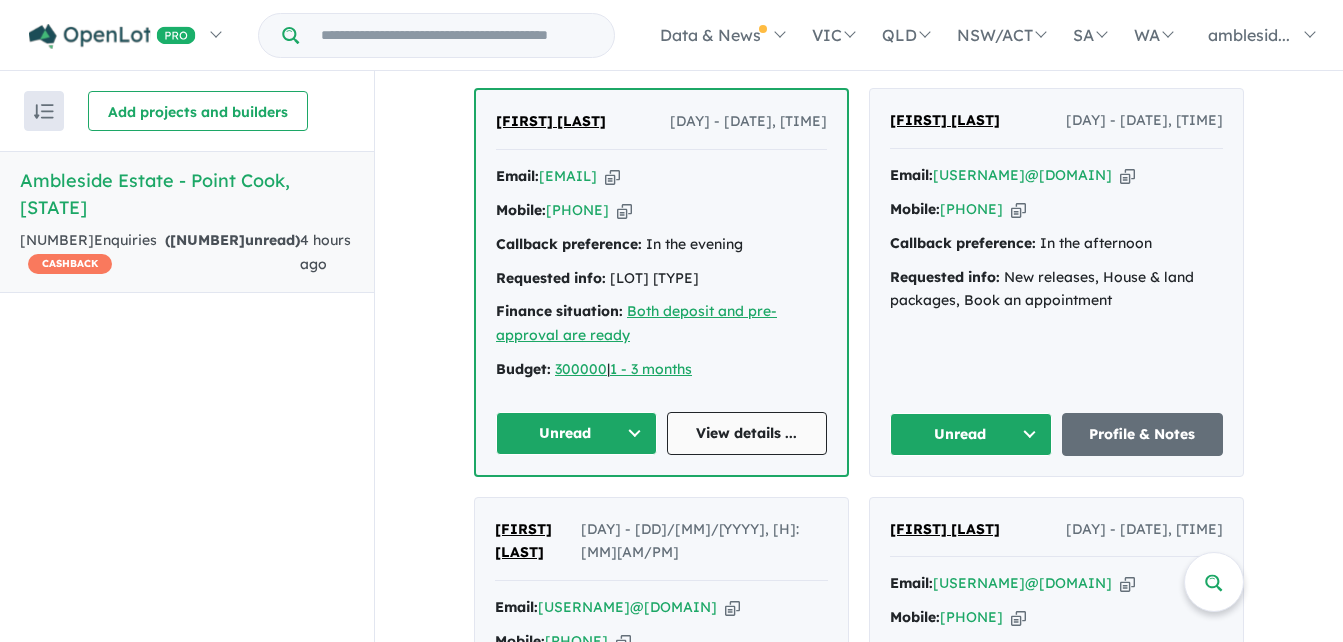 scroll, scrollTop: 1911, scrollLeft: 0, axis: vertical 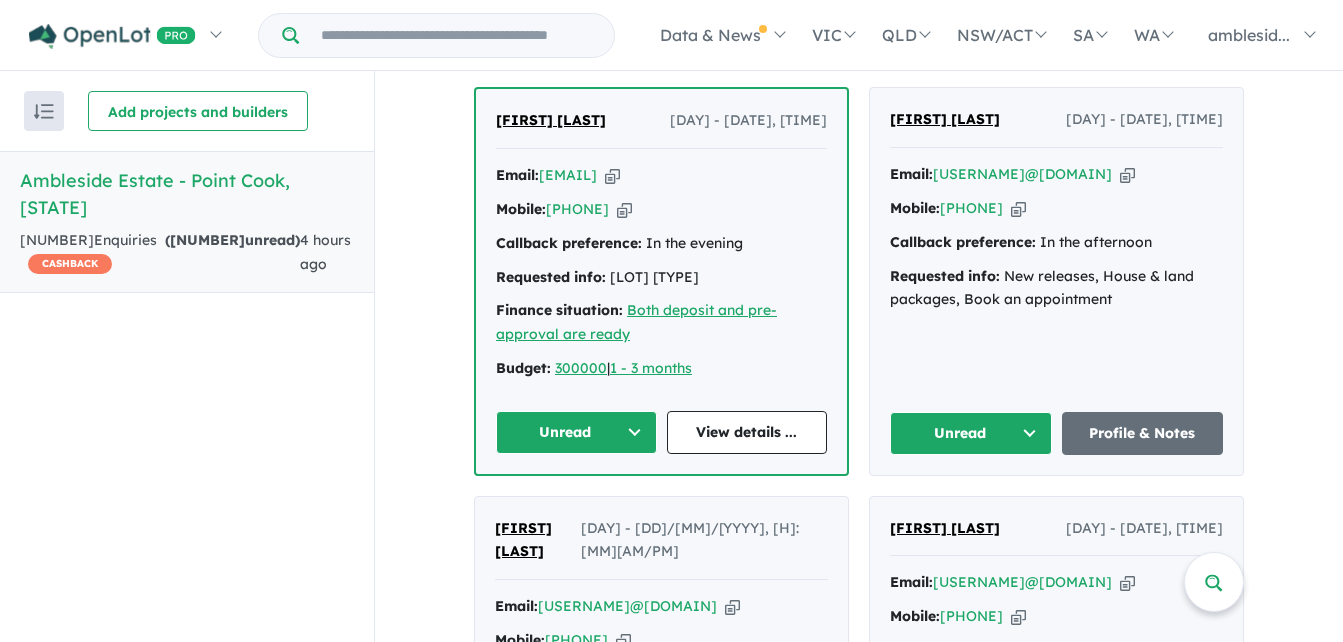 click on "Unread" at bounding box center (576, 432) 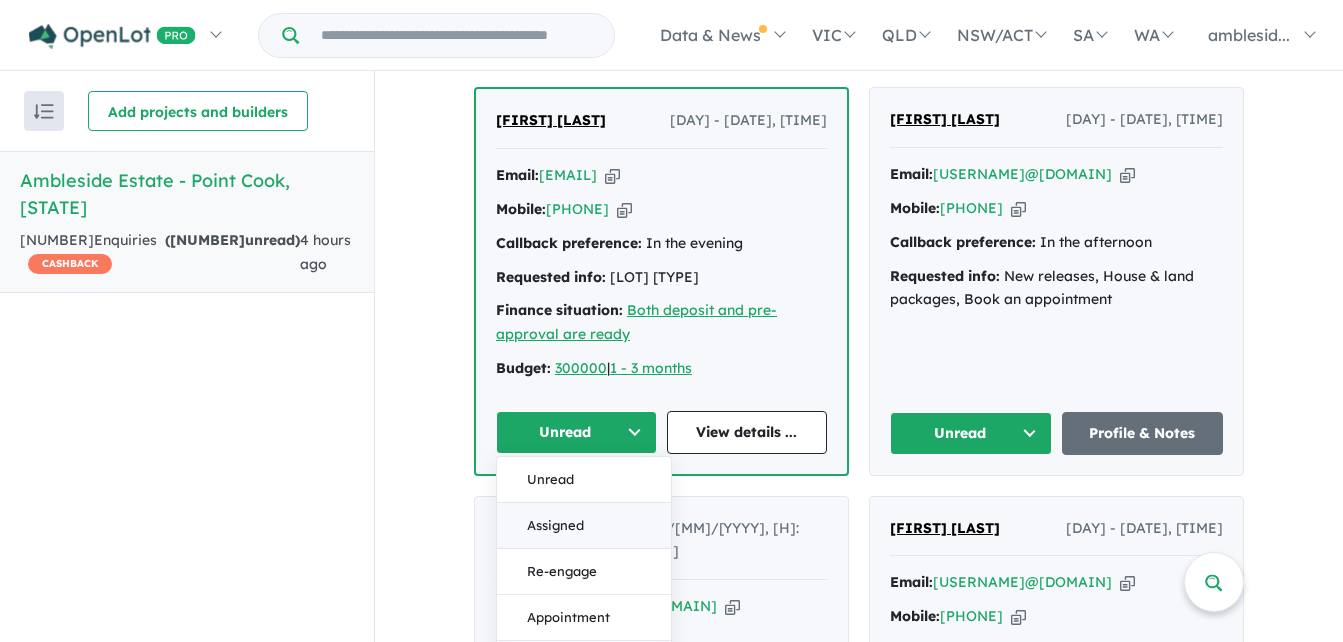 click on "Assigned" at bounding box center [584, 526] 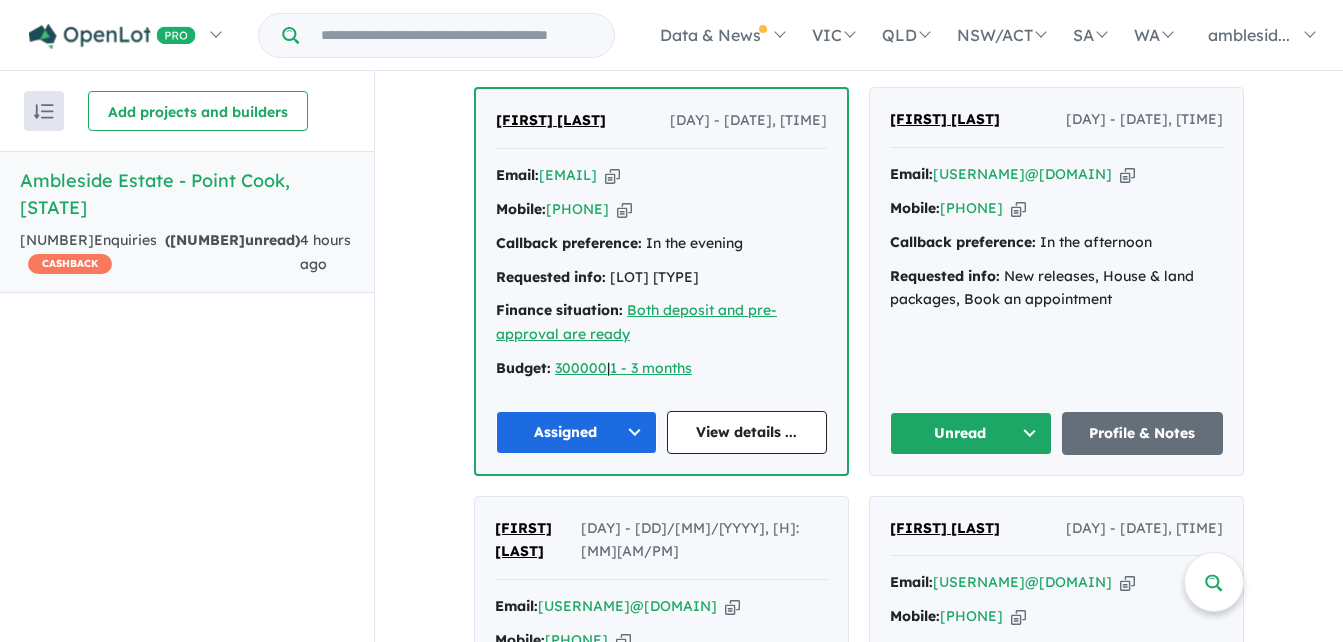 click on "Unread" at bounding box center (971, 433) 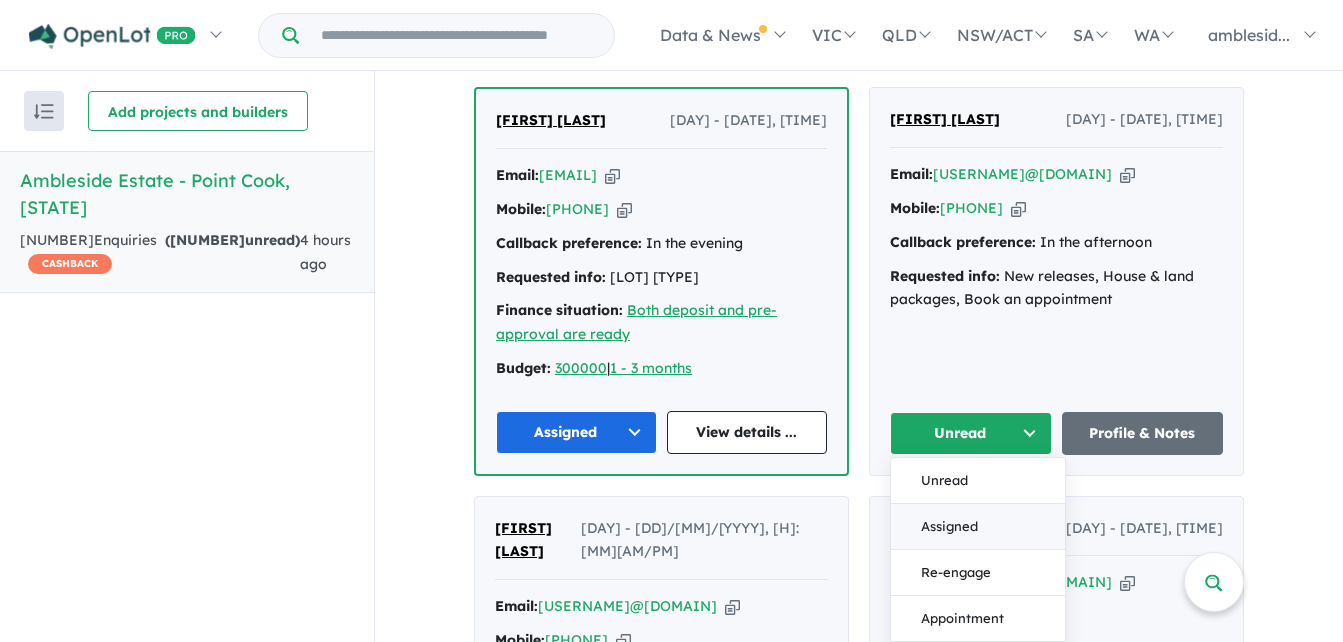 click on "Assigned" at bounding box center [978, 527] 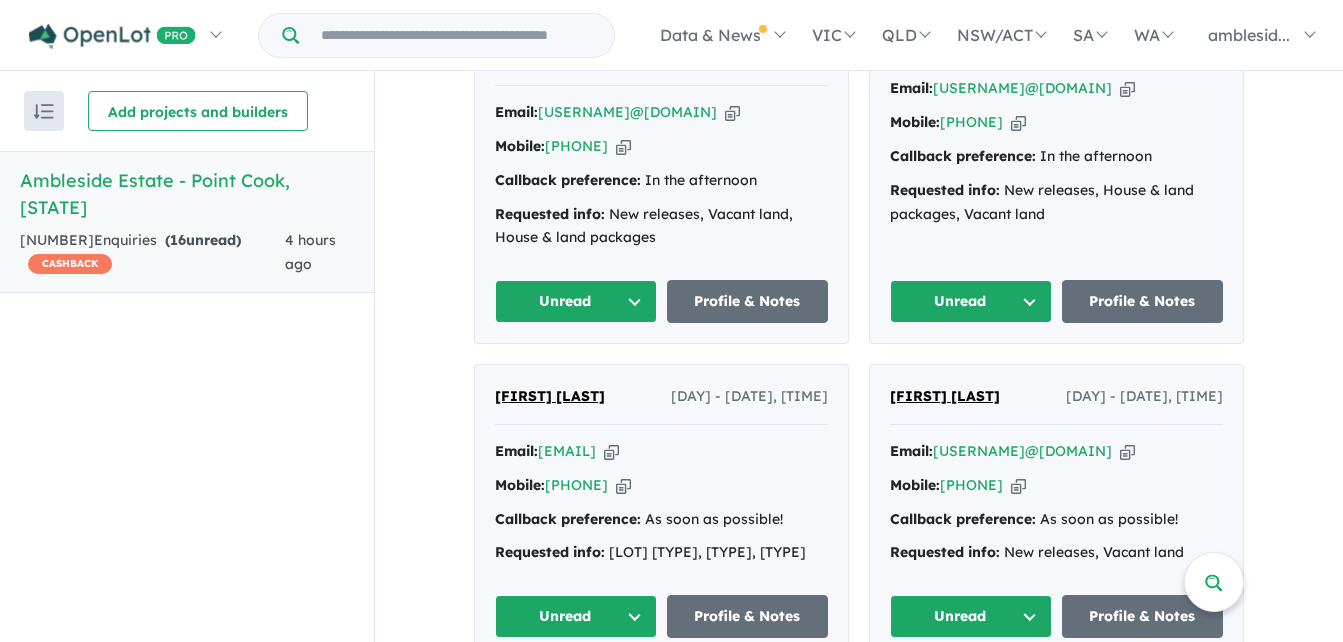scroll, scrollTop: 2411, scrollLeft: 0, axis: vertical 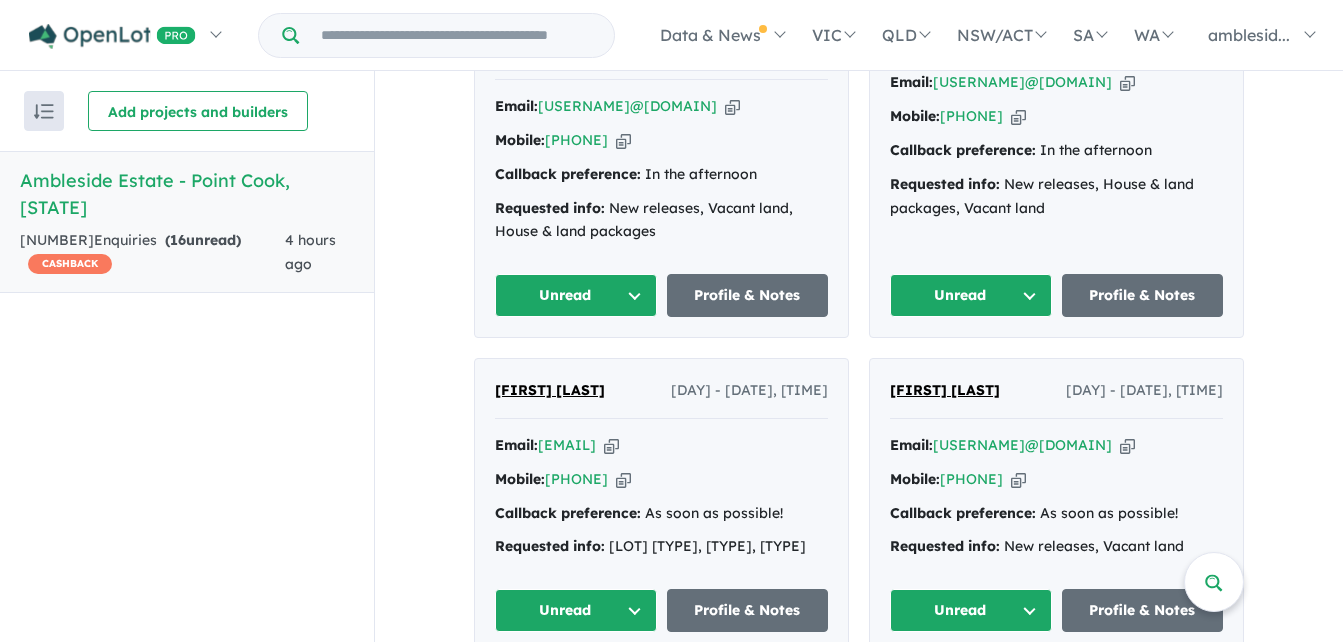 click on "Unread" at bounding box center [576, 295] 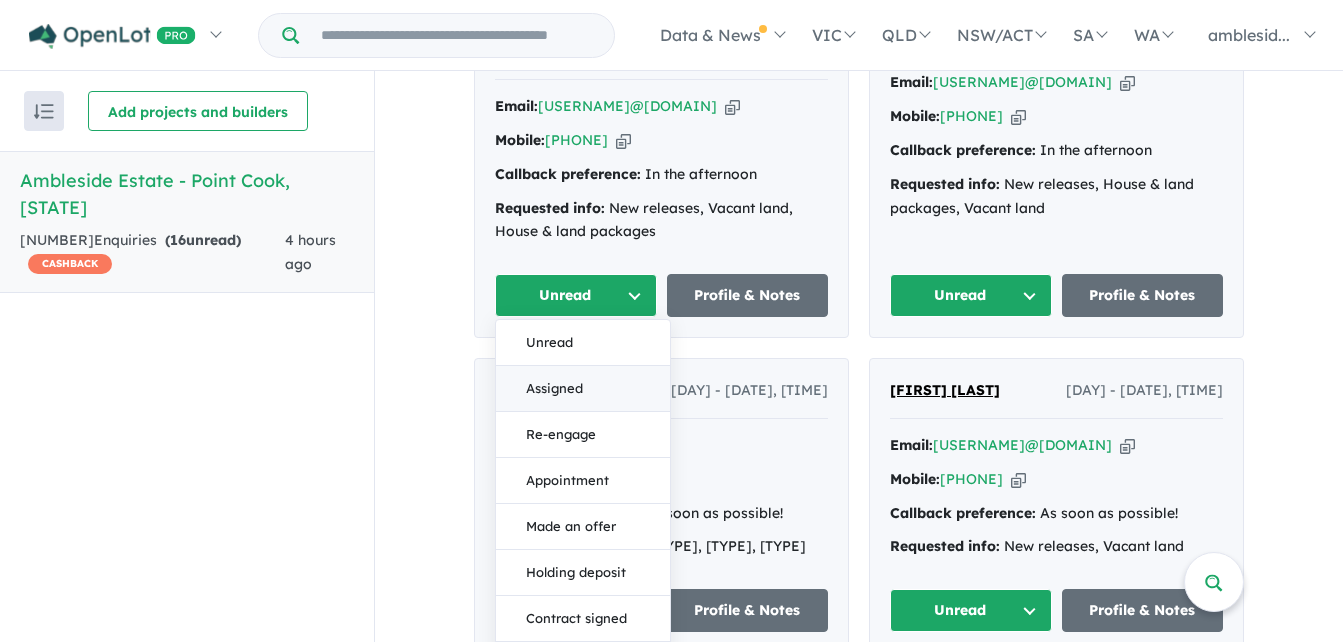 click on "Assigned" at bounding box center [583, 389] 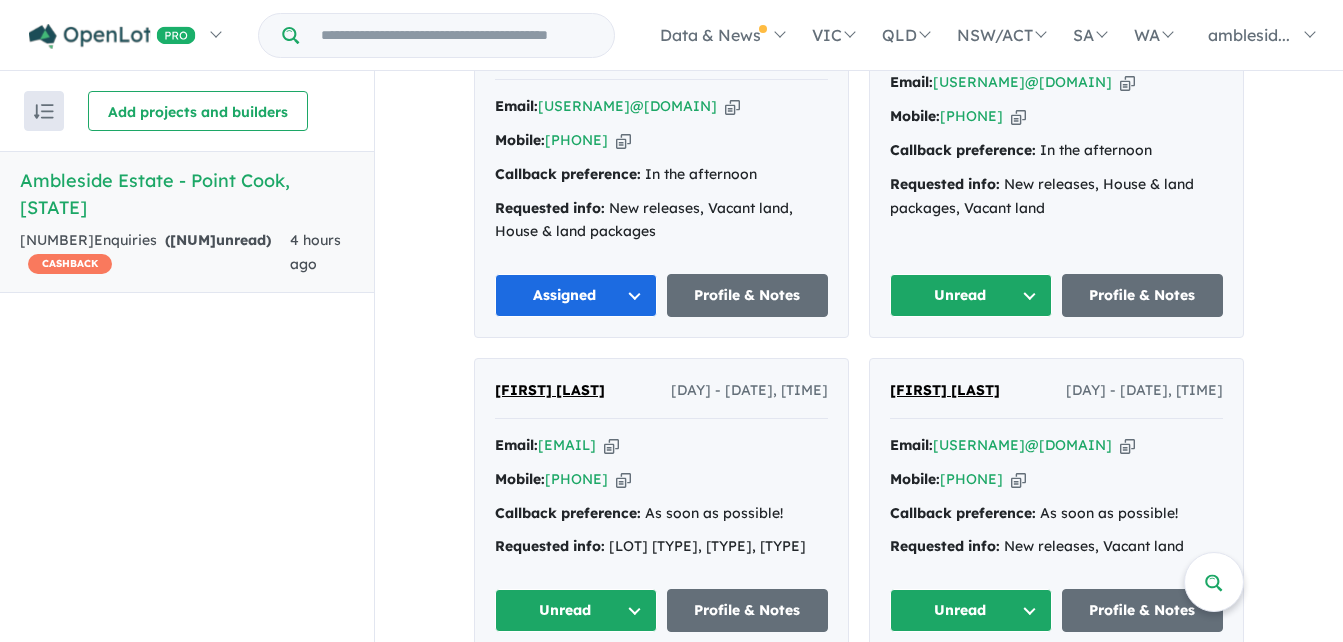 click on "Unread" at bounding box center (971, 295) 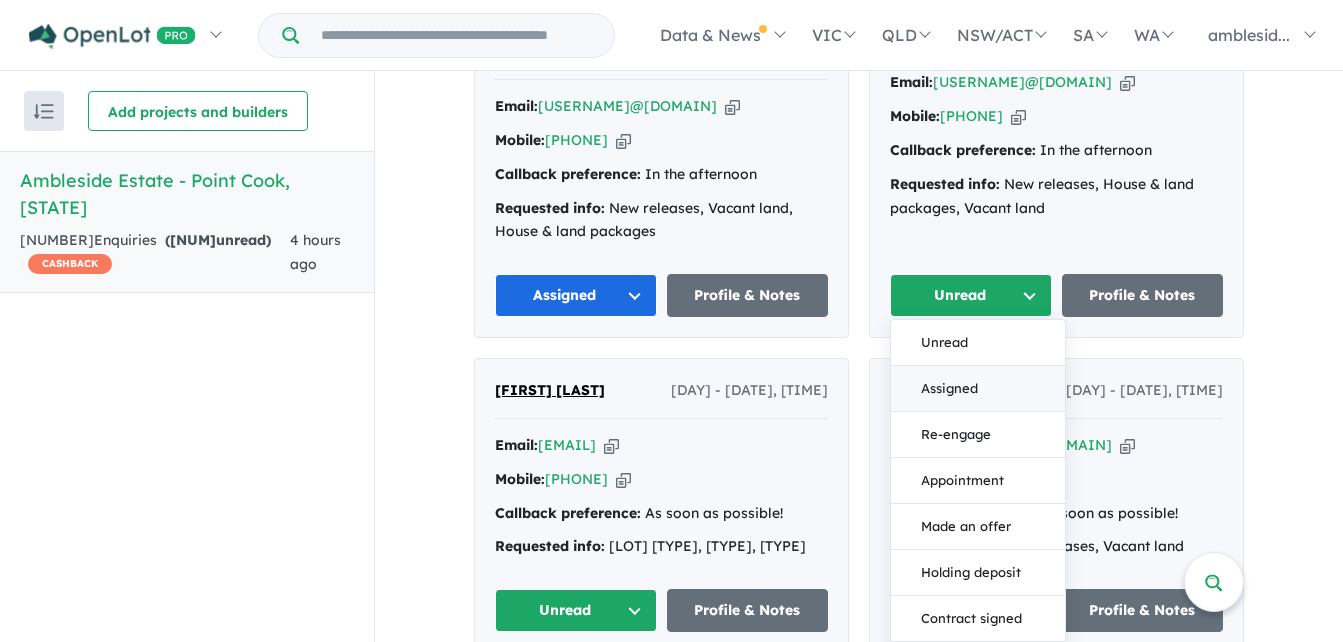 click on "Assigned" at bounding box center (978, 389) 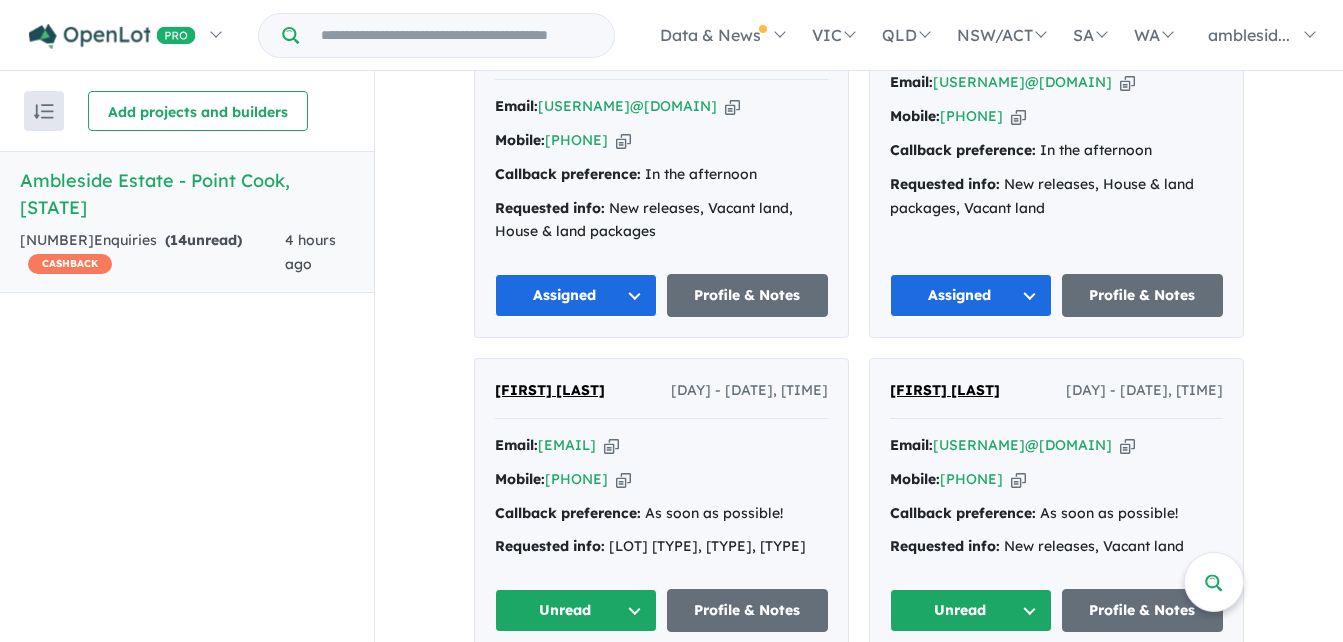 click on "Unread" at bounding box center (576, 610) 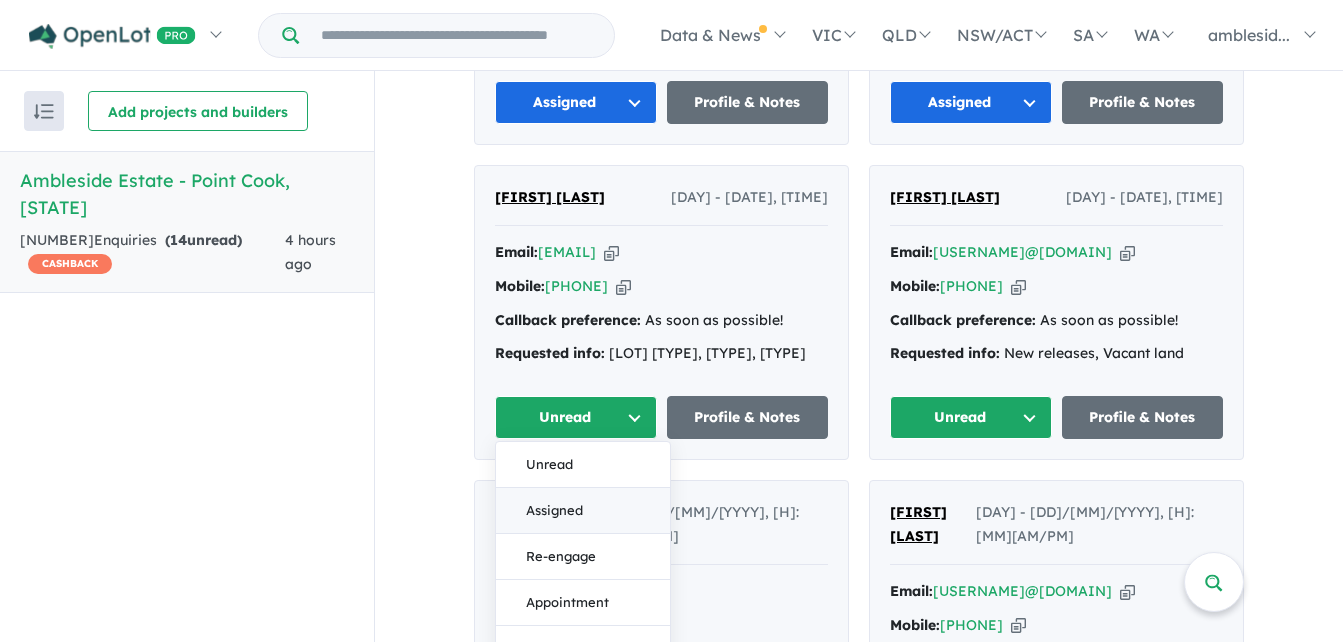 scroll, scrollTop: 2611, scrollLeft: 0, axis: vertical 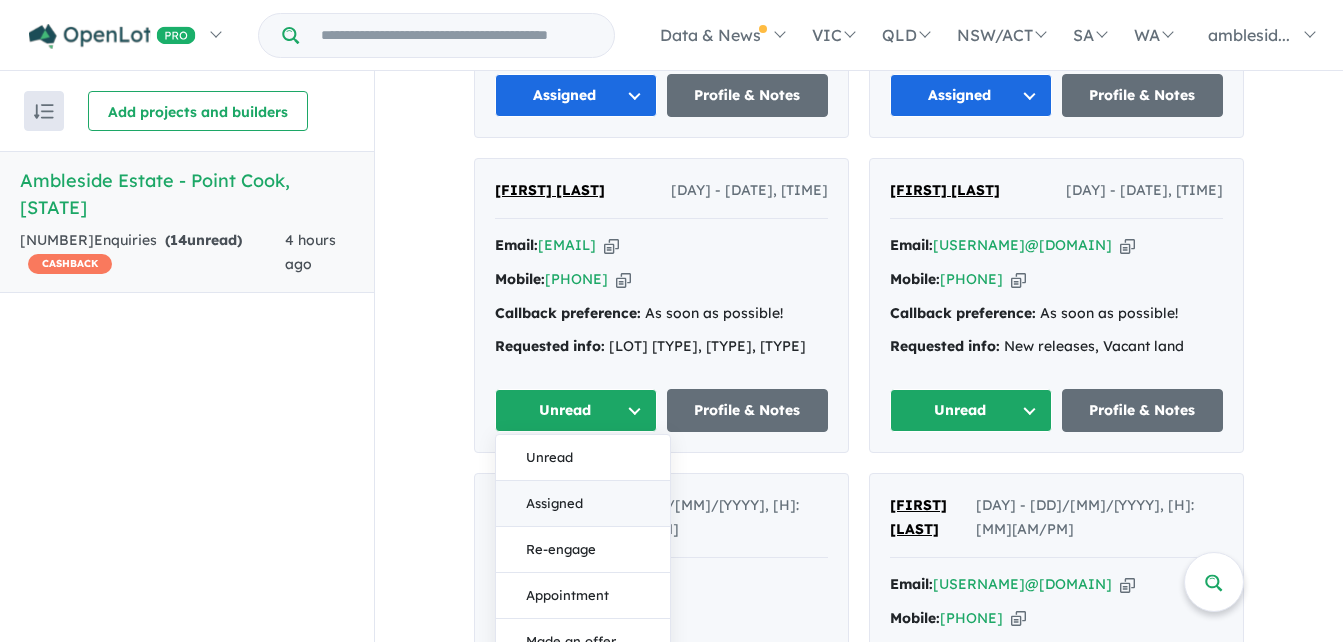 click on "Assigned" at bounding box center [583, 504] 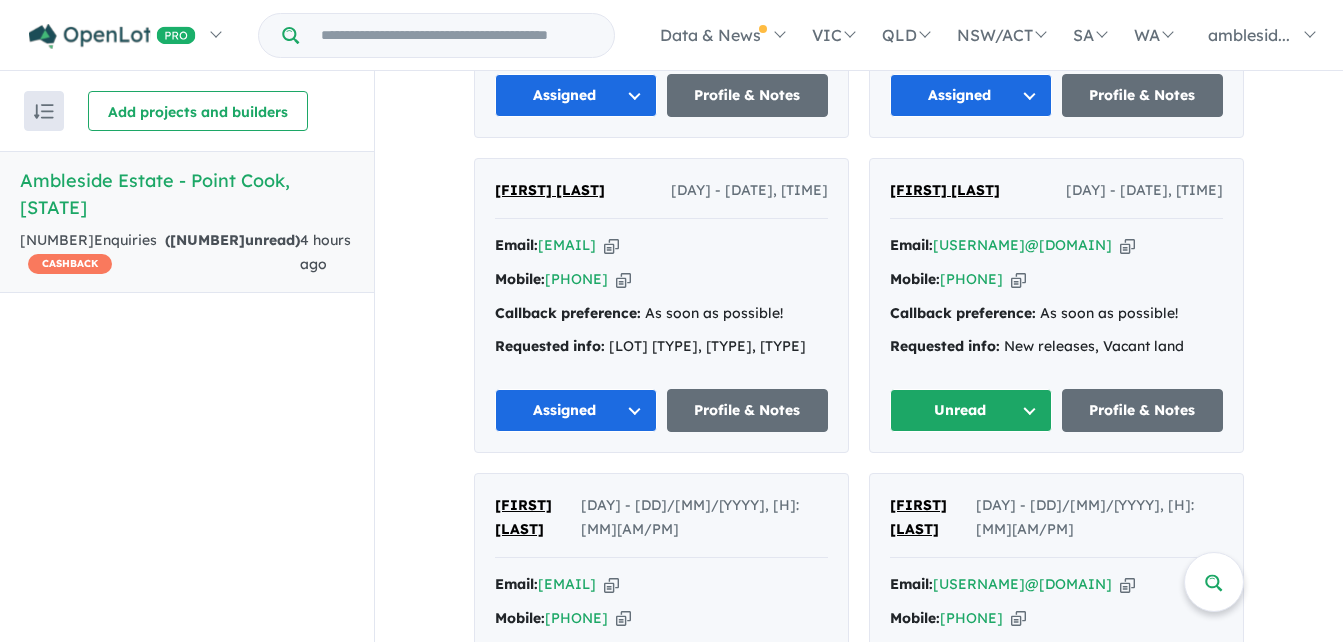 click on "Unread" at bounding box center [971, 410] 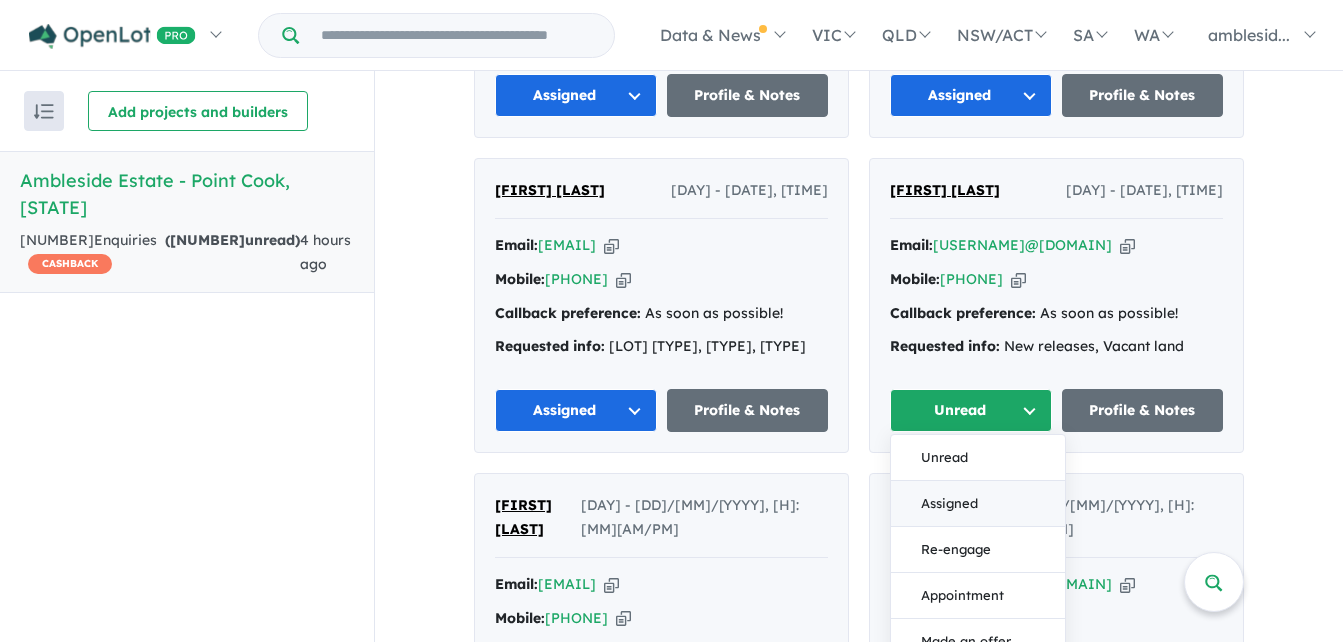 click on "Assigned" at bounding box center (978, 504) 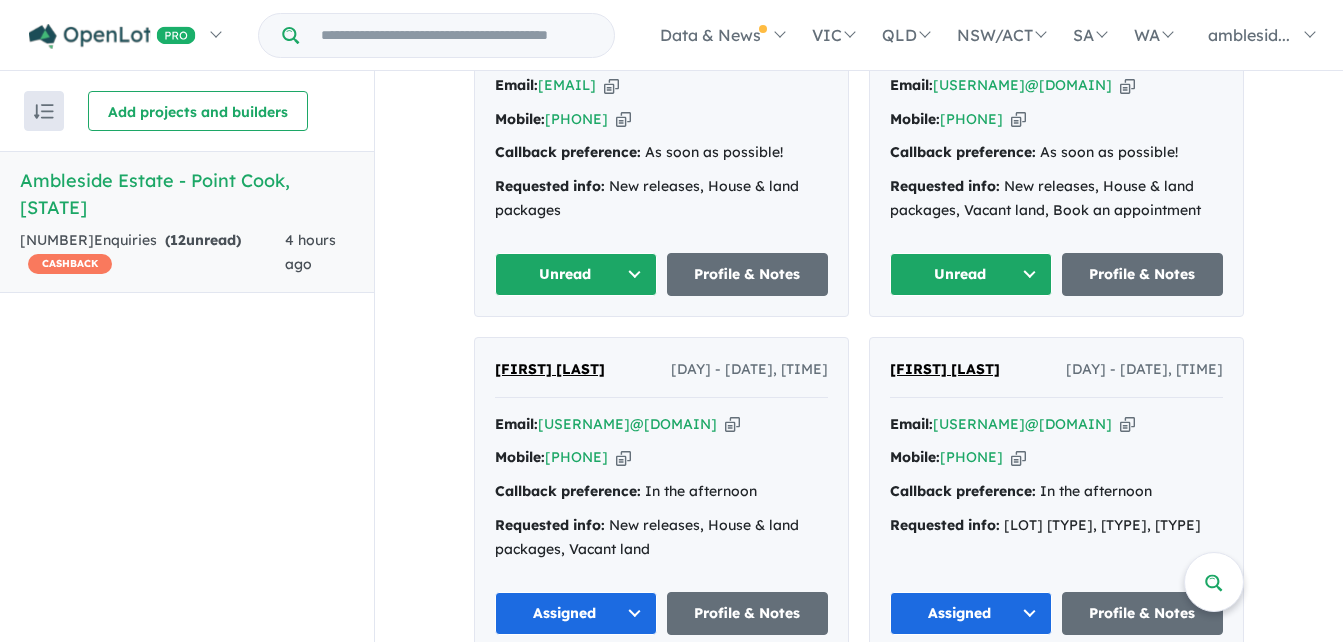scroll, scrollTop: 3111, scrollLeft: 0, axis: vertical 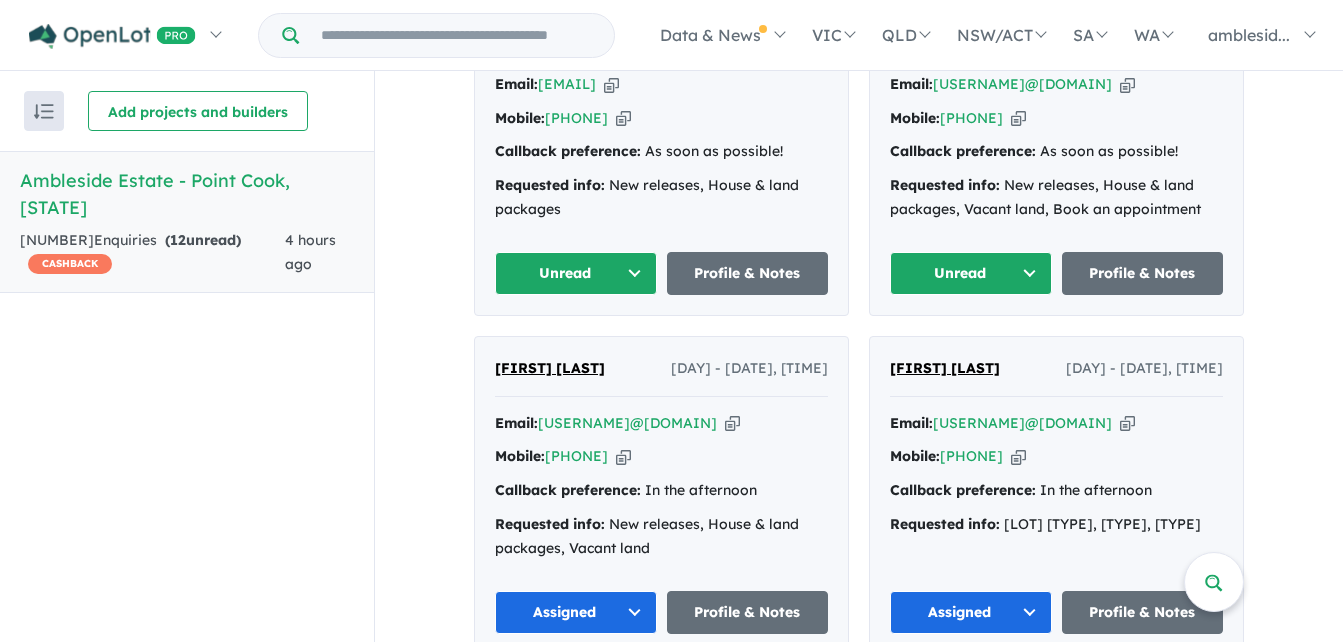 click on "Unread" at bounding box center [576, 273] 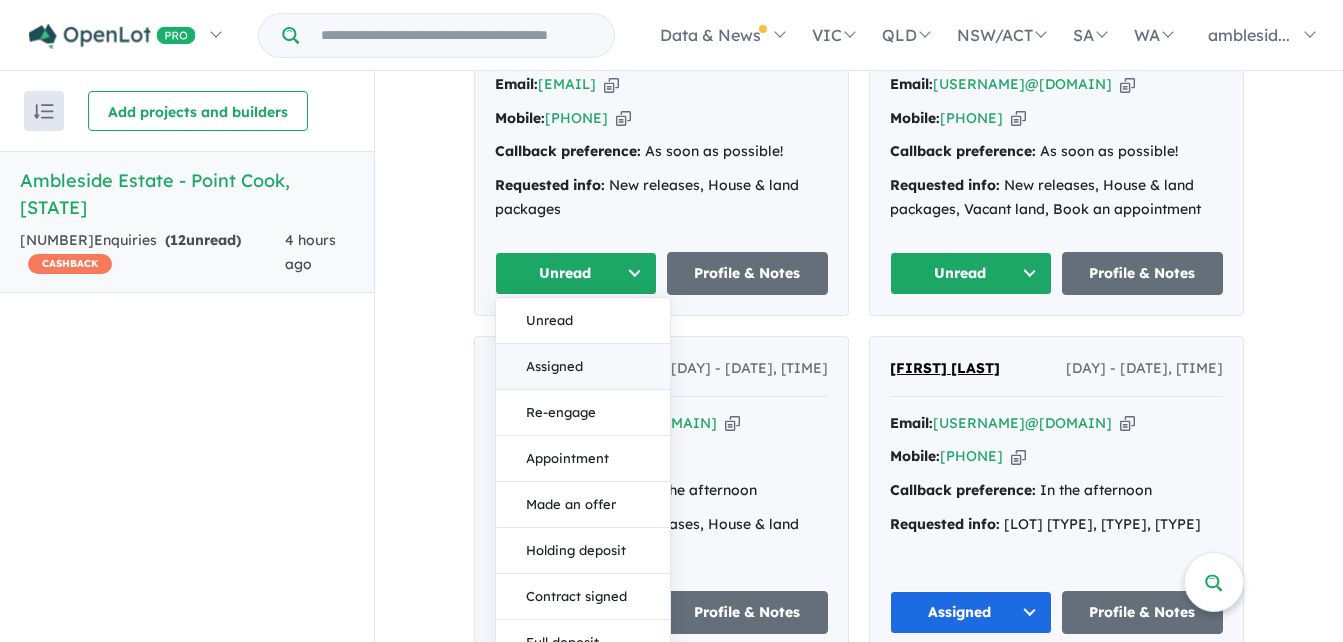 click on "Assigned" at bounding box center (583, 367) 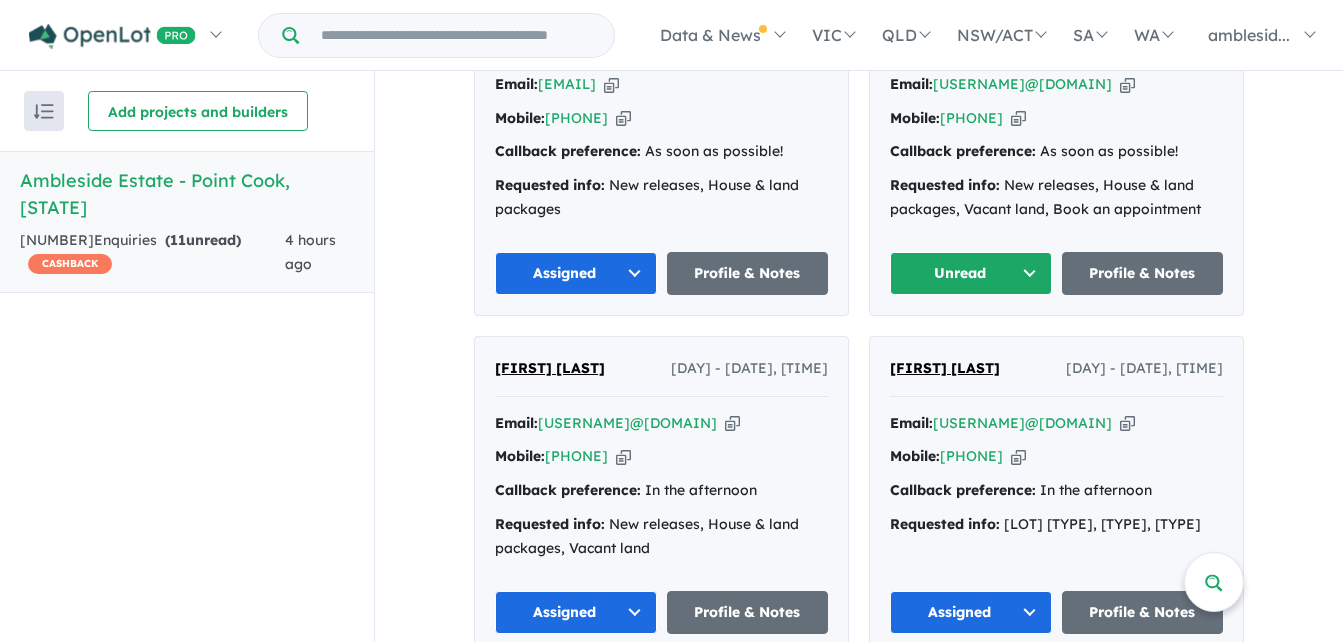 click on "Unread" at bounding box center [971, 273] 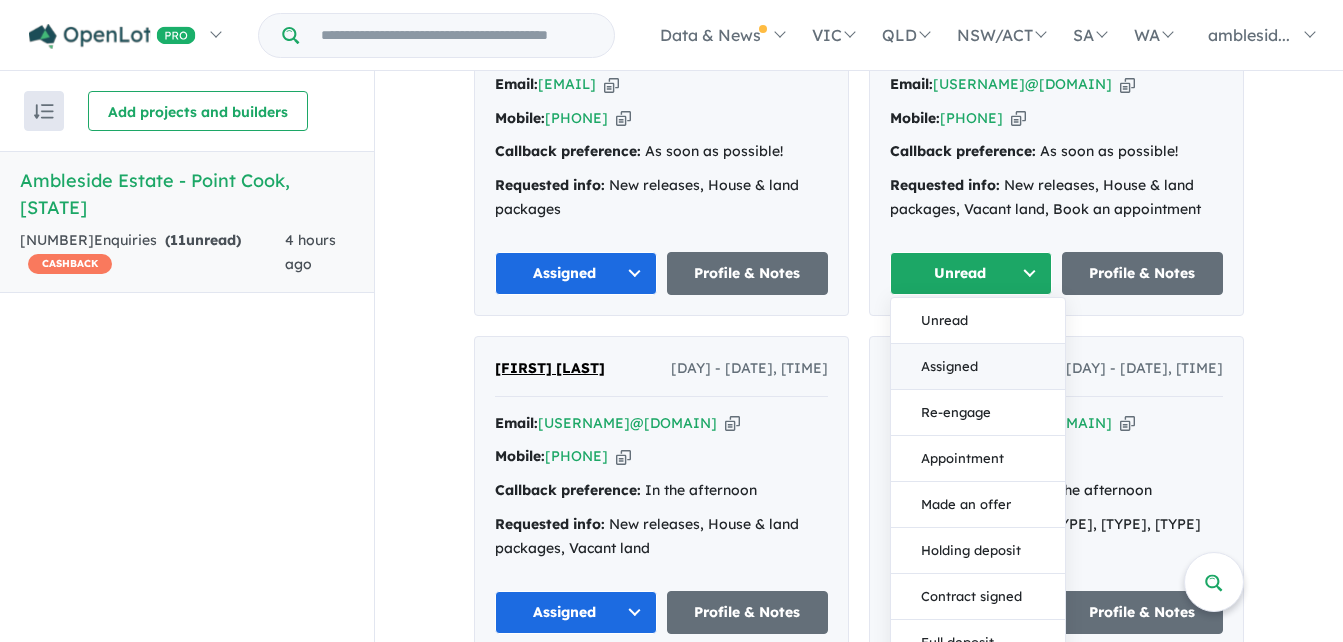 click on "Assigned" at bounding box center [978, 367] 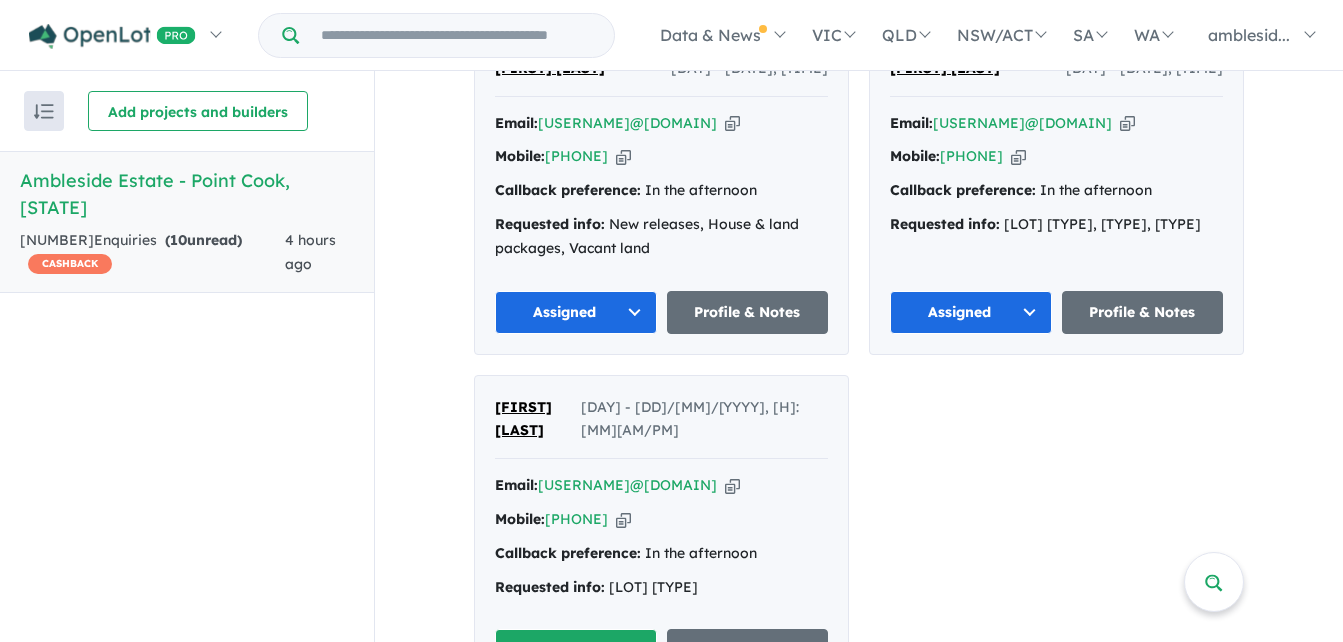 scroll, scrollTop: 3511, scrollLeft: 0, axis: vertical 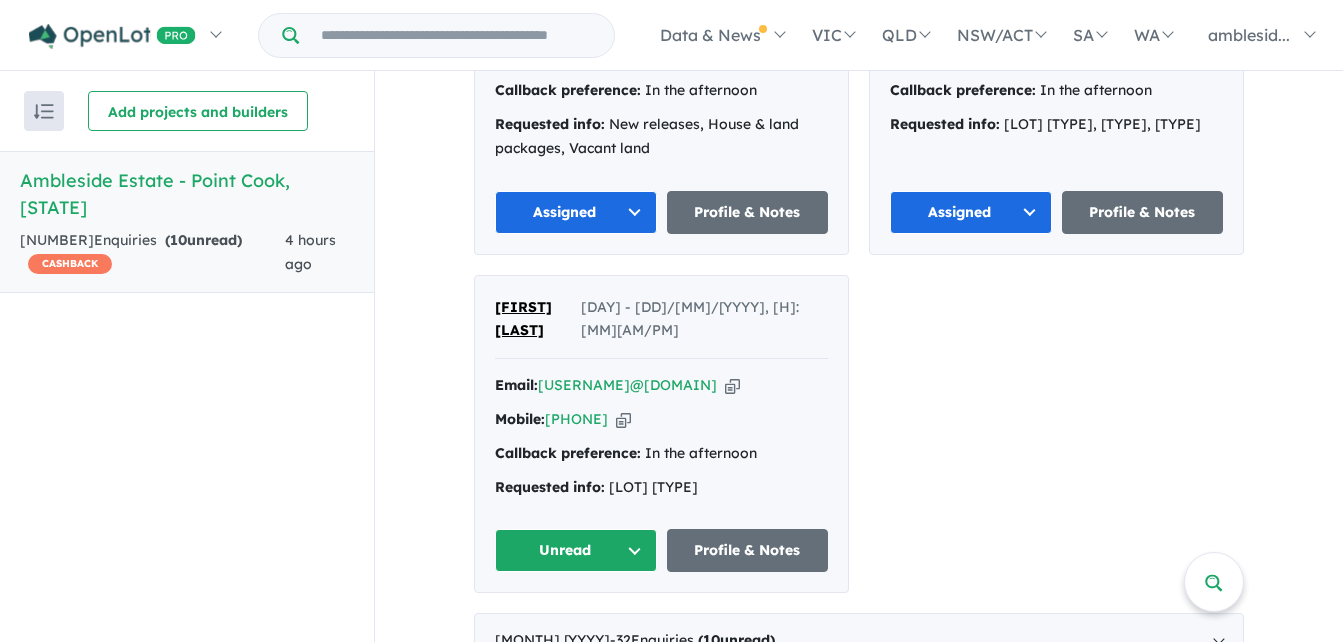 click on "Unread" at bounding box center (576, 550) 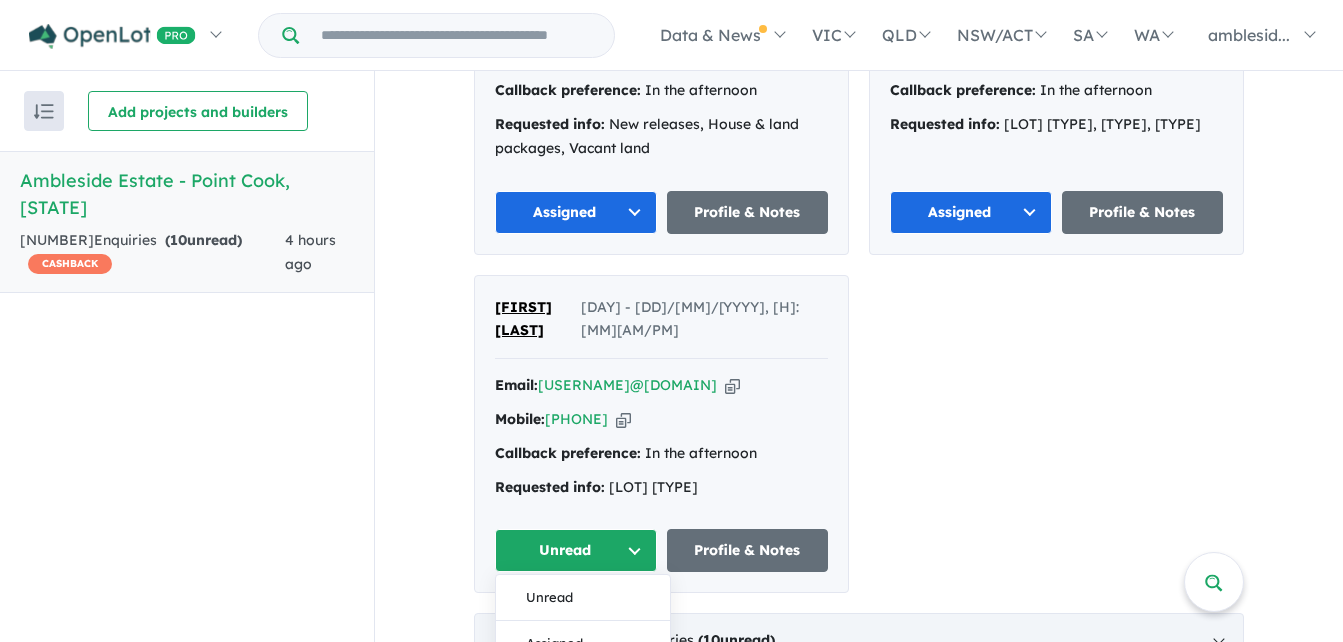 click on "Assigned" at bounding box center [583, 644] 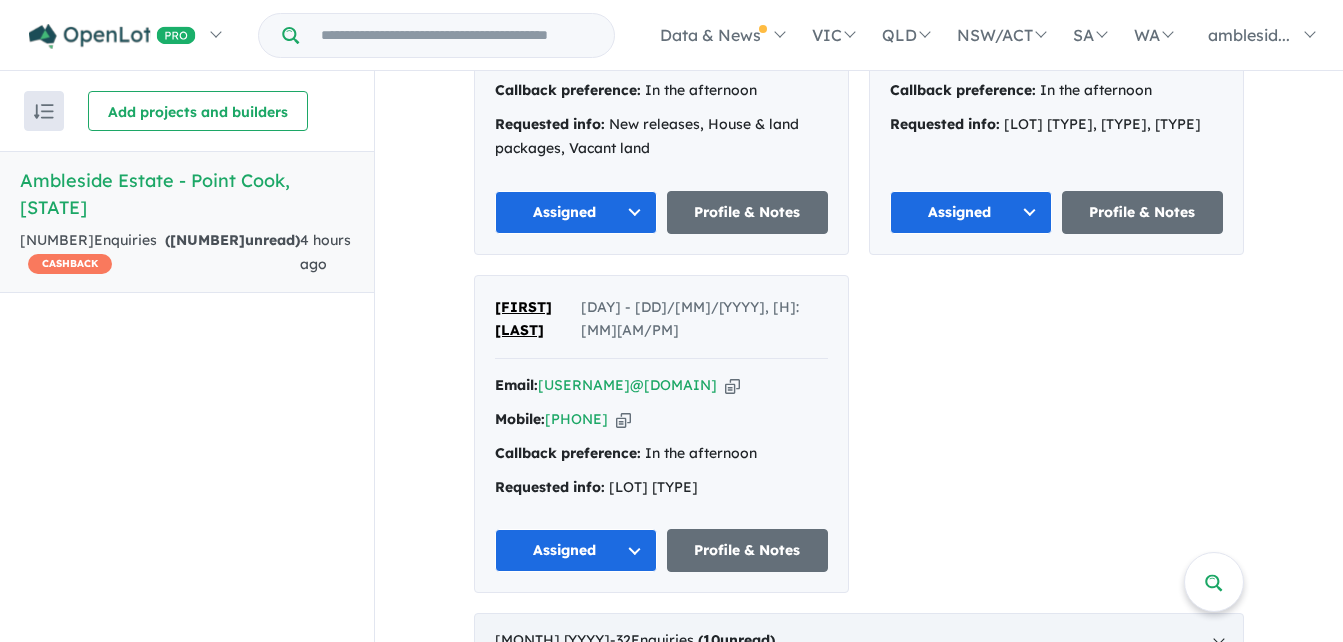 click on "10" at bounding box center (711, 640) 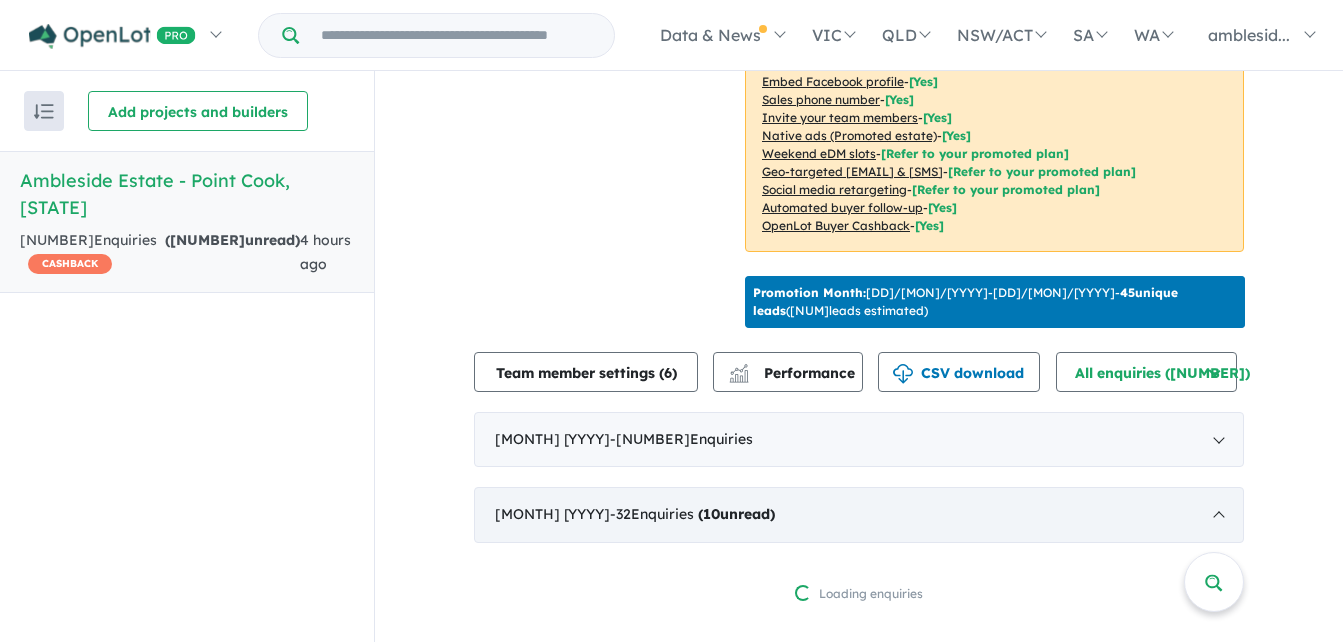 scroll, scrollTop: 447, scrollLeft: 0, axis: vertical 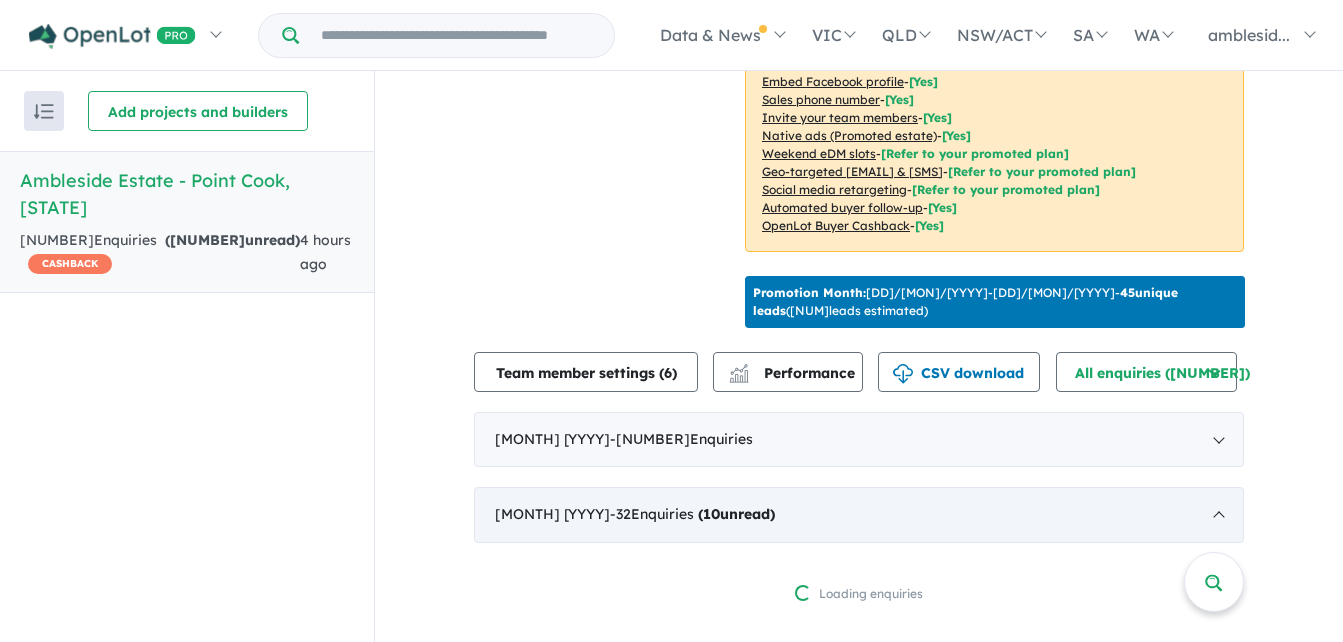 click on "[MONTH] [YEAR] - [NUMBER] [WORD] ([NUMBER] [WORD])" at bounding box center [859, 515] 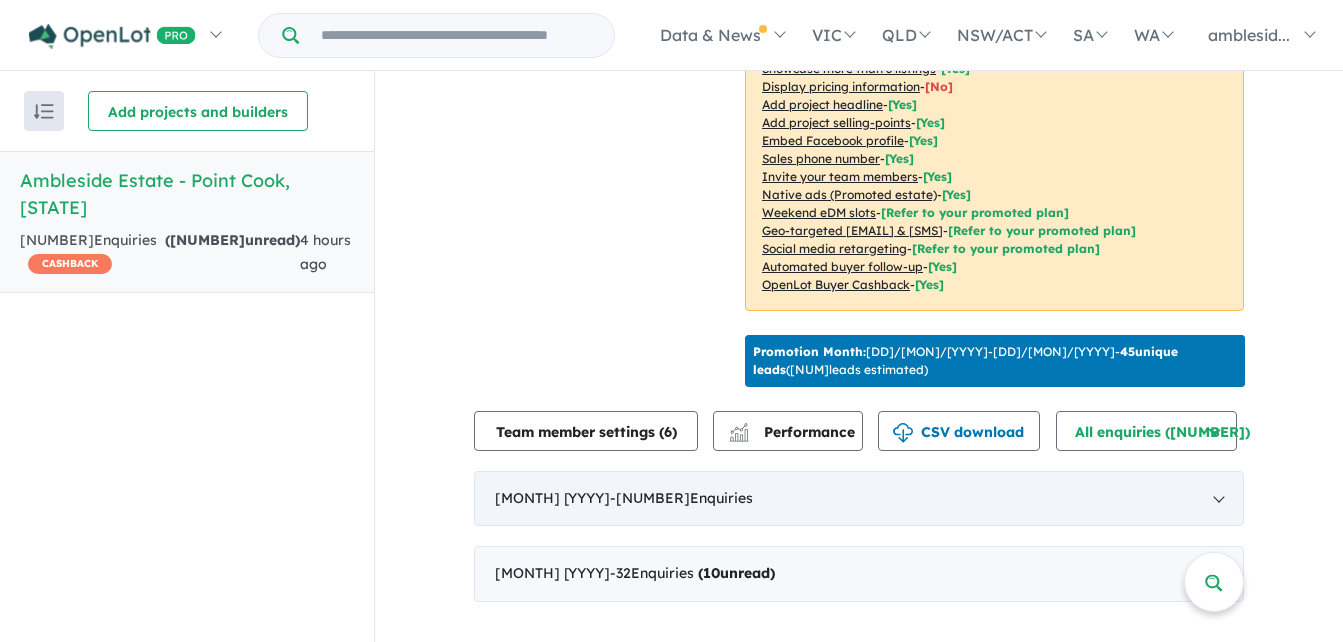 scroll, scrollTop: 368, scrollLeft: 0, axis: vertical 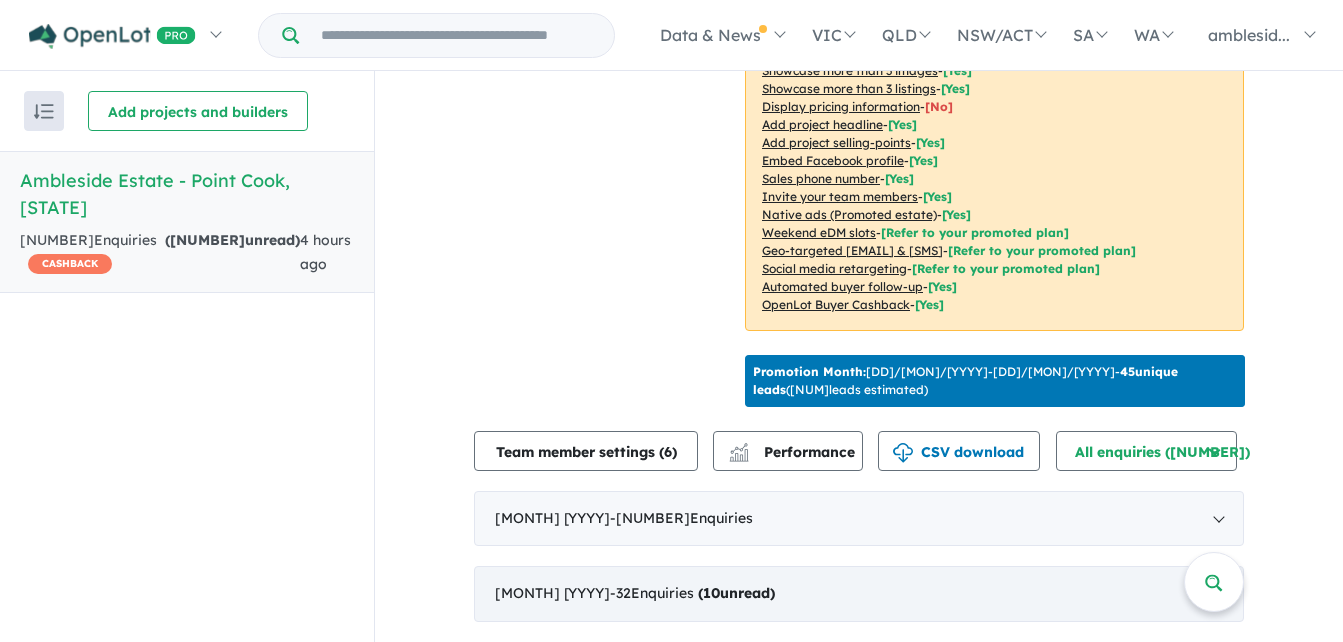 click on "10" at bounding box center [711, 593] 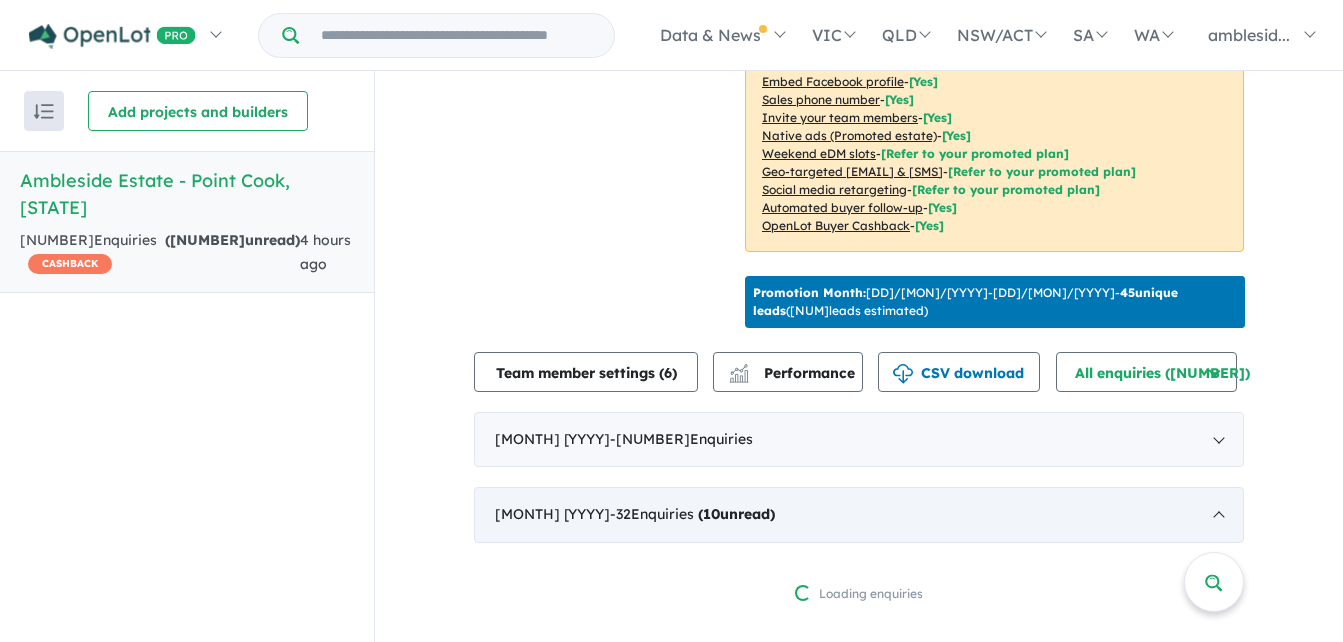 scroll, scrollTop: 799, scrollLeft: 0, axis: vertical 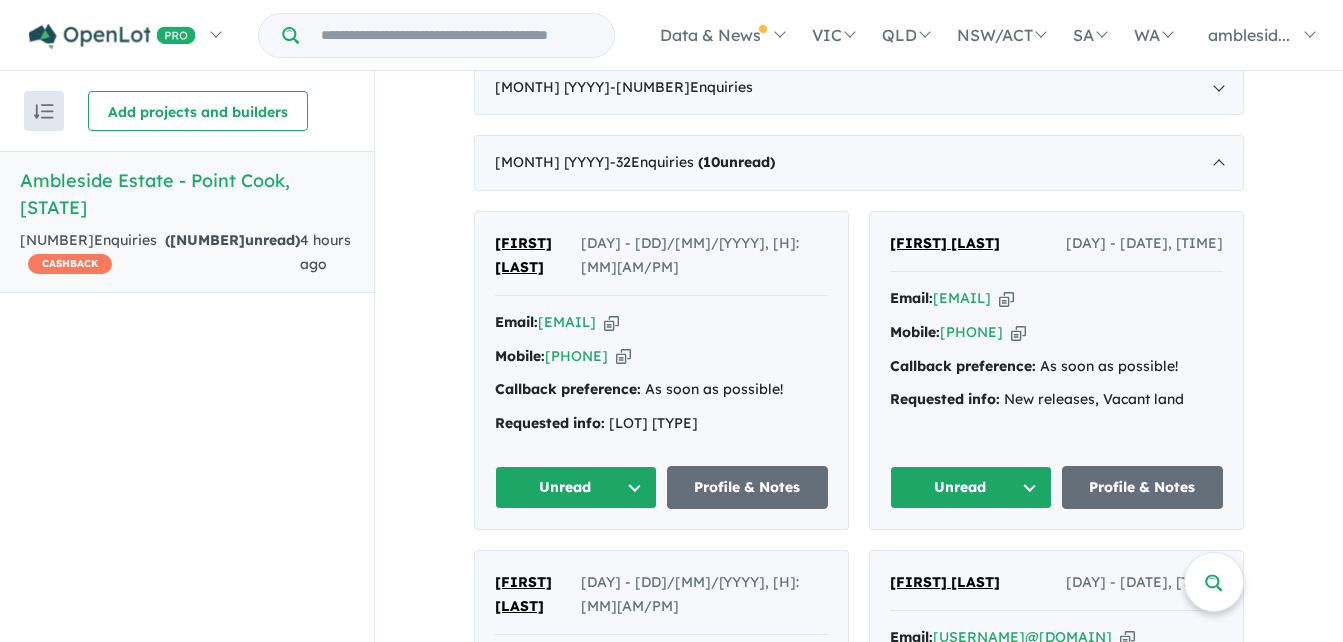 click on "Unread" at bounding box center (576, 487) 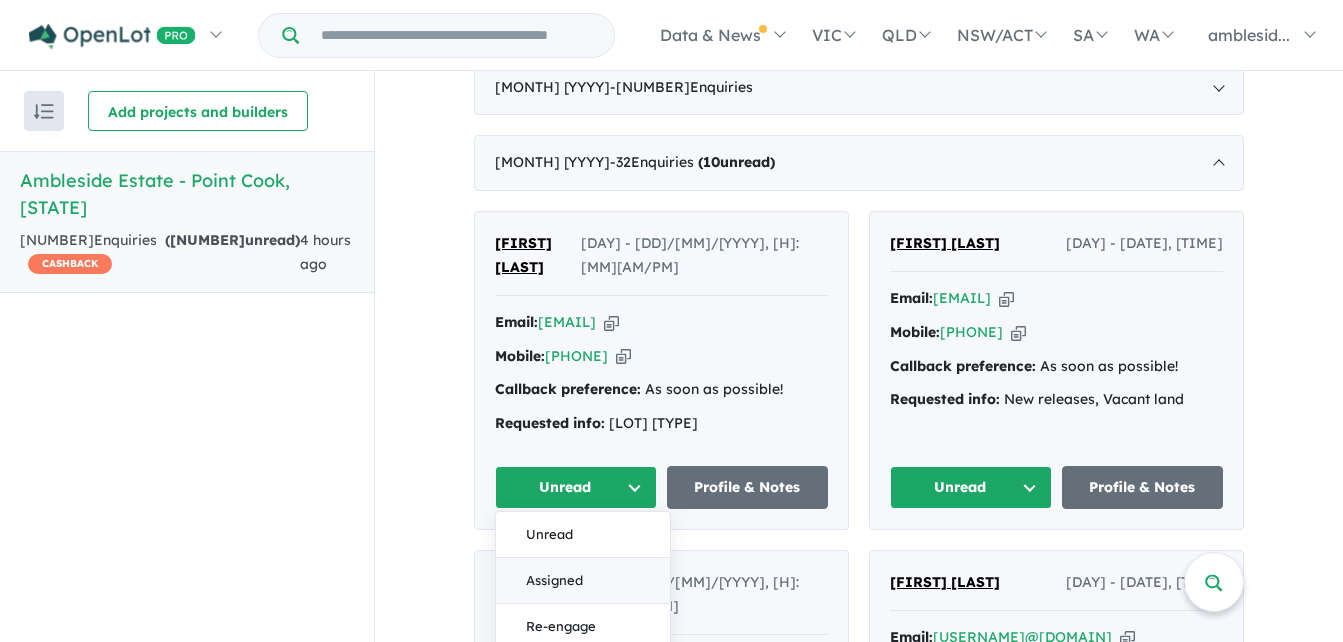 click on "Assigned" at bounding box center (583, 581) 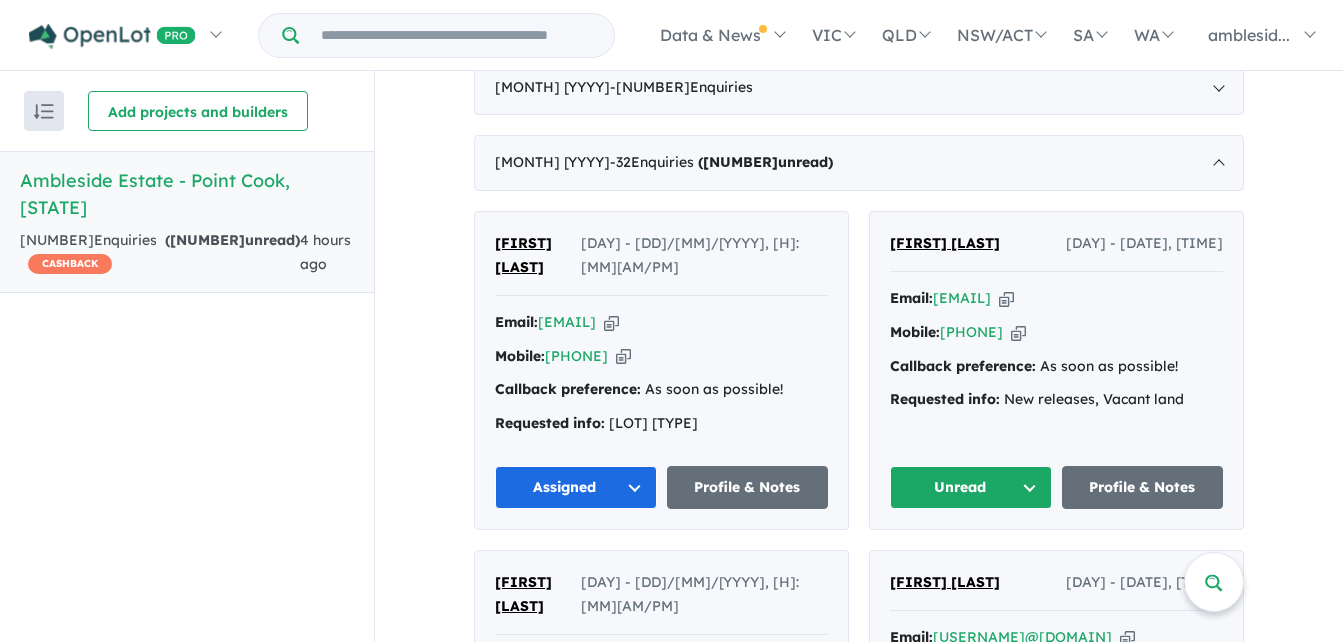 click on "Unread" at bounding box center [971, 487] 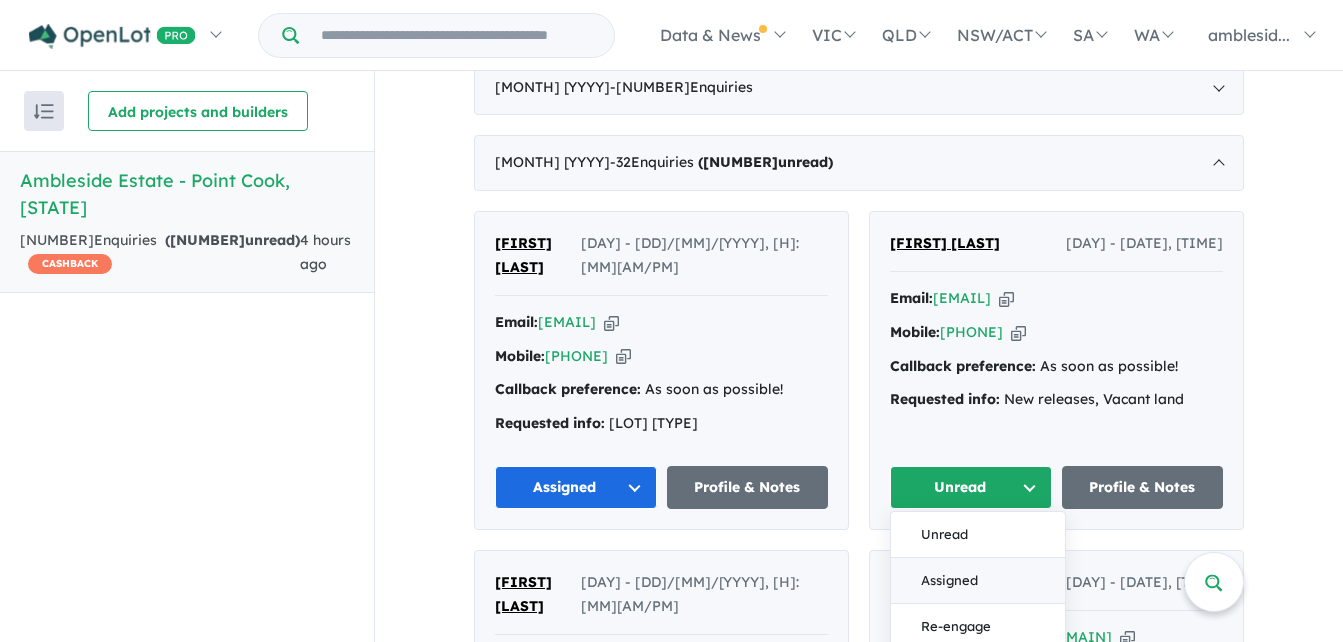 click on "Assigned" at bounding box center [978, 581] 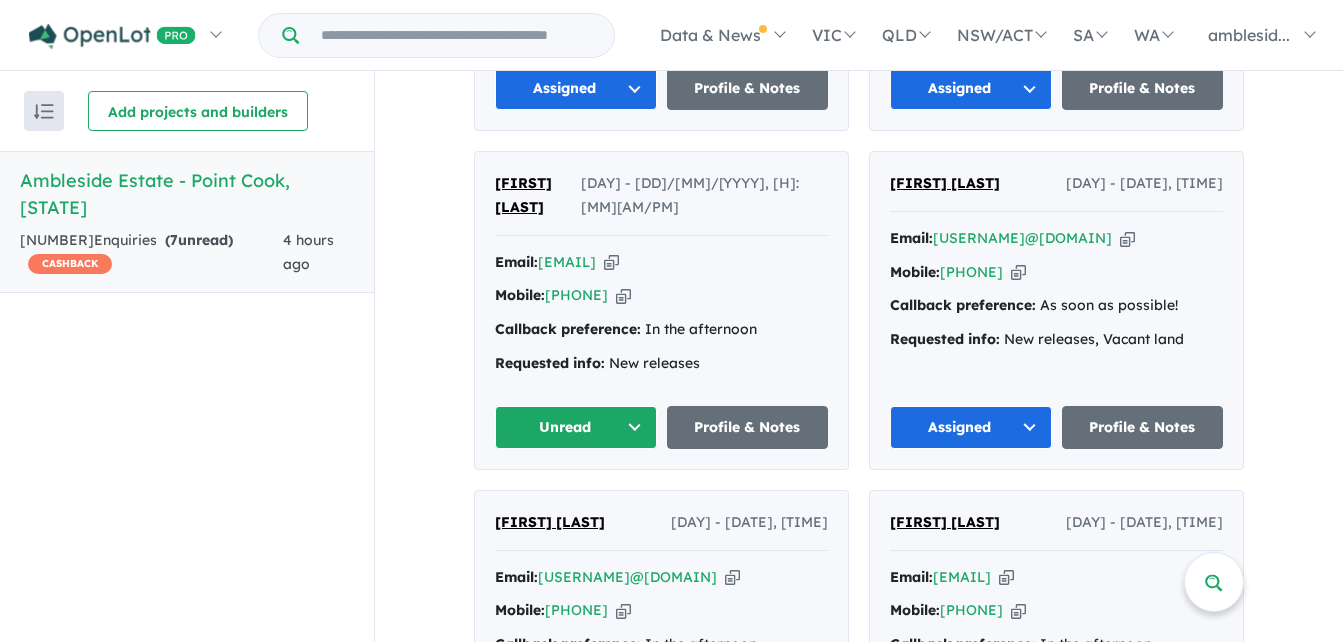 scroll, scrollTop: 1199, scrollLeft: 0, axis: vertical 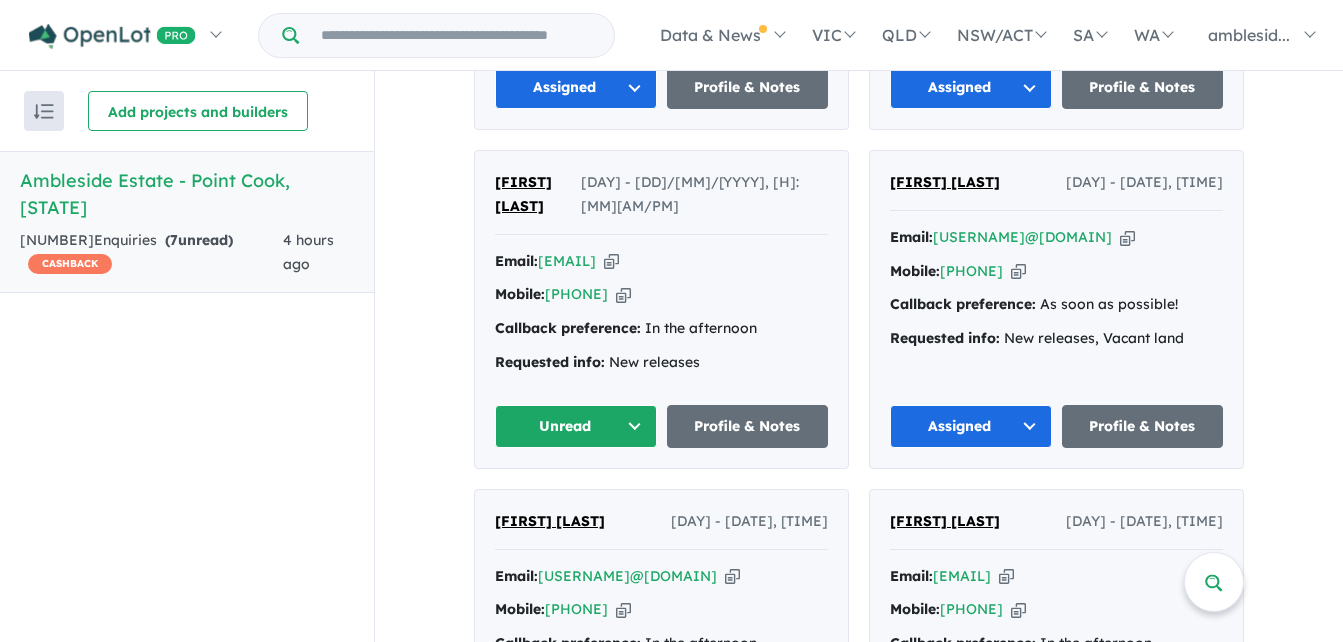 click on "Unread" at bounding box center [576, 426] 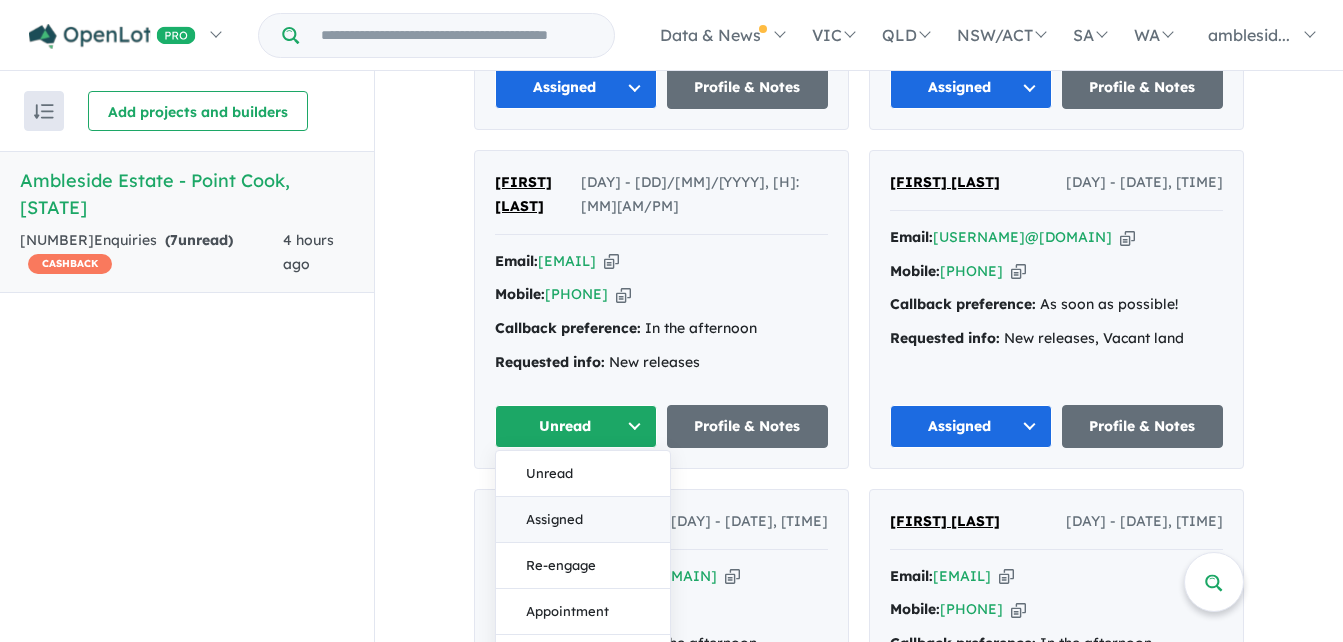 click on "Assigned" at bounding box center [583, 520] 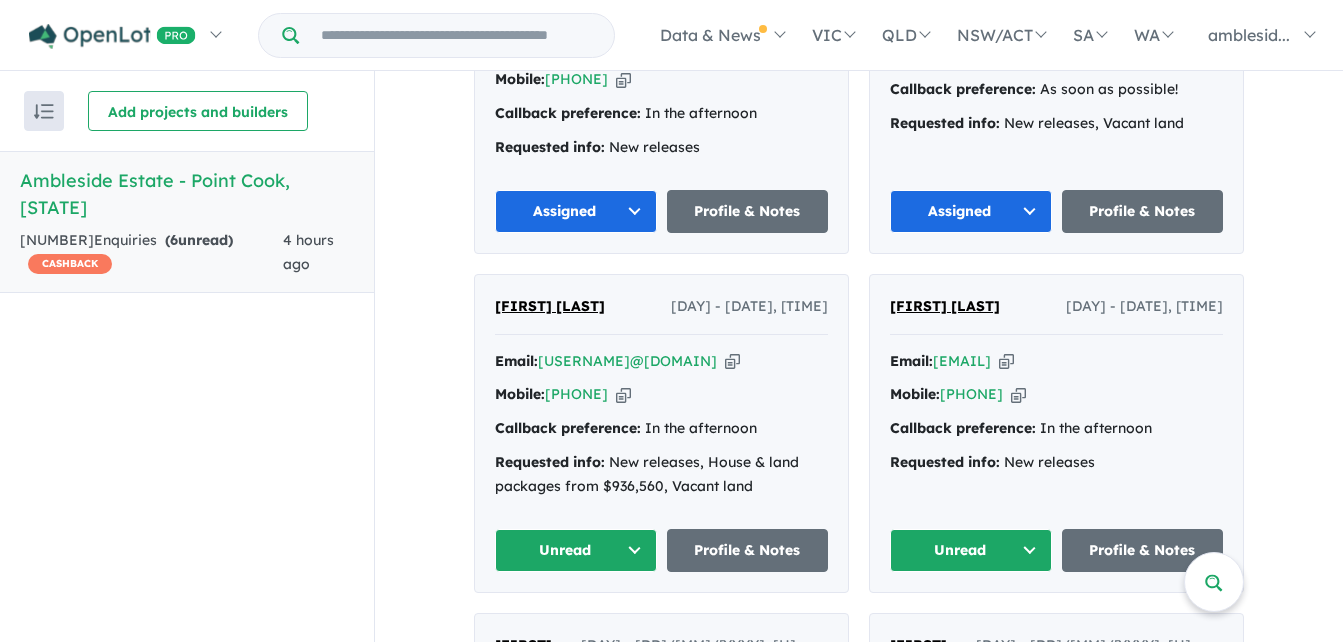 scroll, scrollTop: 1499, scrollLeft: 0, axis: vertical 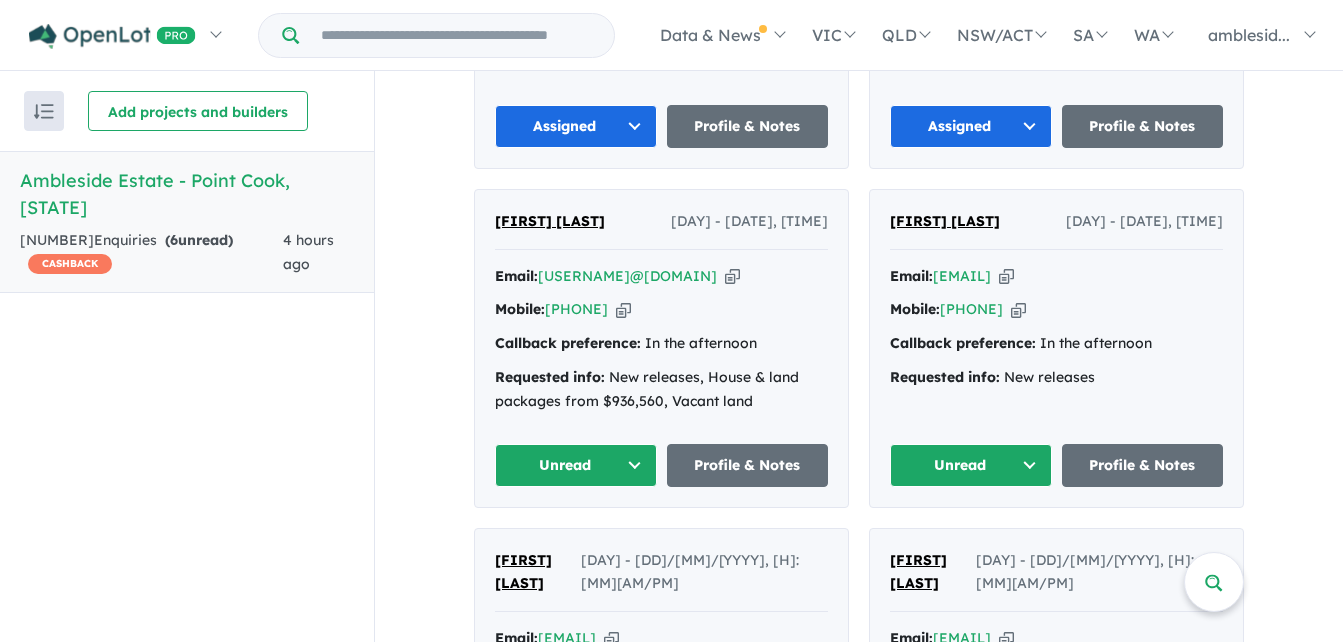 click on "Unread" at bounding box center [576, 465] 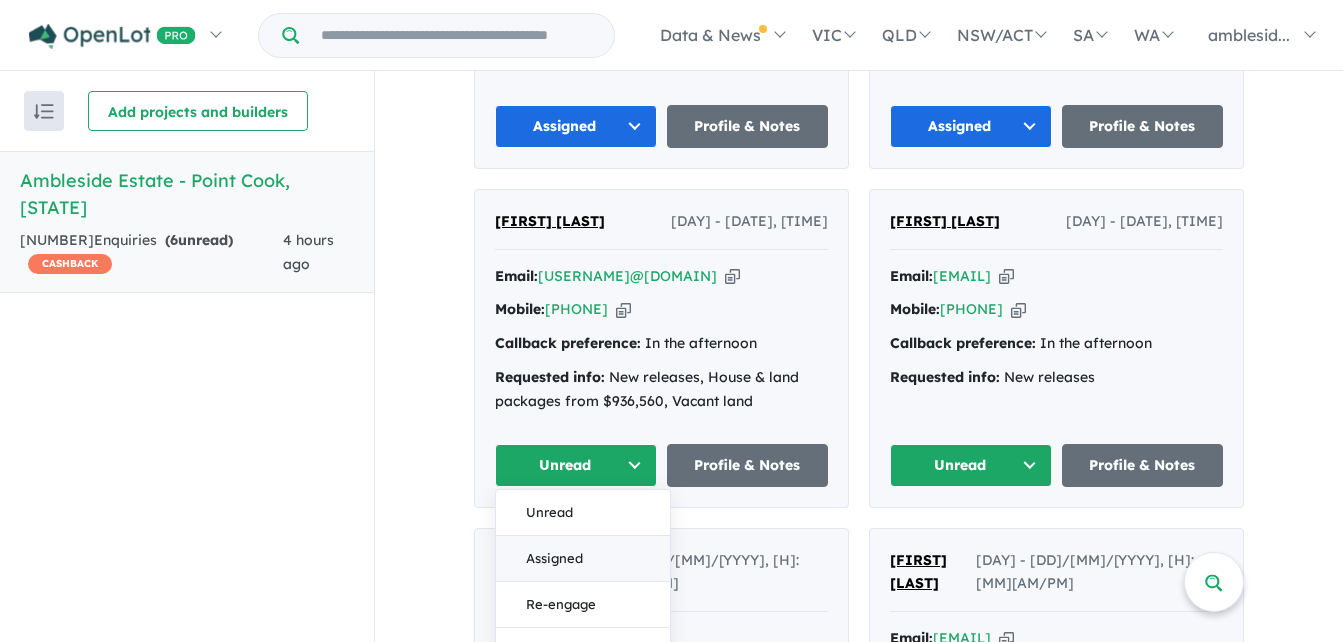 click on "Assigned" at bounding box center [583, 559] 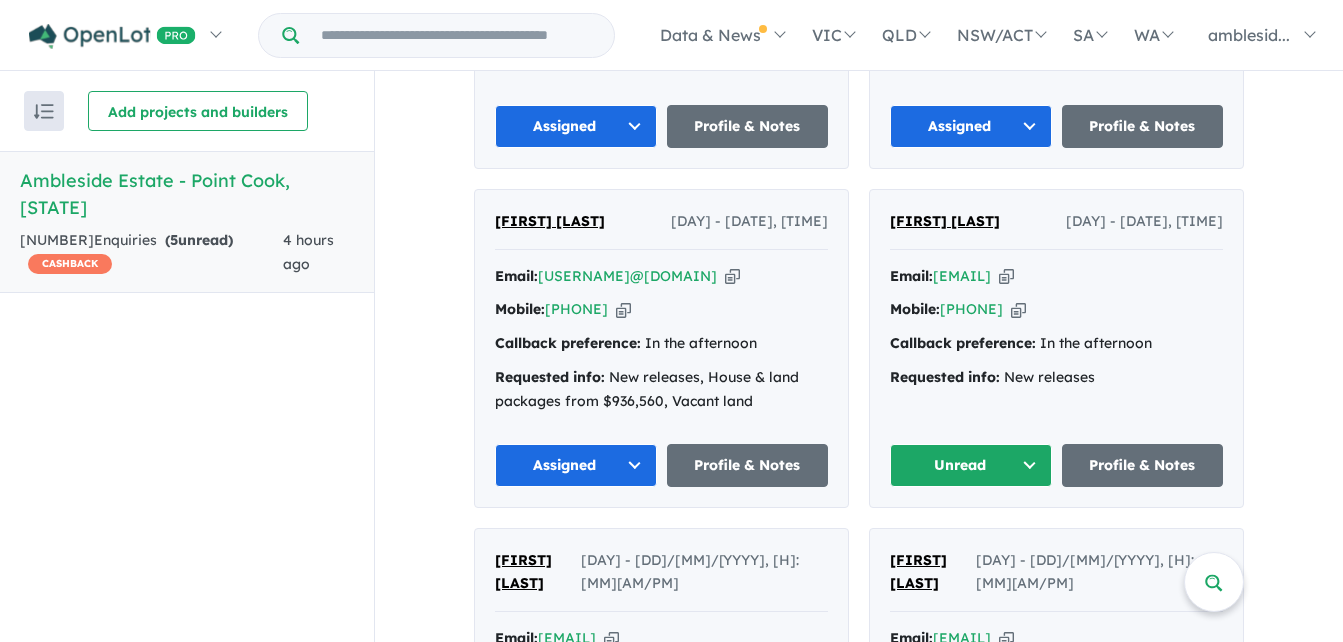 click on "Unread" at bounding box center (971, 465) 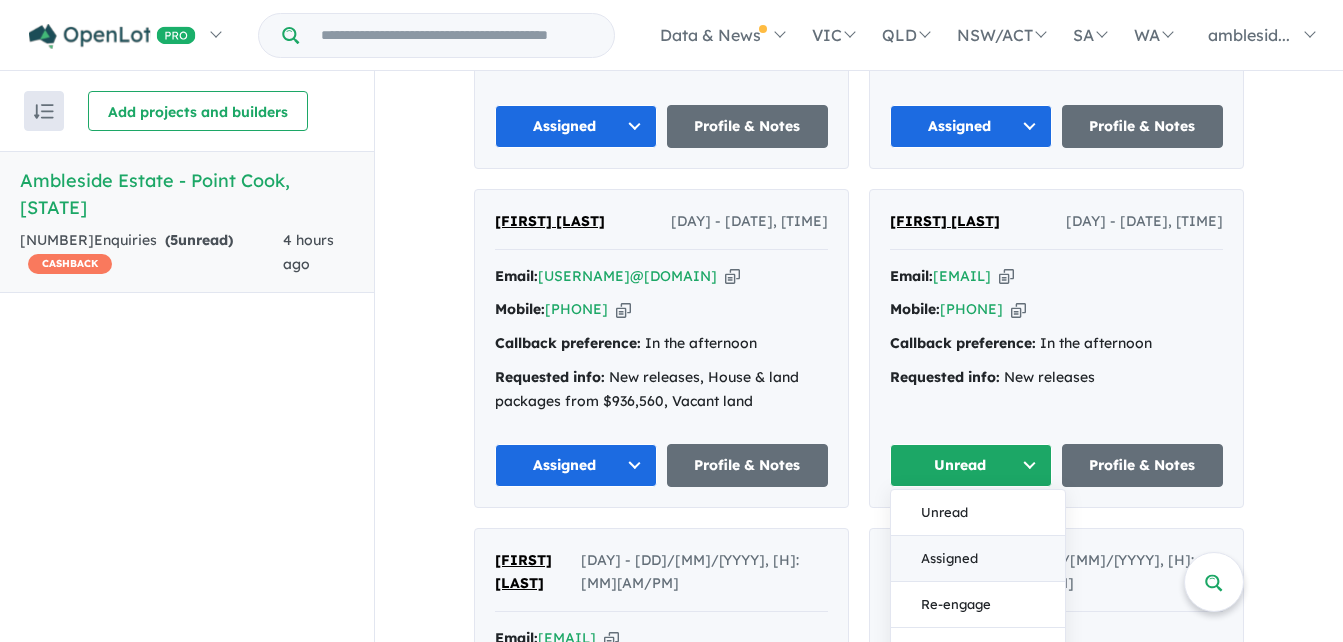 click on "Assigned" at bounding box center [978, 559] 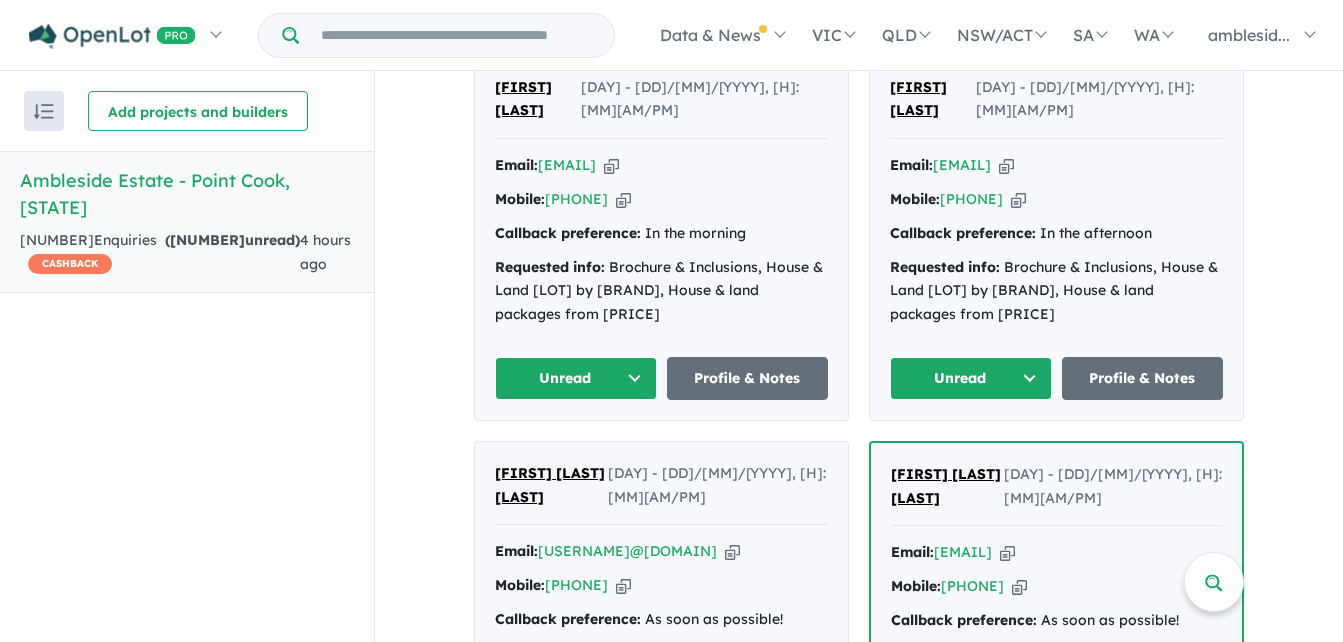 scroll, scrollTop: 1999, scrollLeft: 0, axis: vertical 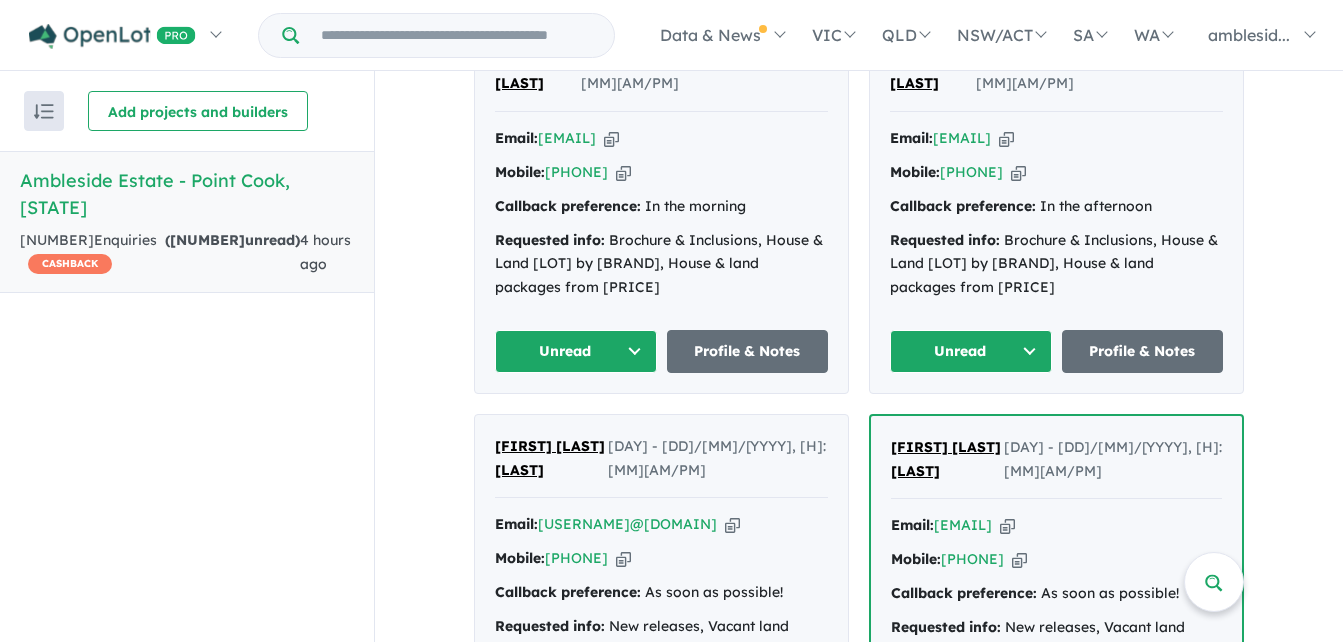 click on "Unread" at bounding box center [576, 351] 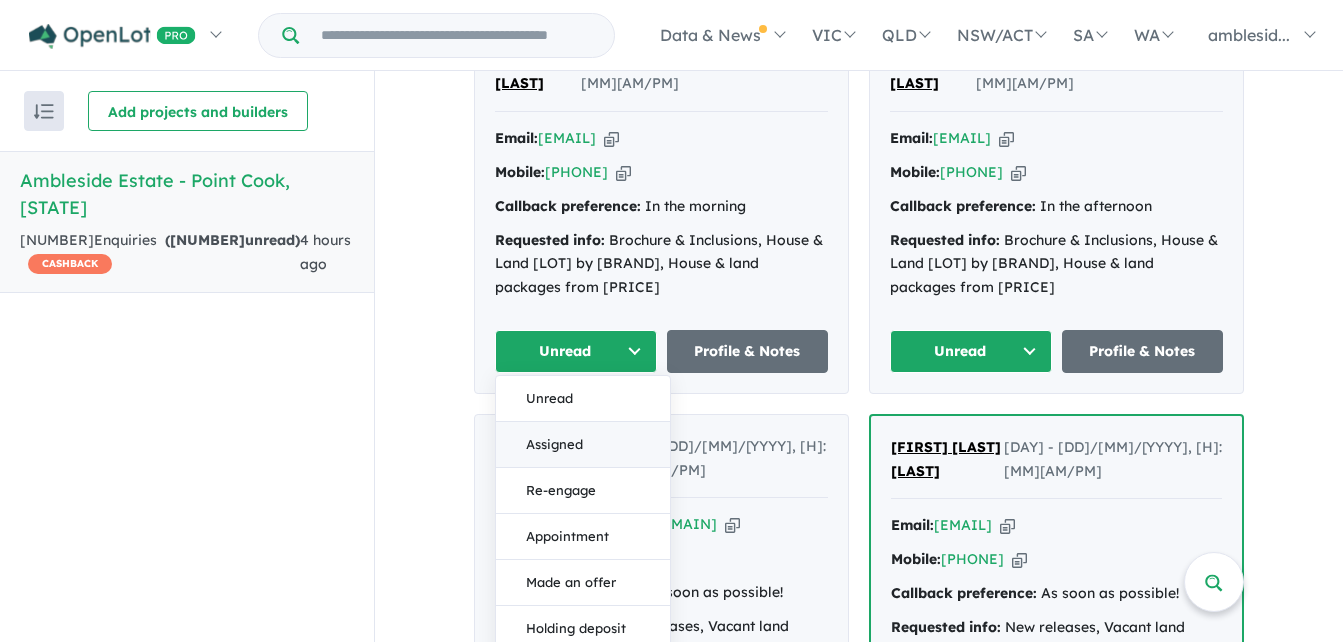 click on "Assigned" at bounding box center (583, 445) 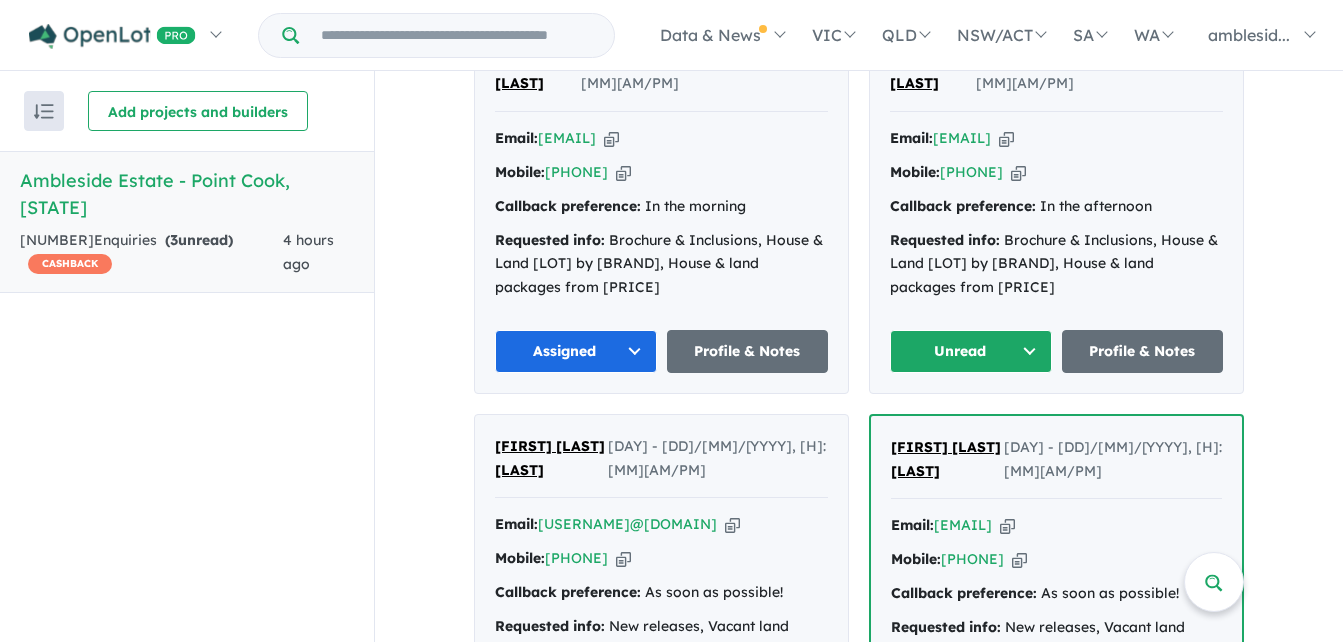 click on "Unread" at bounding box center (971, 351) 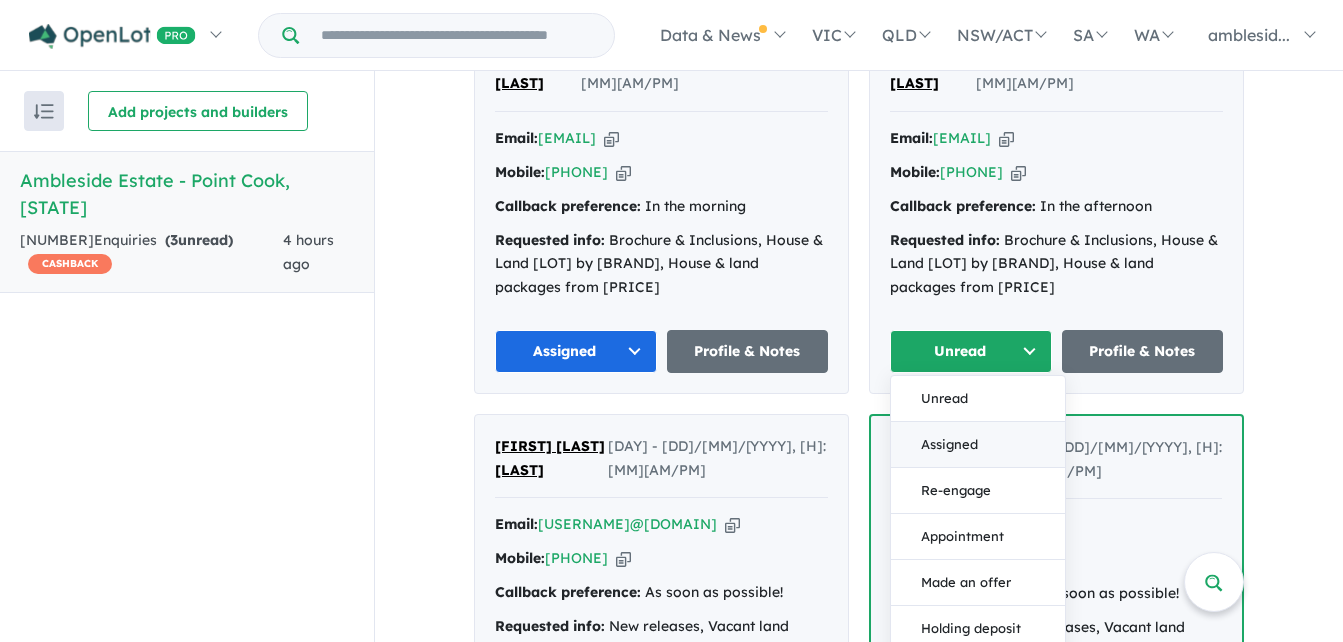 click on "Assigned" at bounding box center (978, 445) 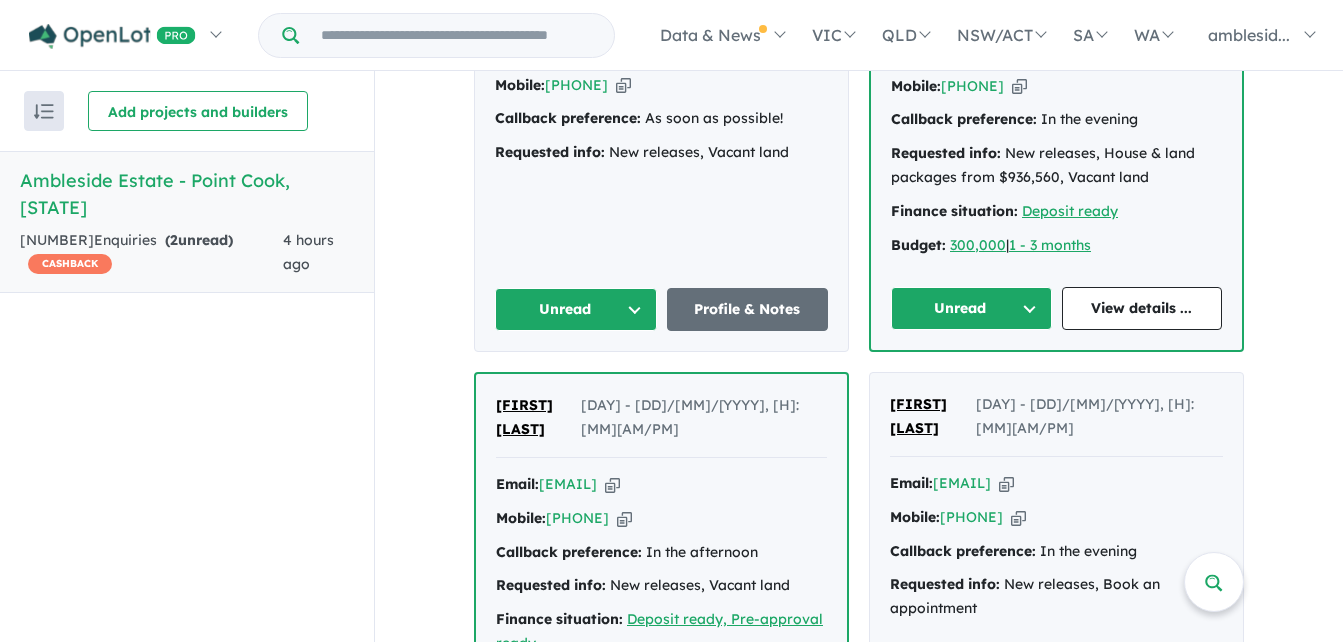 scroll, scrollTop: 2899, scrollLeft: 0, axis: vertical 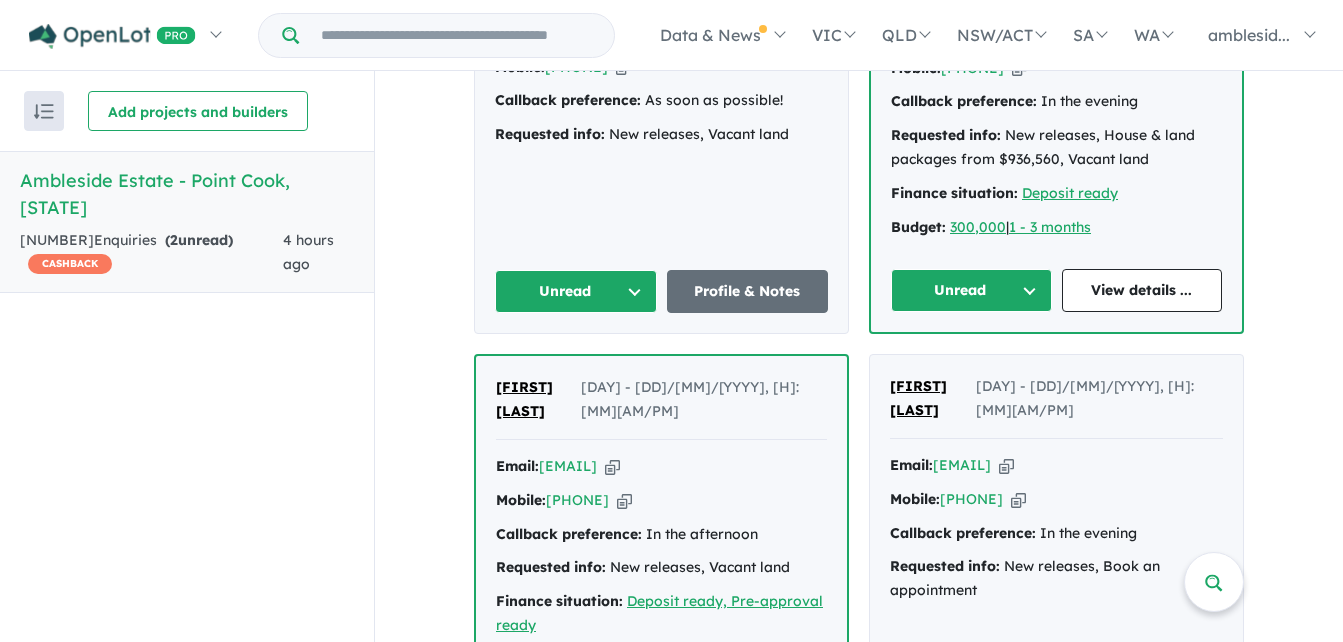 click on "Unread" at bounding box center [576, 291] 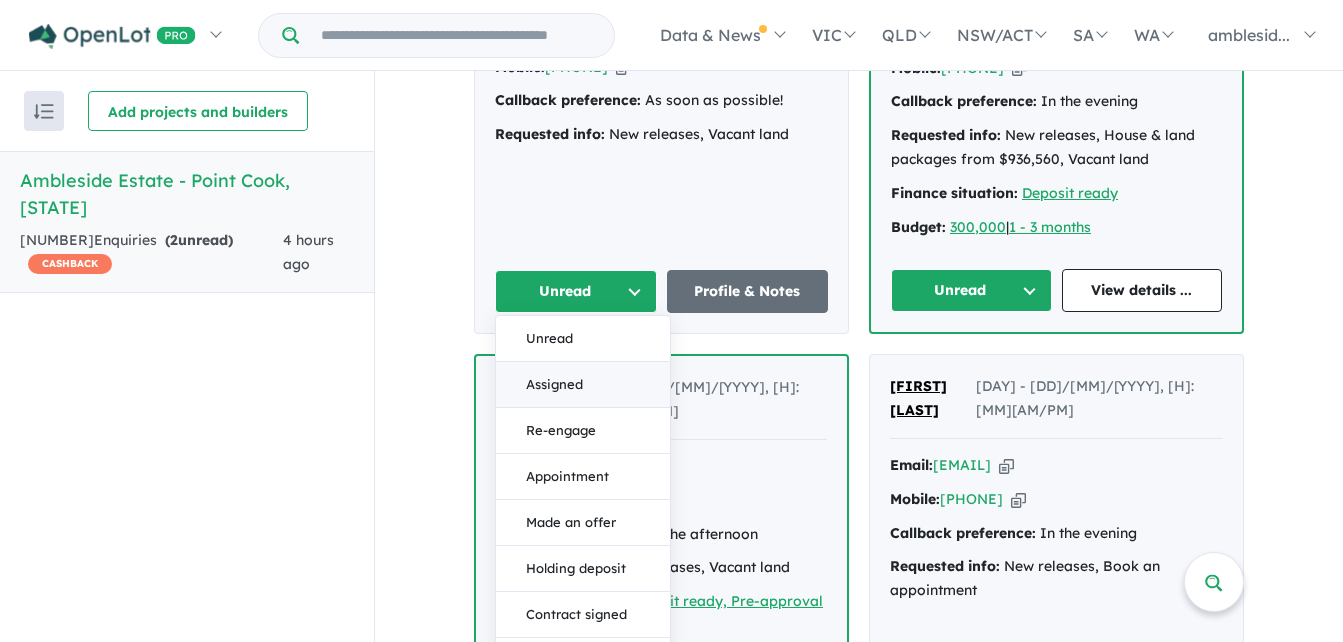 click on "Assigned" at bounding box center [583, 385] 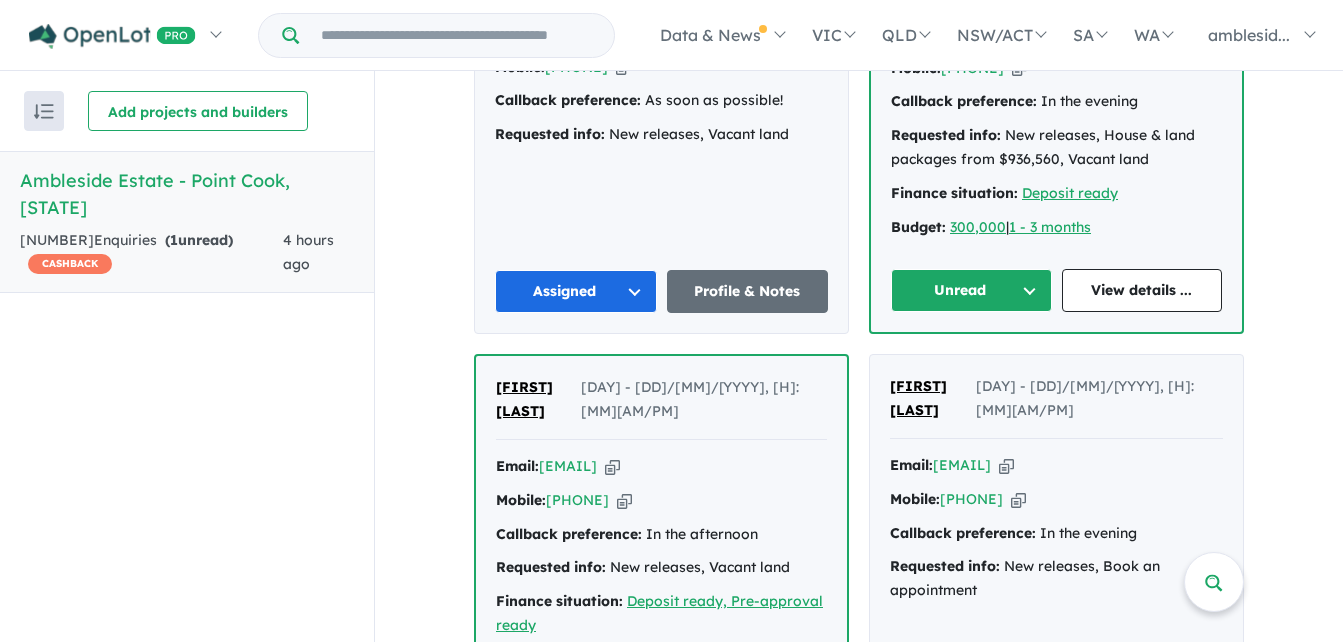 click on "Unread" at bounding box center (971, 290) 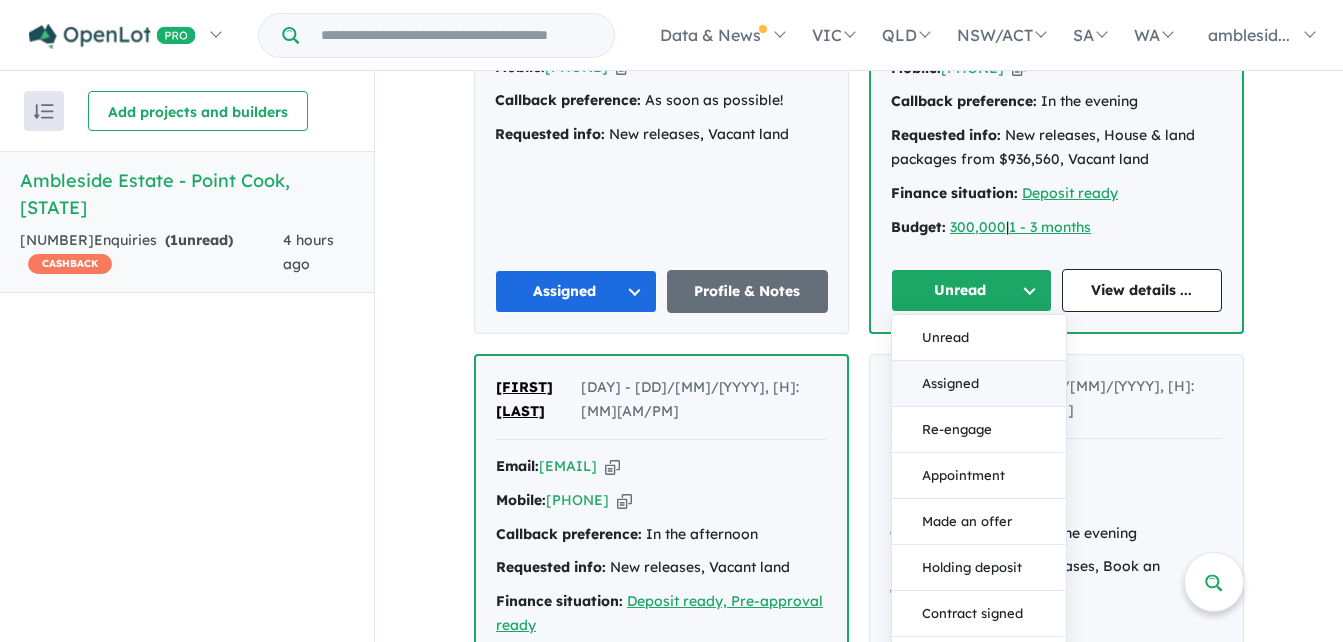 click on "Assigned" at bounding box center [979, 384] 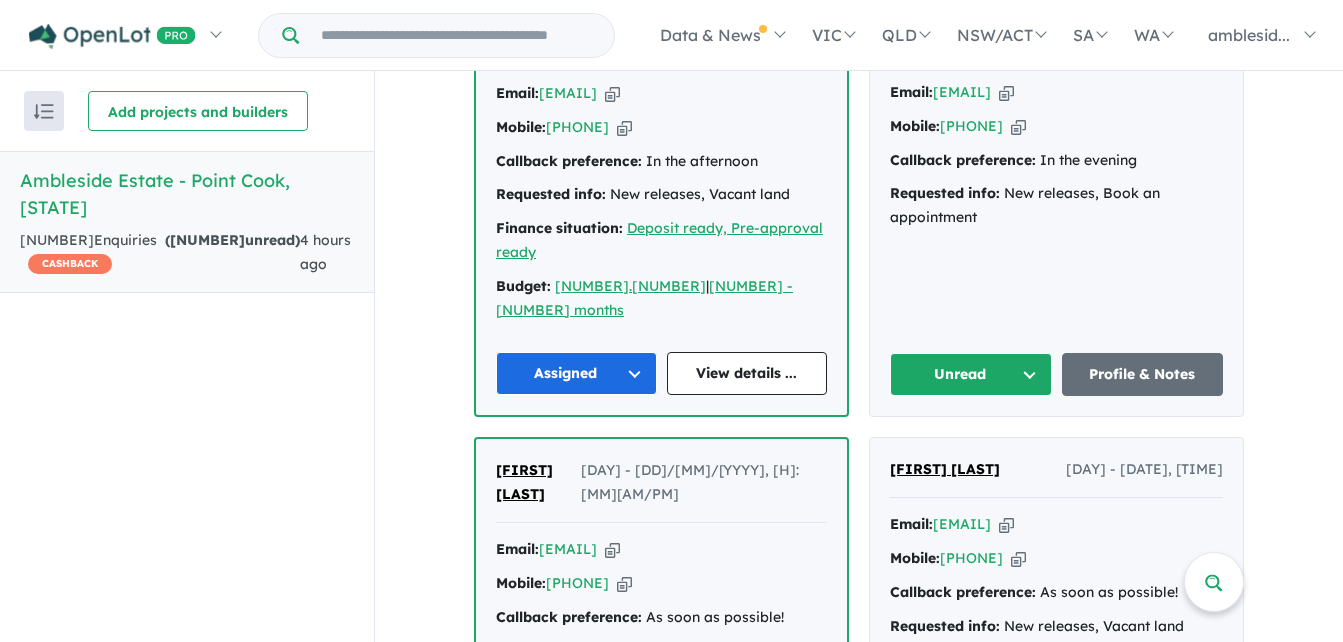 scroll, scrollTop: 3299, scrollLeft: 0, axis: vertical 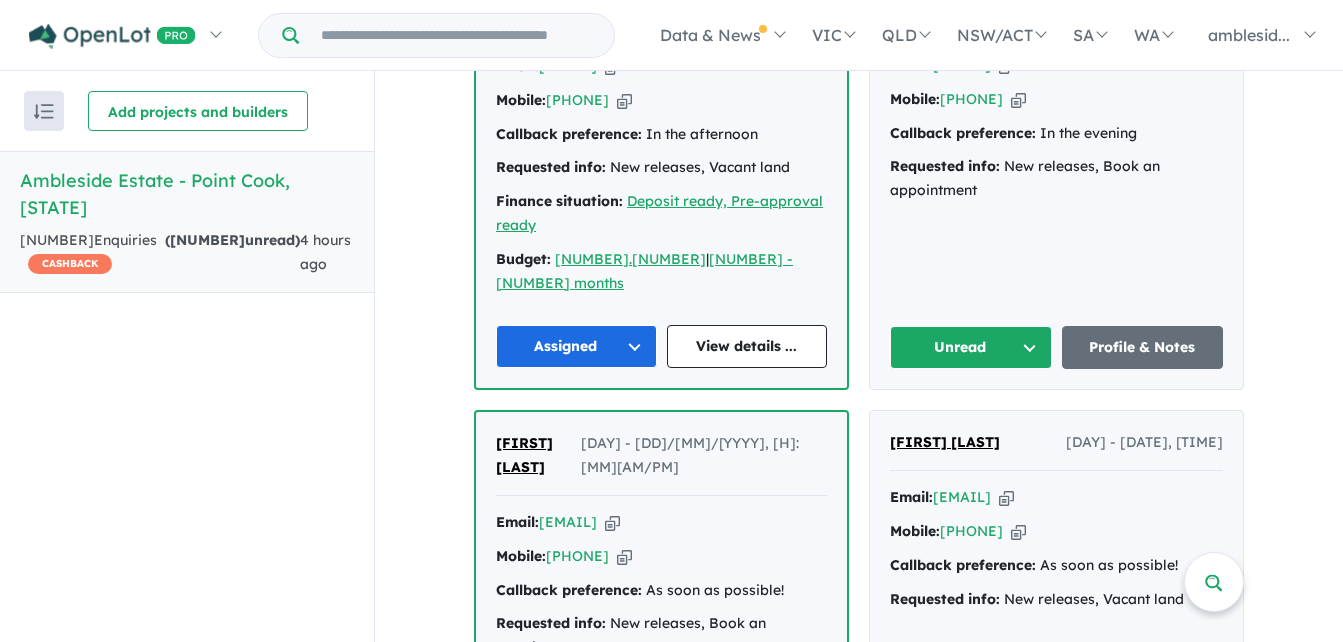 click on "Unread" at bounding box center [971, 347] 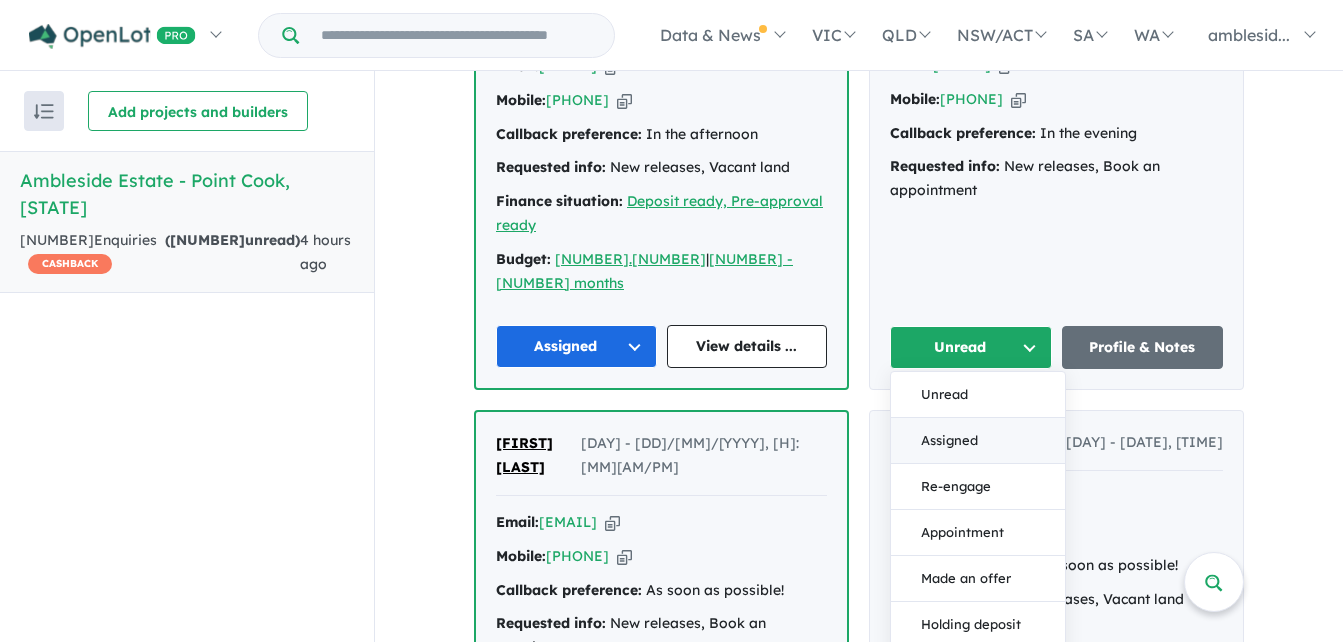 click on "Assigned" at bounding box center (978, 441) 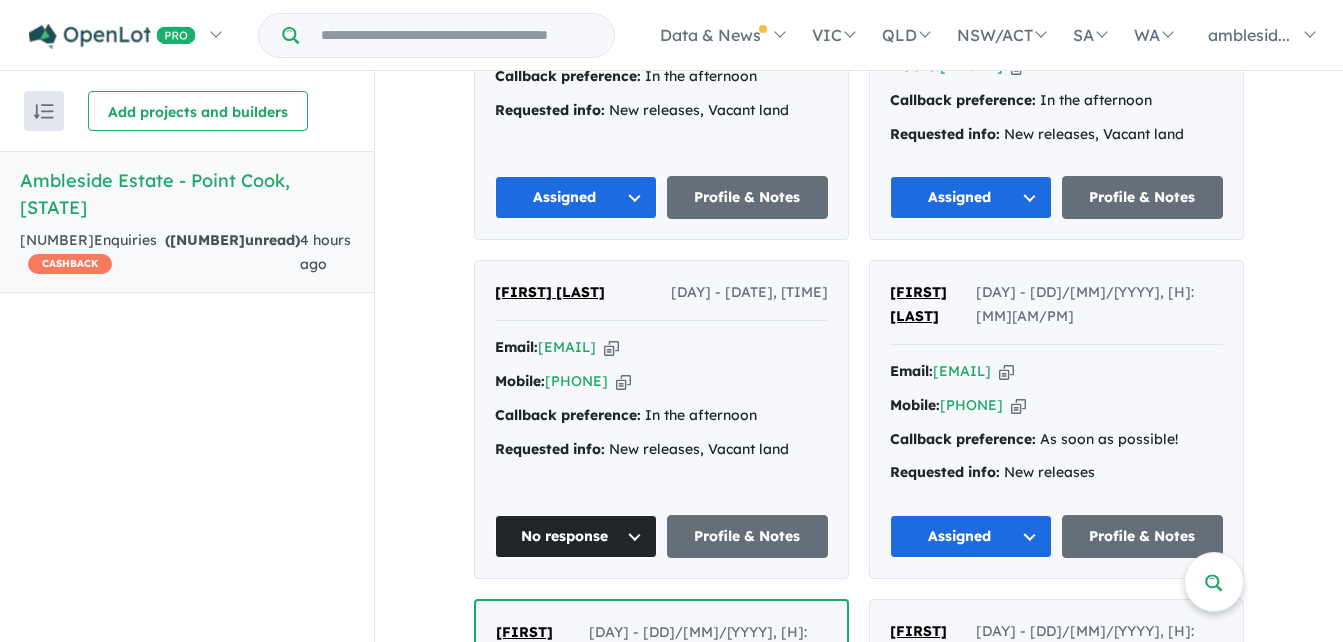 scroll, scrollTop: 4699, scrollLeft: 0, axis: vertical 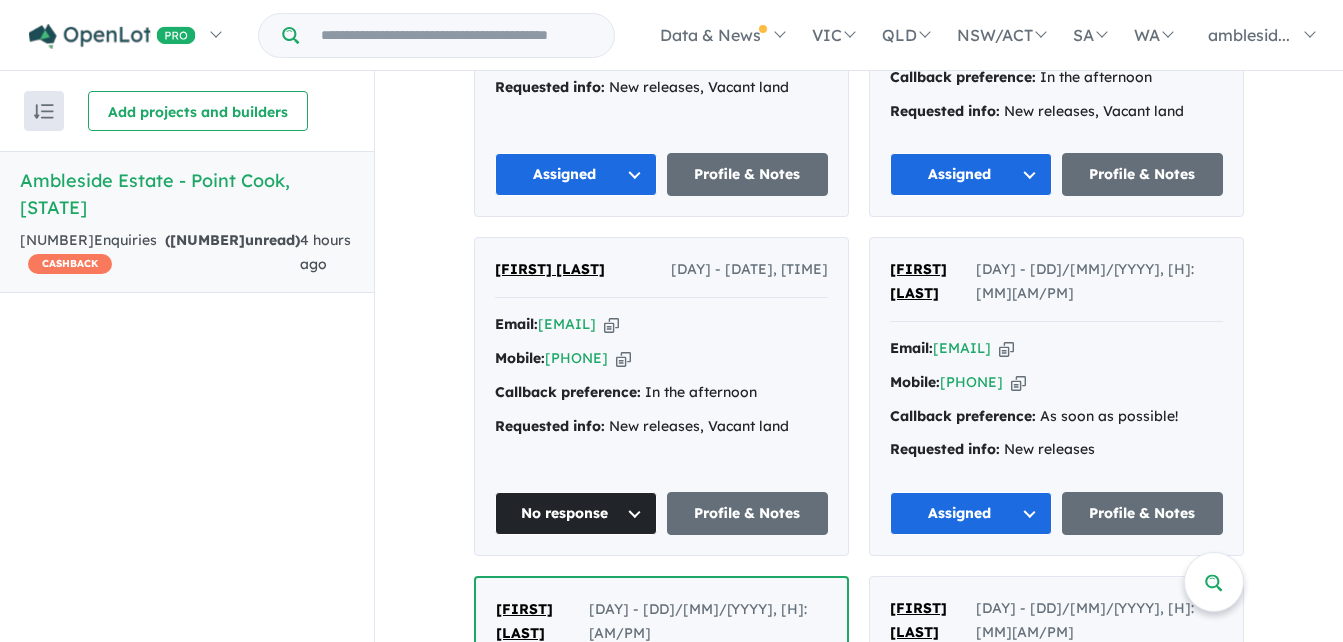 click on "Email:  [EMAIL] Copied!" at bounding box center (661, 325) 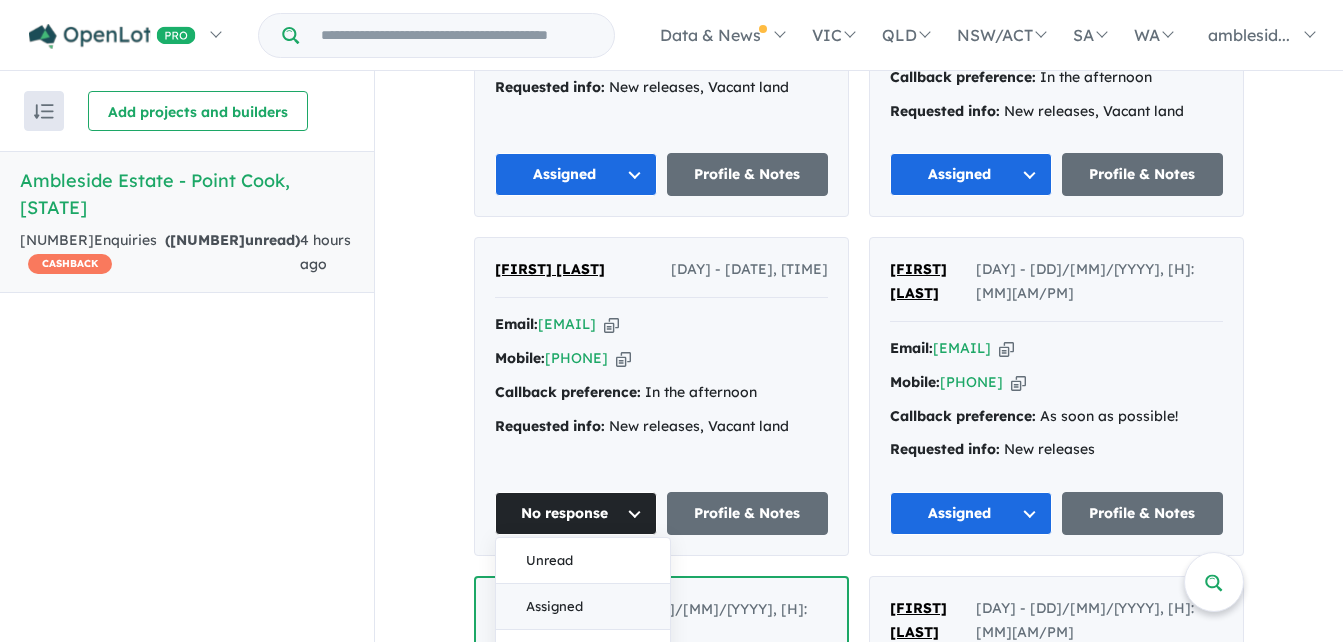 click on "Assigned" at bounding box center (583, 607) 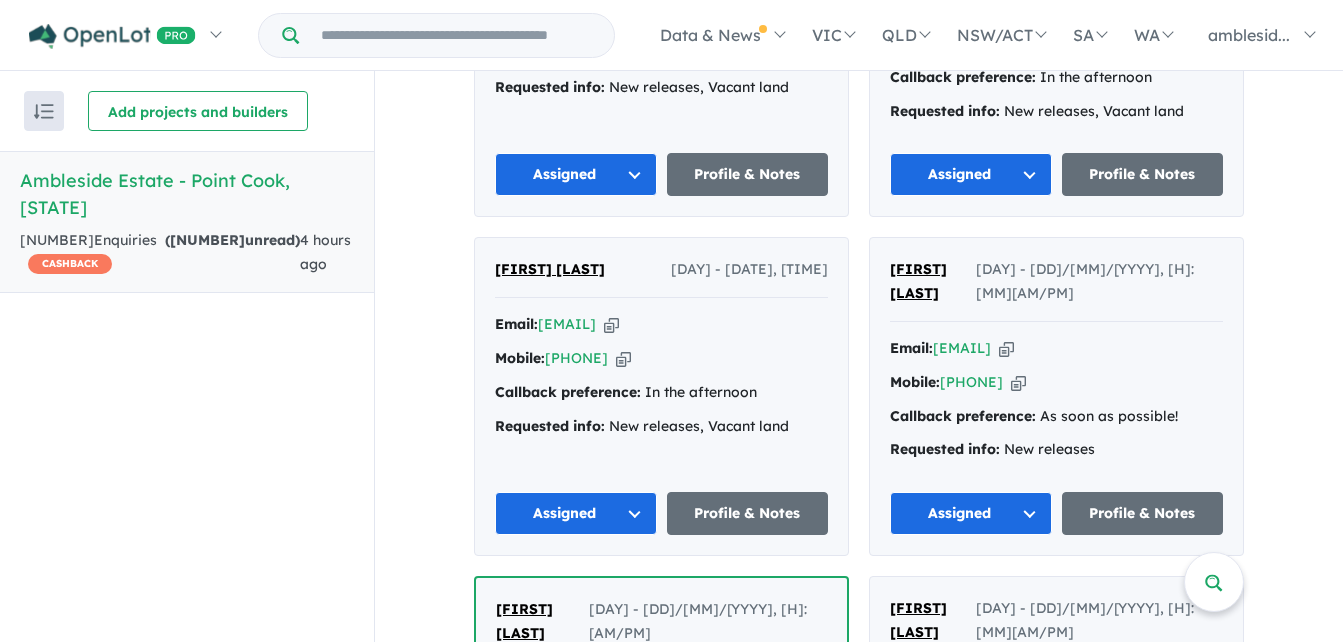 drag, startPoint x: 732, startPoint y: 181, endPoint x: 539, endPoint y: 191, distance: 193.2589 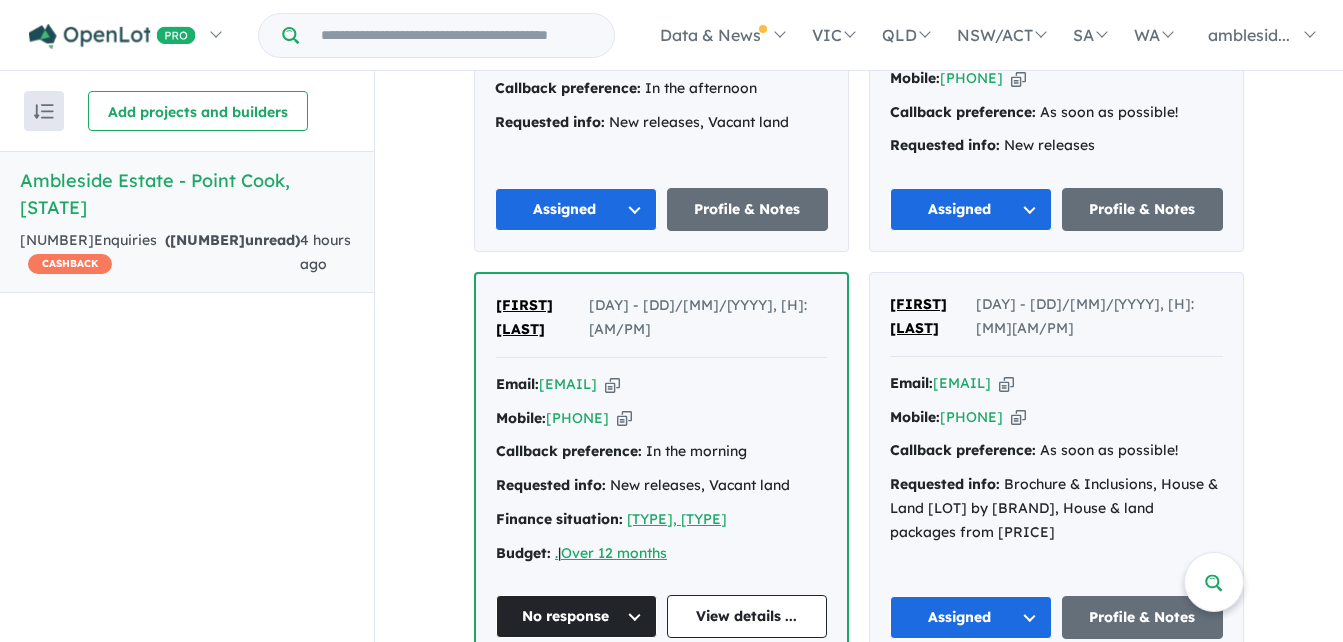scroll, scrollTop: 4999, scrollLeft: 0, axis: vertical 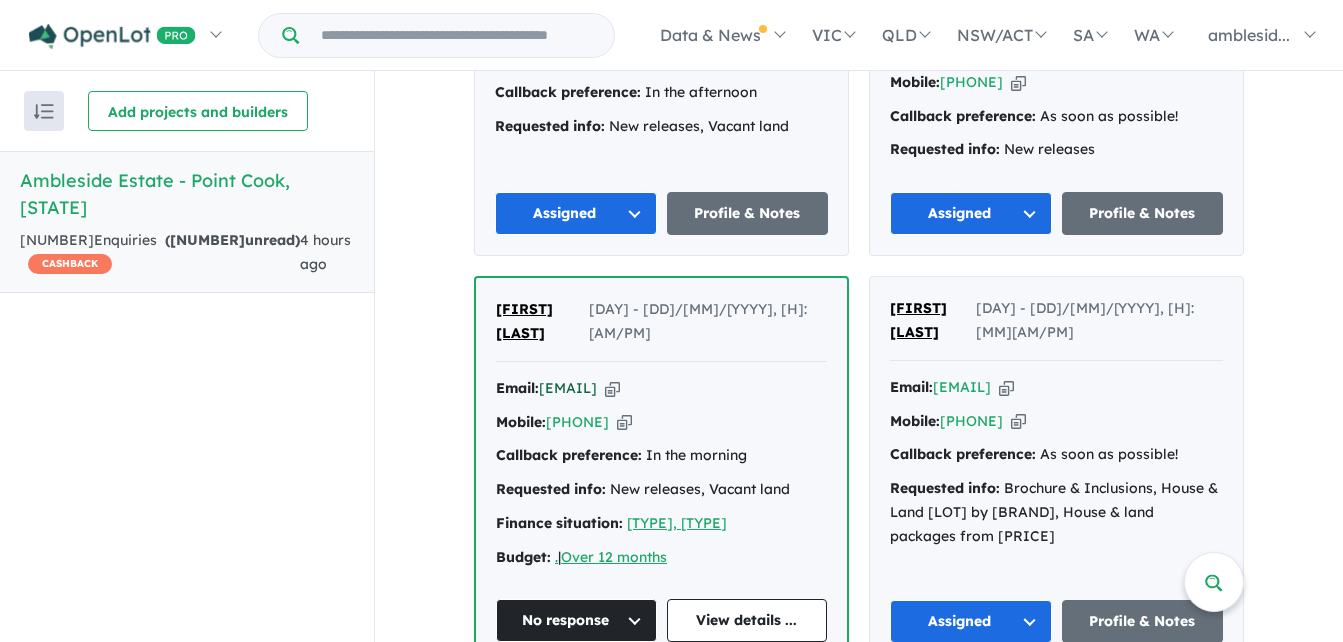 drag, startPoint x: 695, startPoint y: 197, endPoint x: 543, endPoint y: 201, distance: 152.05263 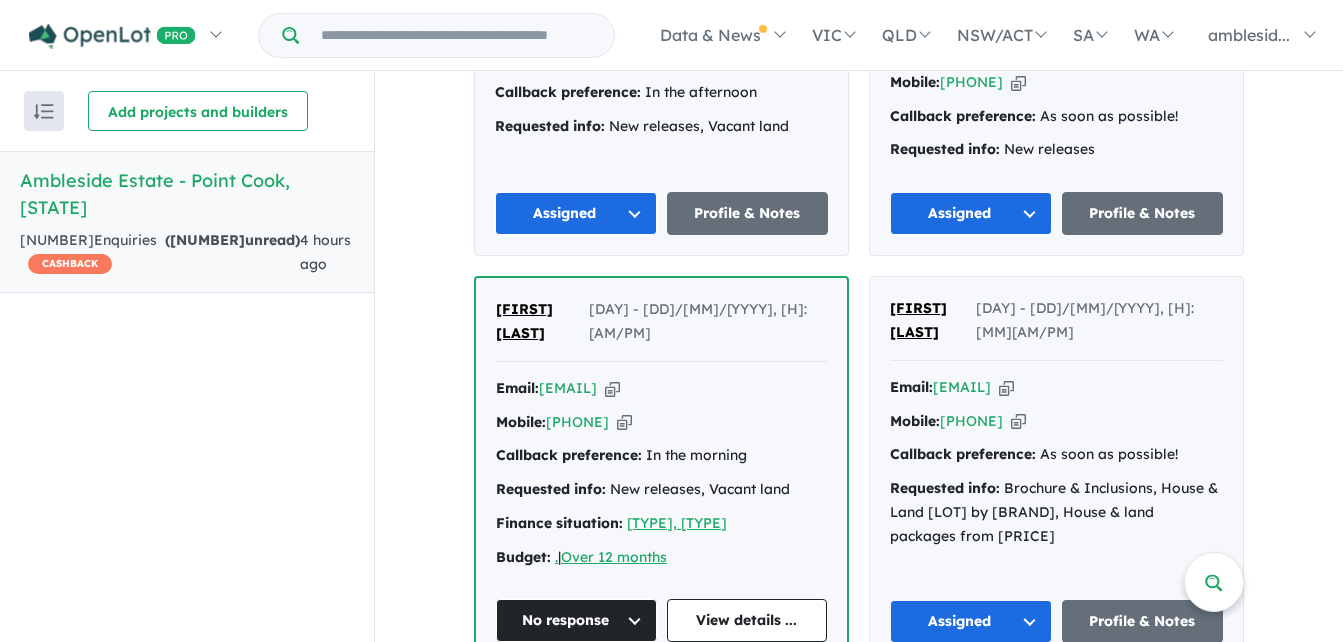 drag, startPoint x: 631, startPoint y: 450, endPoint x: 630, endPoint y: 465, distance: 15.033297 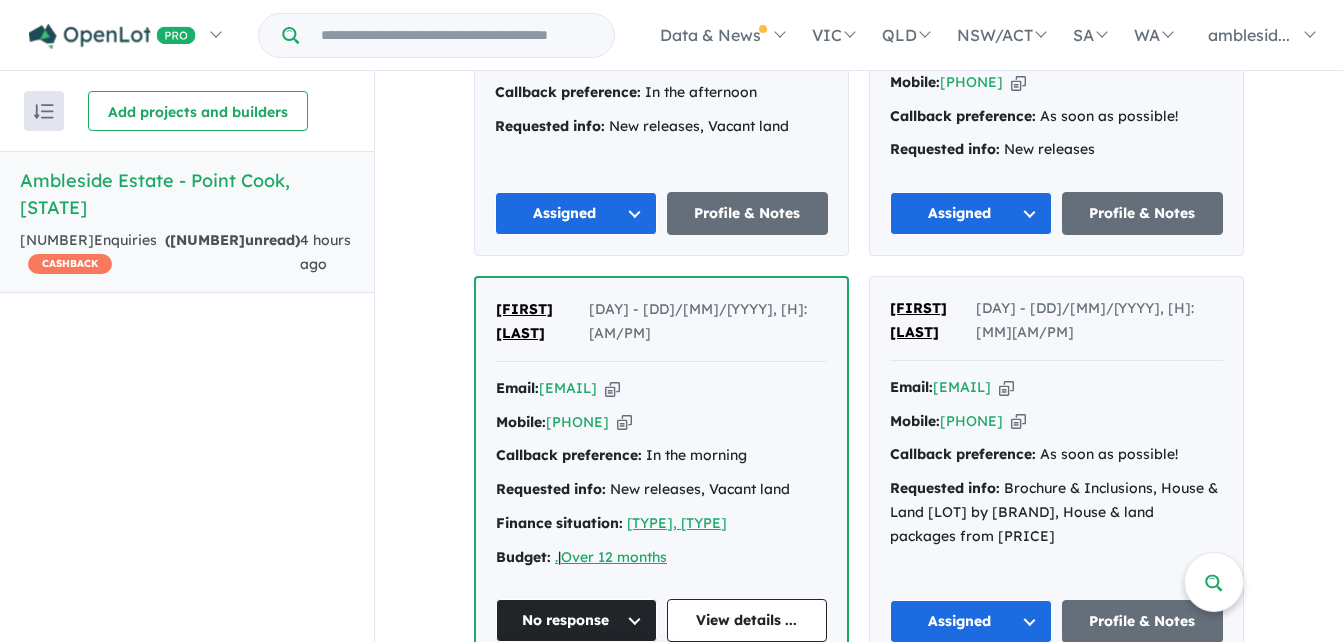 click on "Assigned" at bounding box center [584, 714] 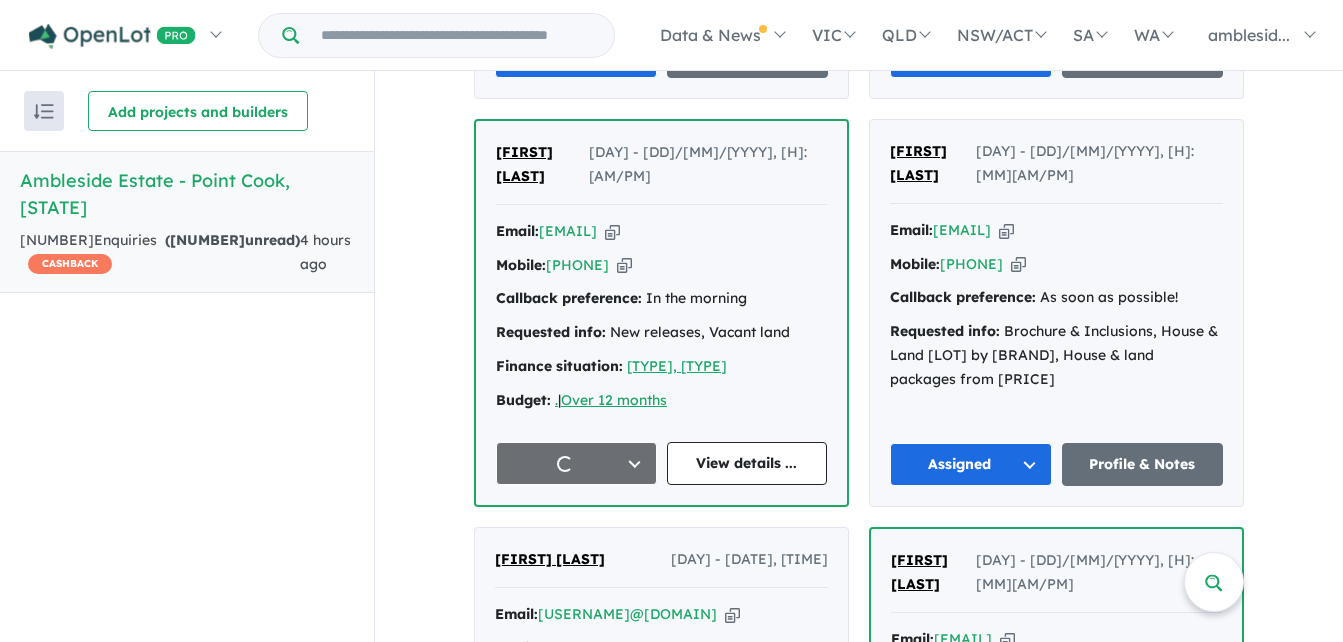 scroll, scrollTop: 5399, scrollLeft: 0, axis: vertical 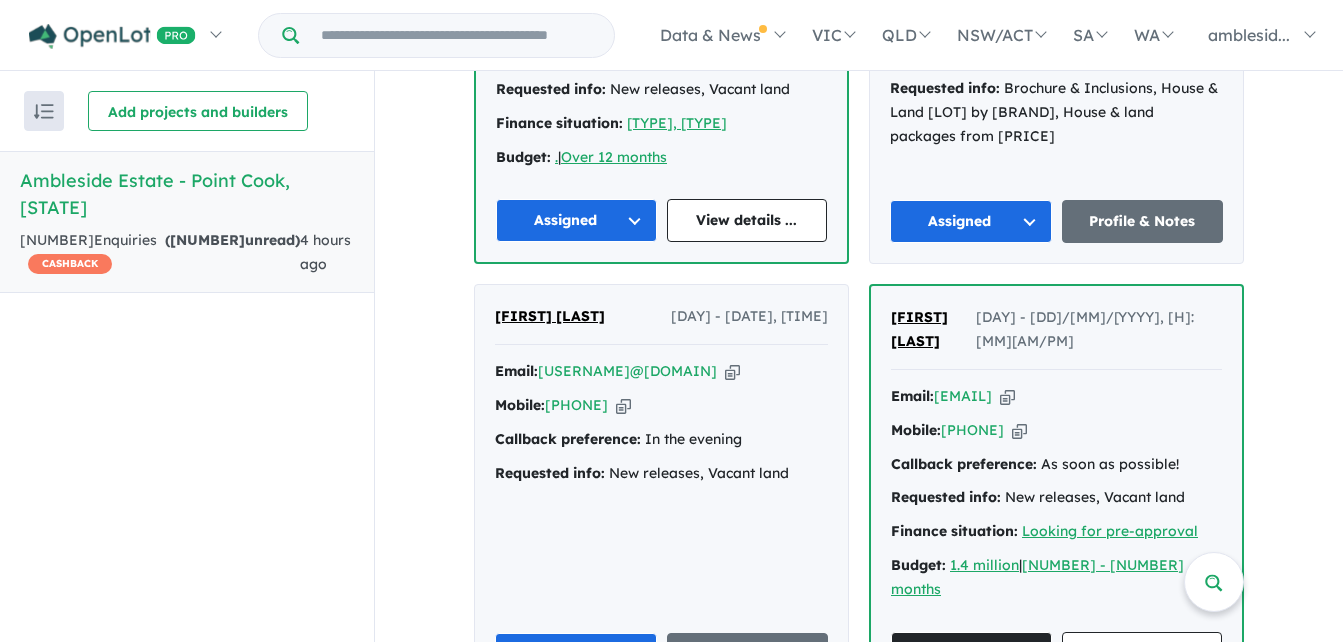 click on "No response" at bounding box center [971, 653] 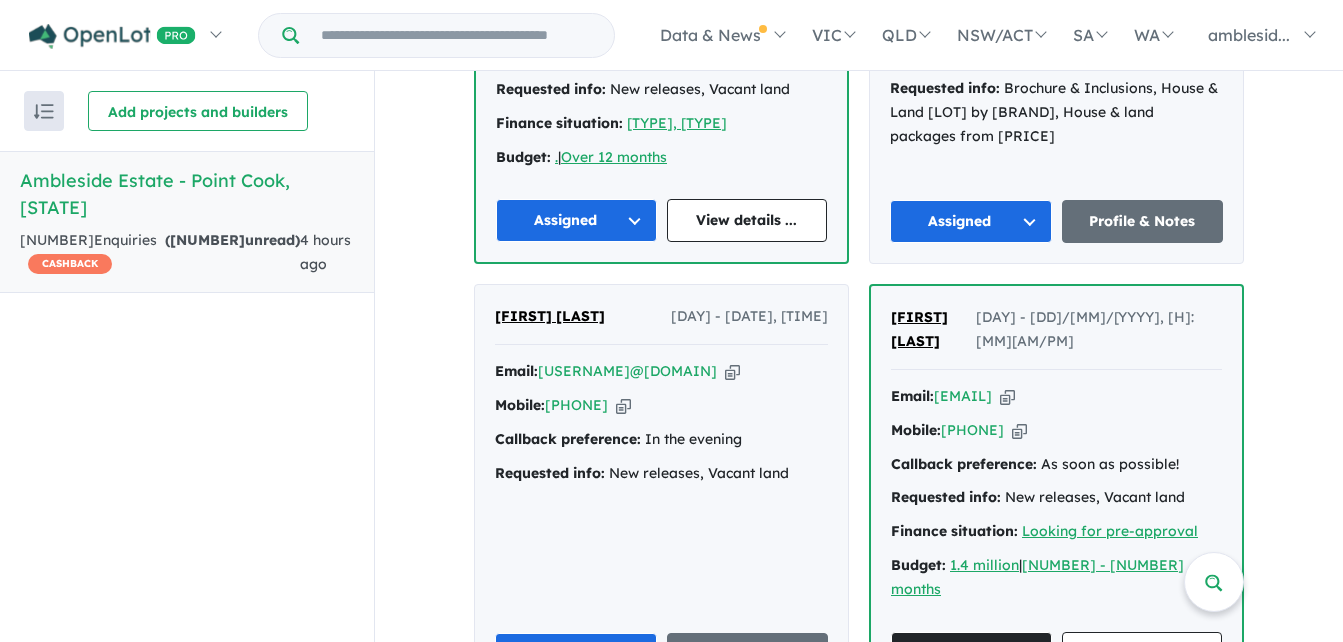 click on "Assigned" at bounding box center (979, 747) 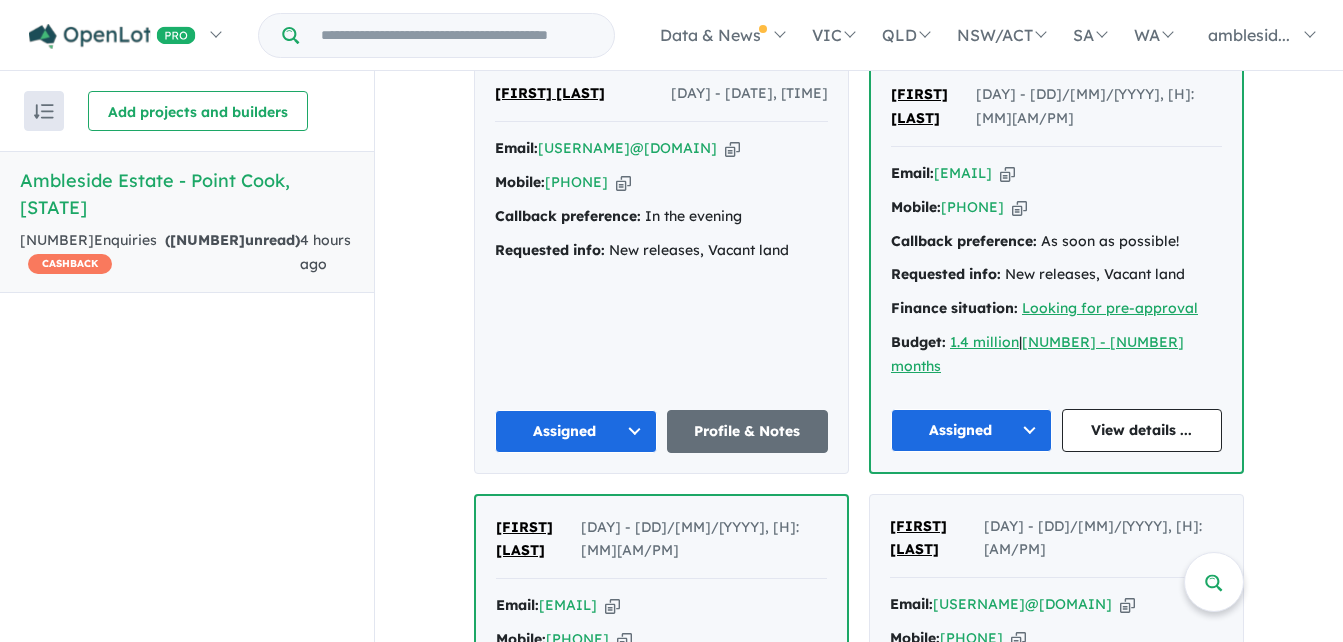 scroll, scrollTop: 5699, scrollLeft: 0, axis: vertical 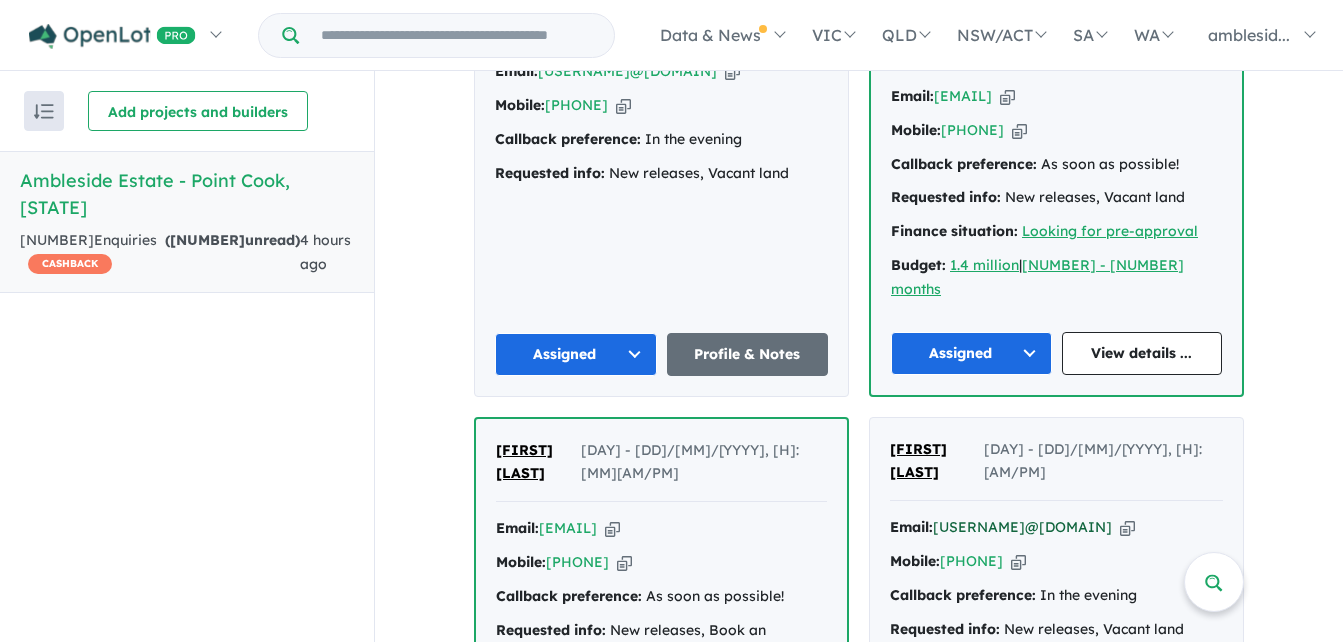 drag, startPoint x: 1122, startPoint y: 286, endPoint x: 935, endPoint y: 291, distance: 187.06683 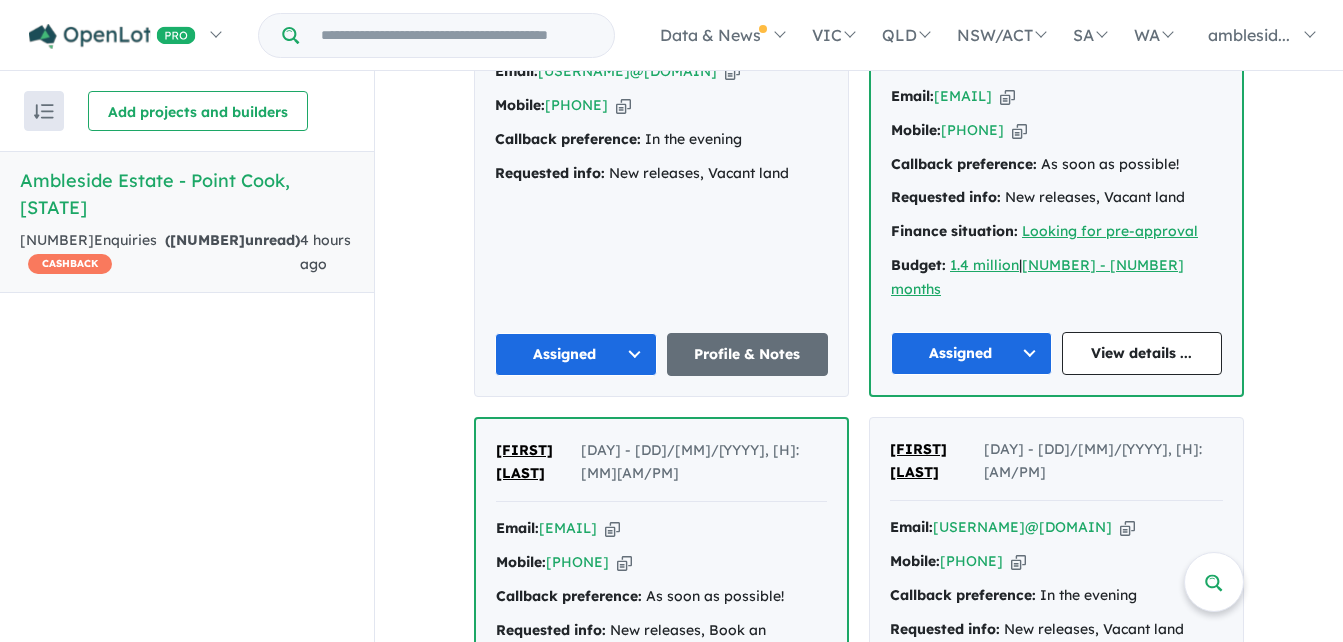 drag, startPoint x: 1024, startPoint y: 576, endPoint x: 1013, endPoint y: 578, distance: 11.18034 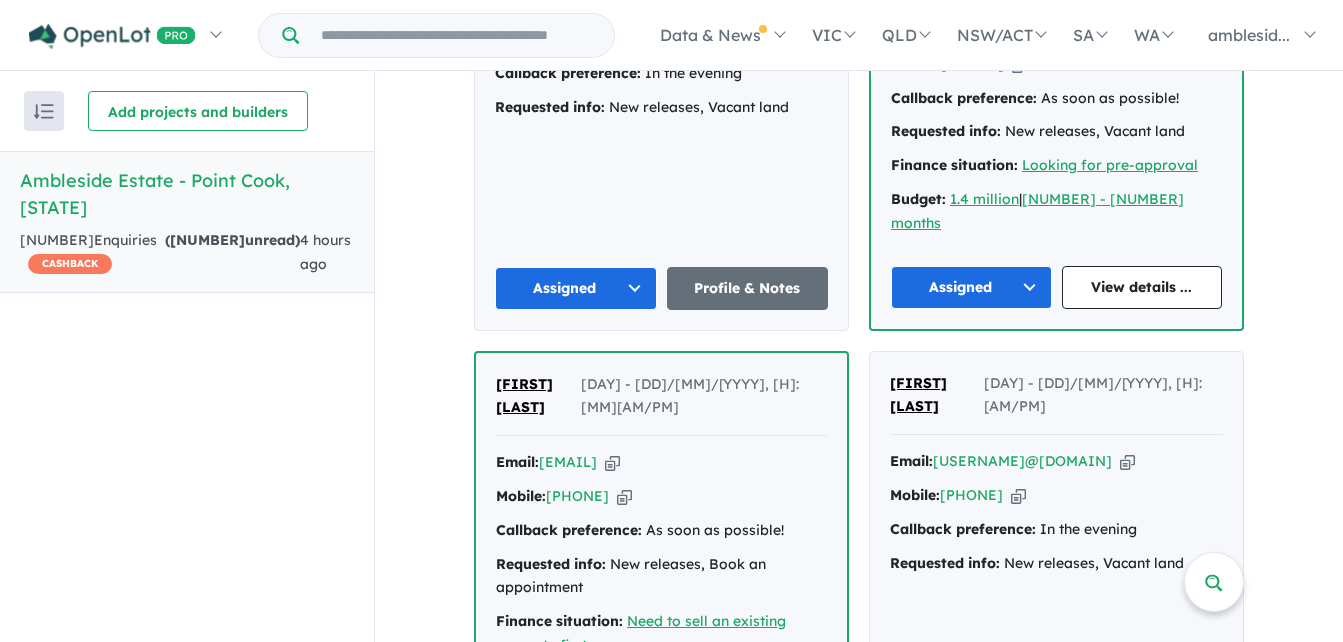 scroll, scrollTop: 5799, scrollLeft: 0, axis: vertical 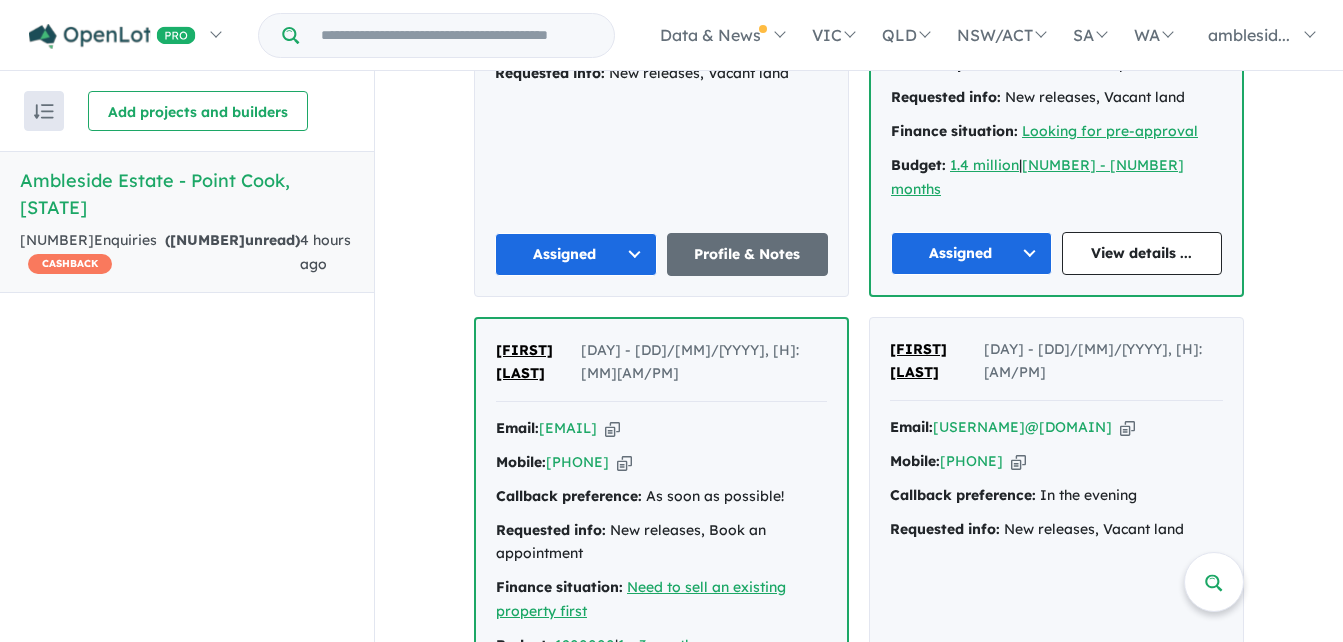 click on "Assigned" at bounding box center [978, 804] 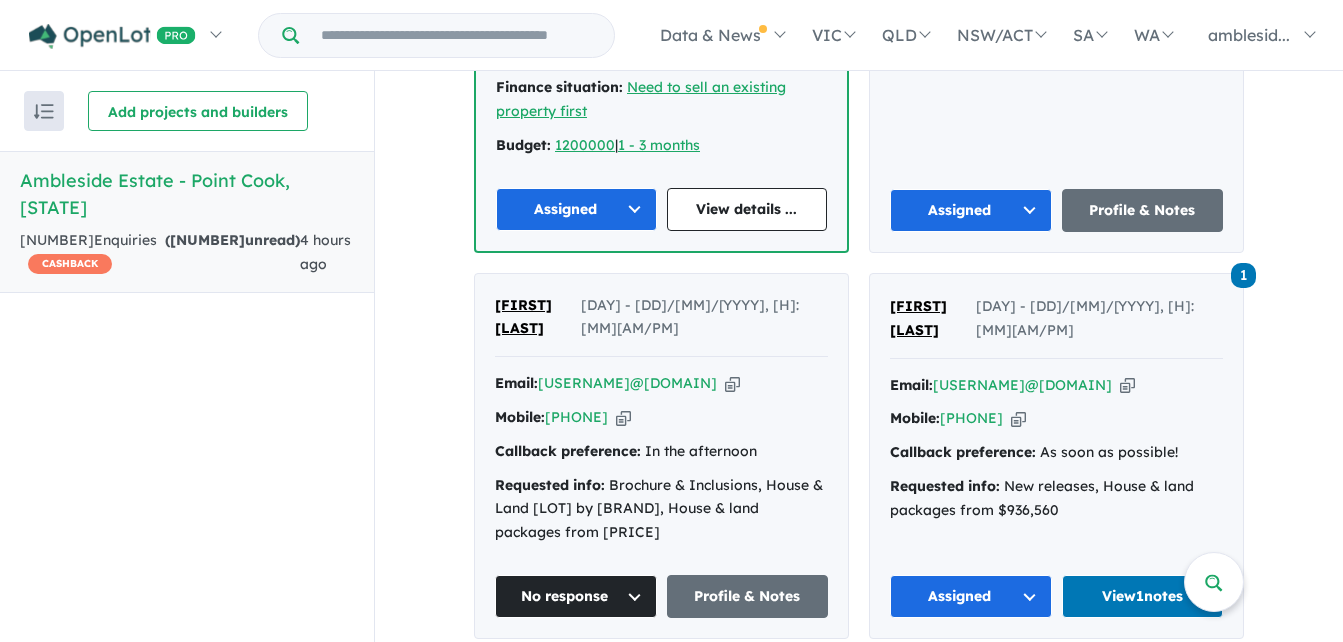 scroll, scrollTop: 6199, scrollLeft: 0, axis: vertical 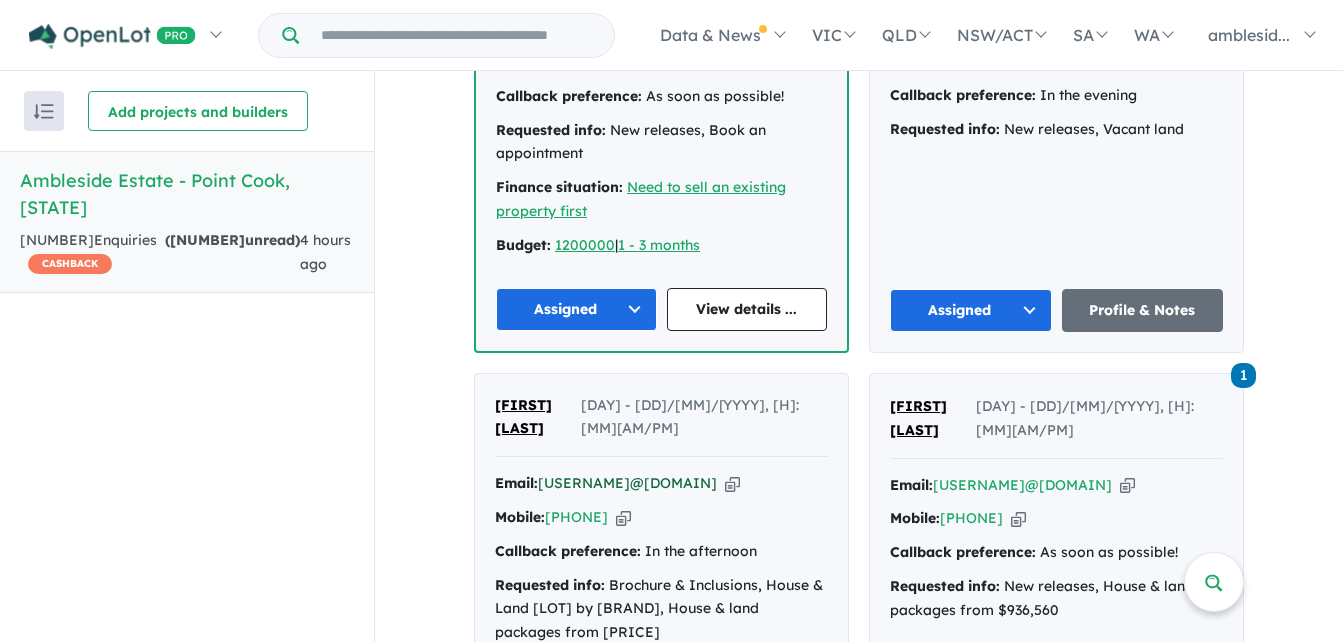 drag, startPoint x: 722, startPoint y: 219, endPoint x: 538, endPoint y: 226, distance: 184.1331 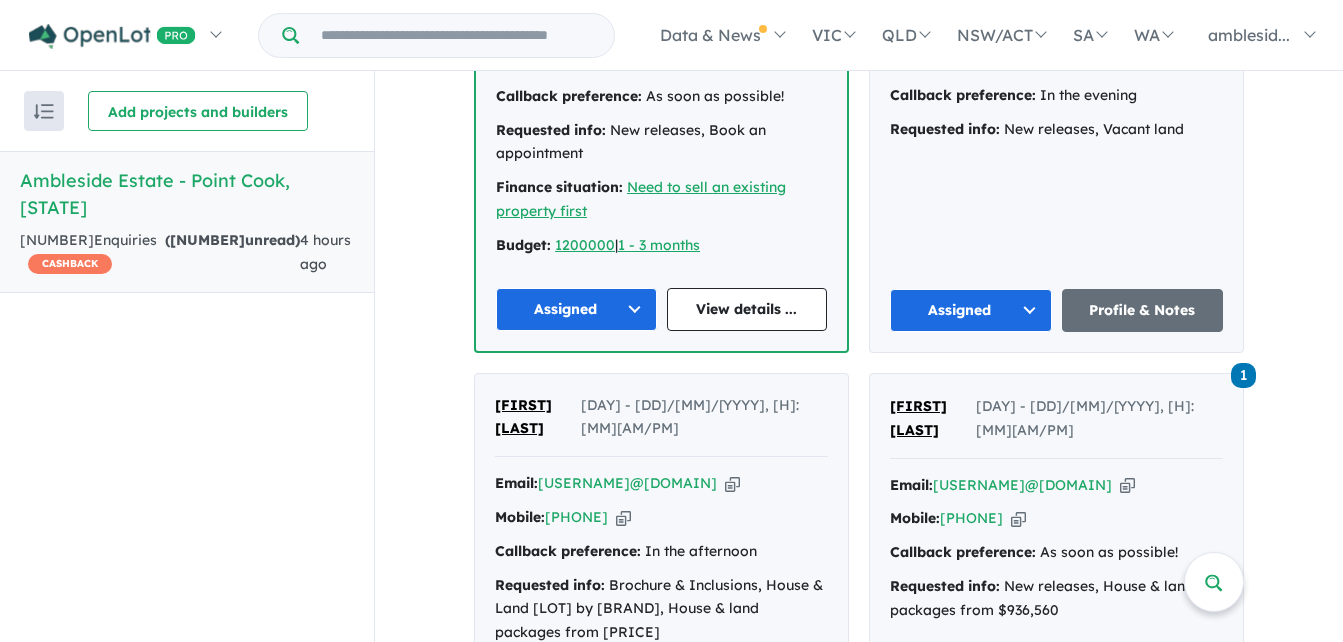 click on "No response" at bounding box center [576, 696] 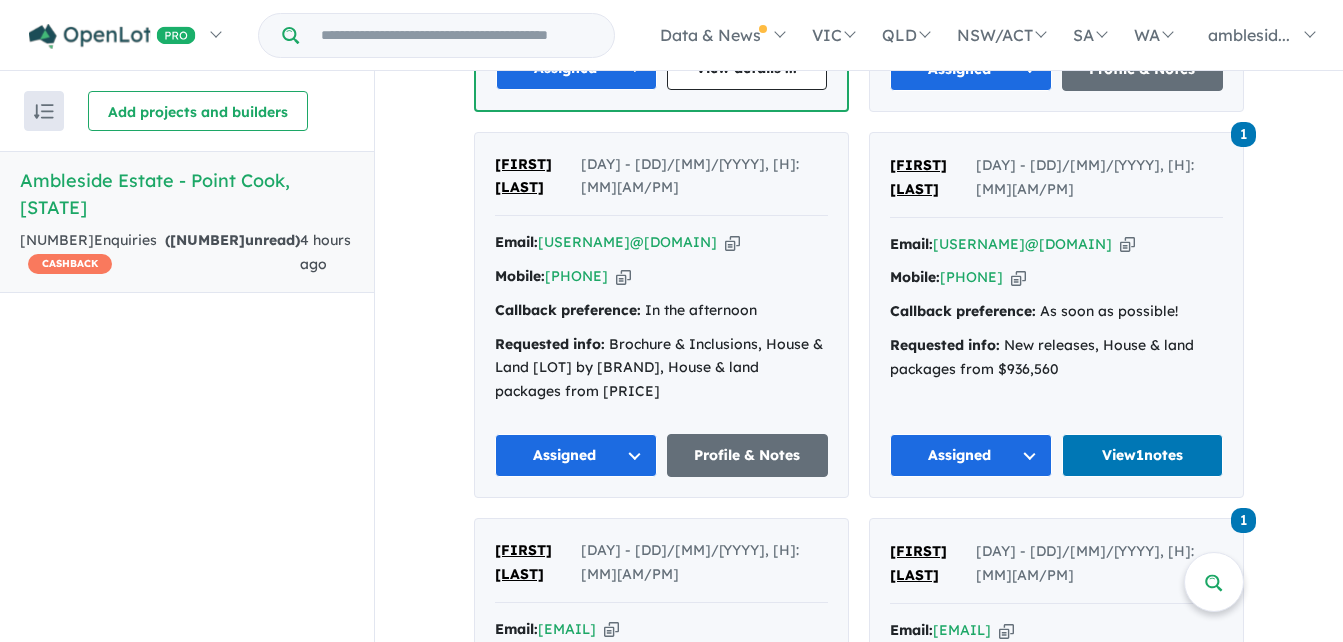 scroll, scrollTop: 6464, scrollLeft: 0, axis: vertical 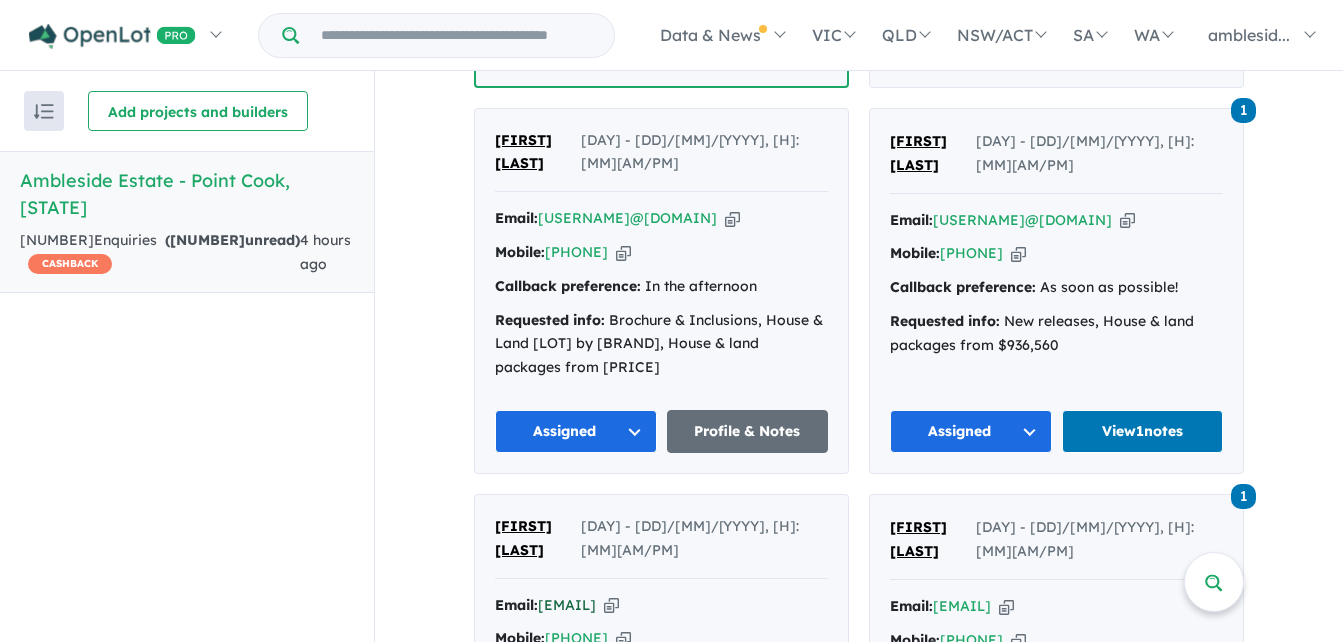 drag, startPoint x: 739, startPoint y: 342, endPoint x: 538, endPoint y: 348, distance: 201.08954 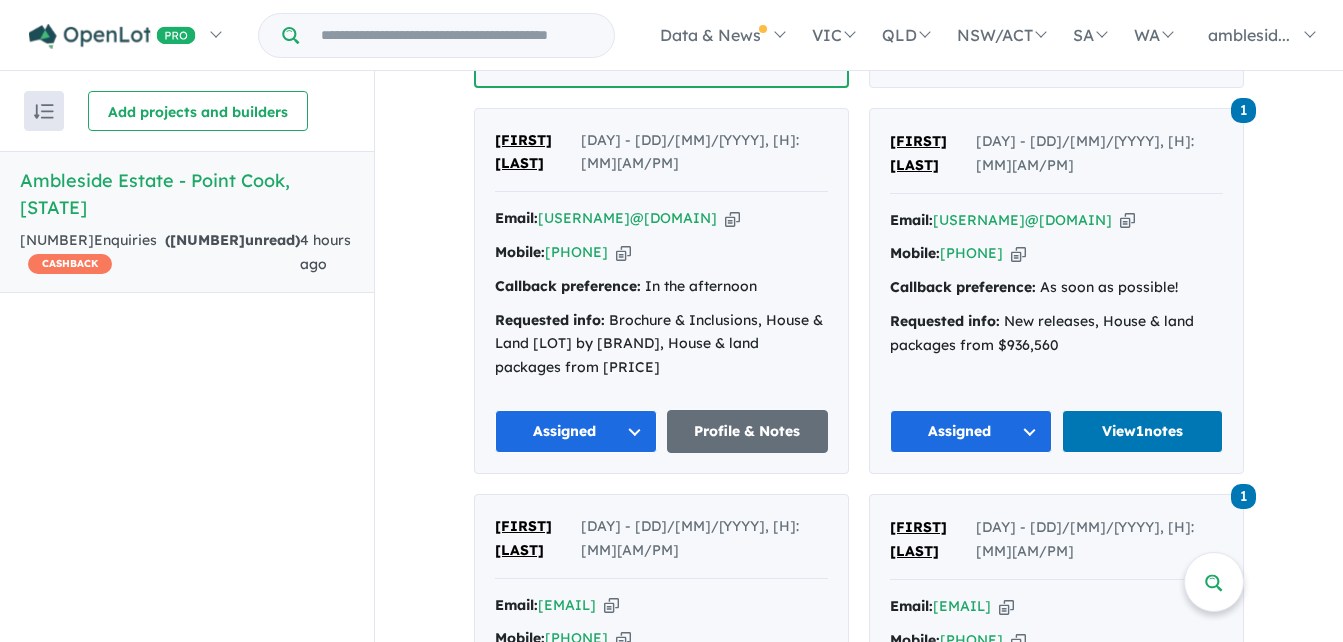 click on "No response" at bounding box center (576, 817) 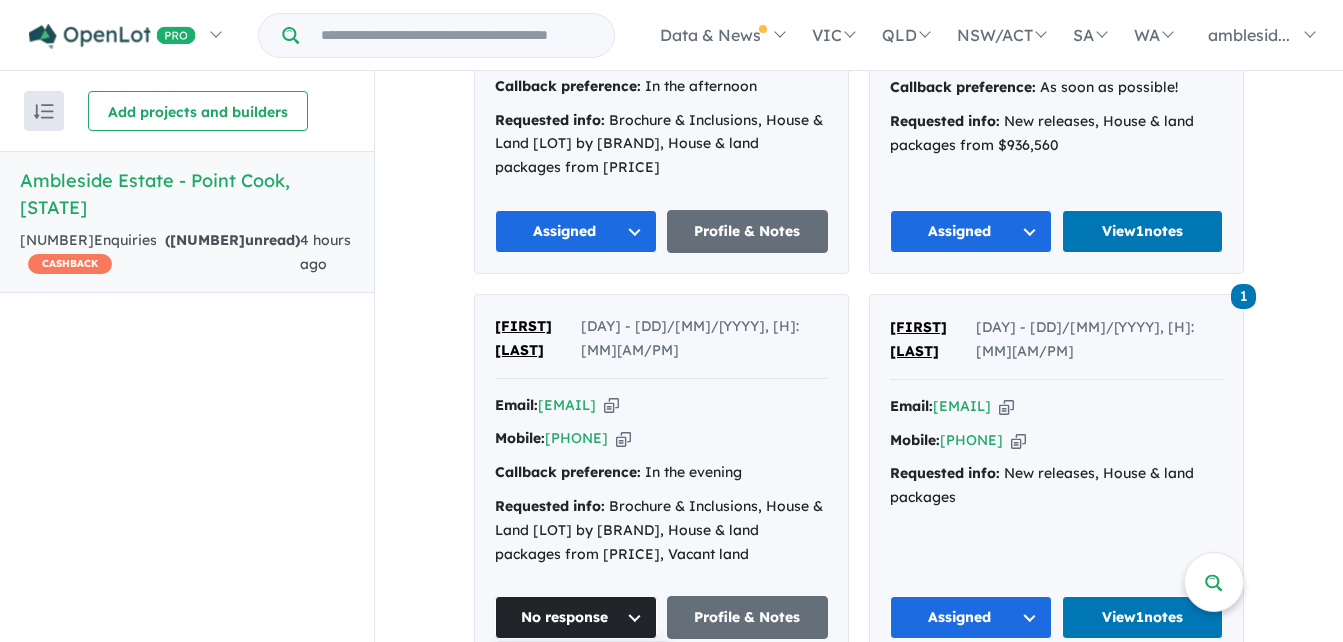 click on "Assigned" at bounding box center (583, 711) 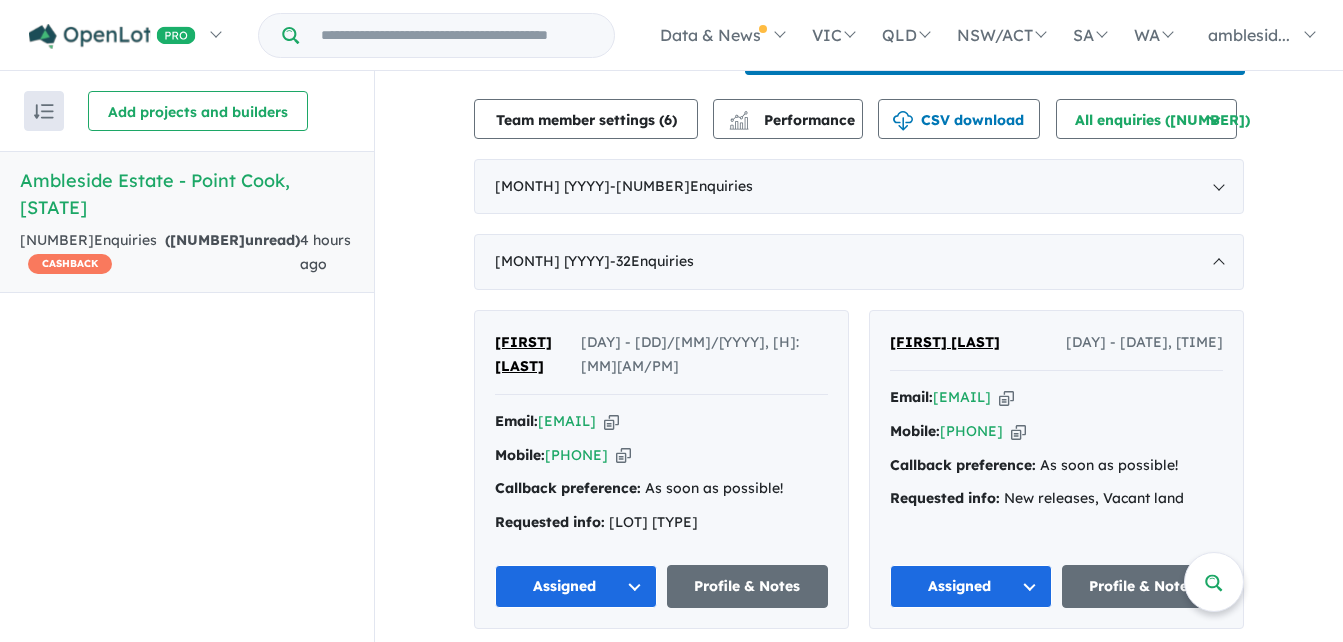 scroll, scrollTop: 500, scrollLeft: 0, axis: vertical 